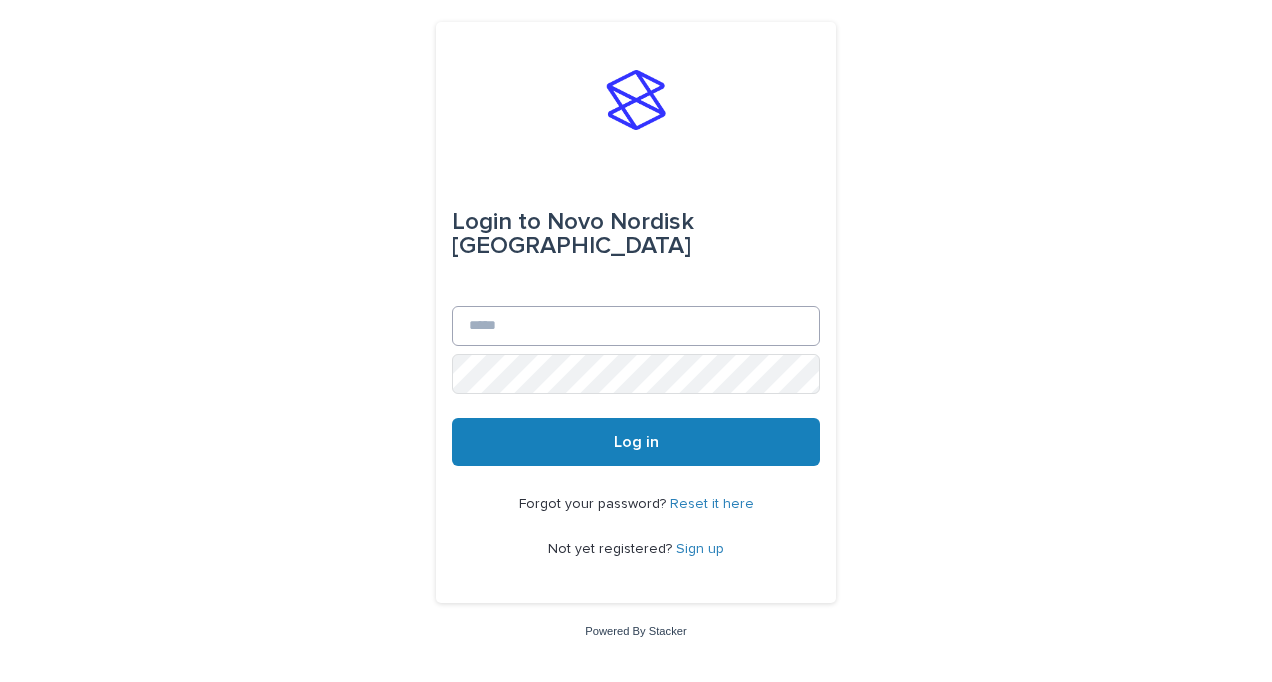 scroll, scrollTop: 0, scrollLeft: 0, axis: both 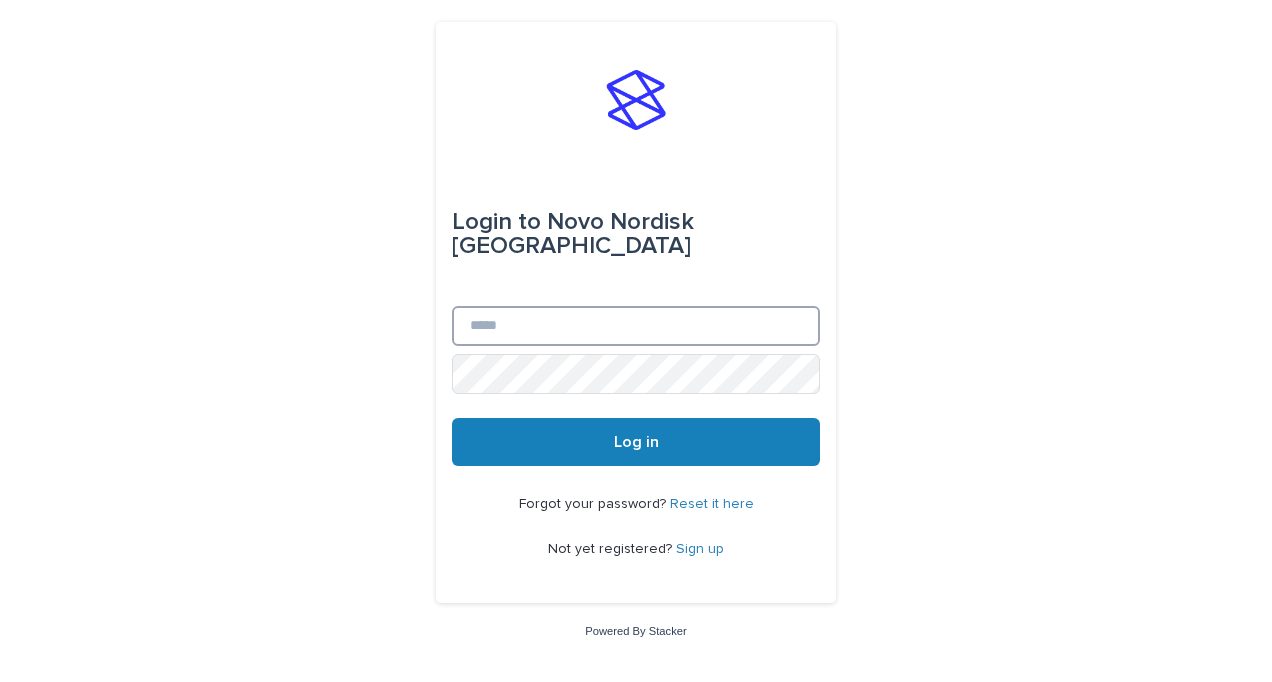 click on "Email" at bounding box center [636, 326] 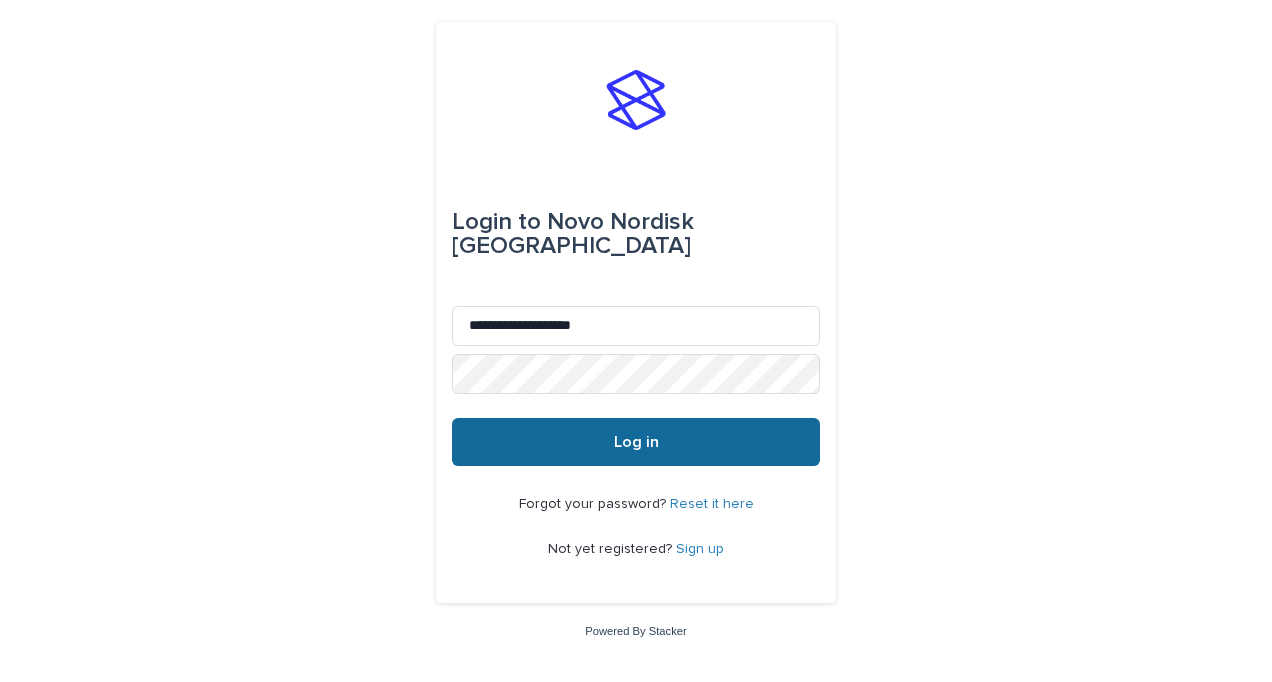 click on "Log in" at bounding box center [636, 442] 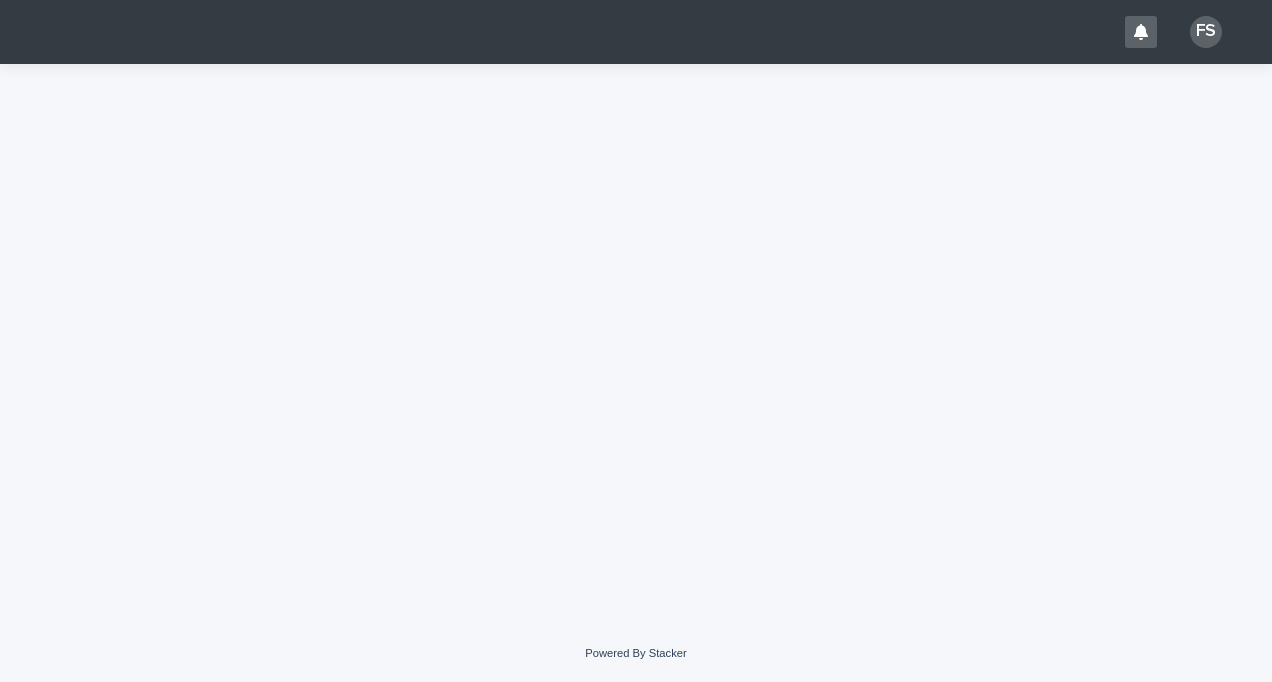 scroll, scrollTop: 0, scrollLeft: 0, axis: both 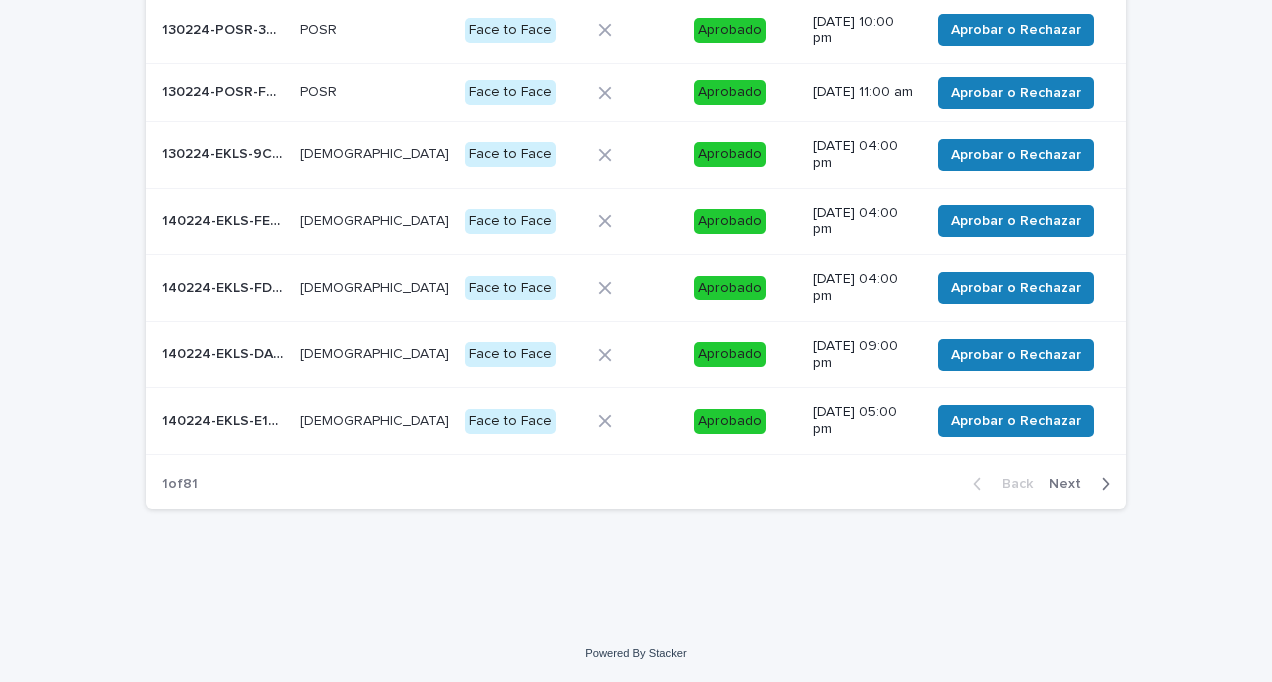 click on "Next" at bounding box center (1071, 484) 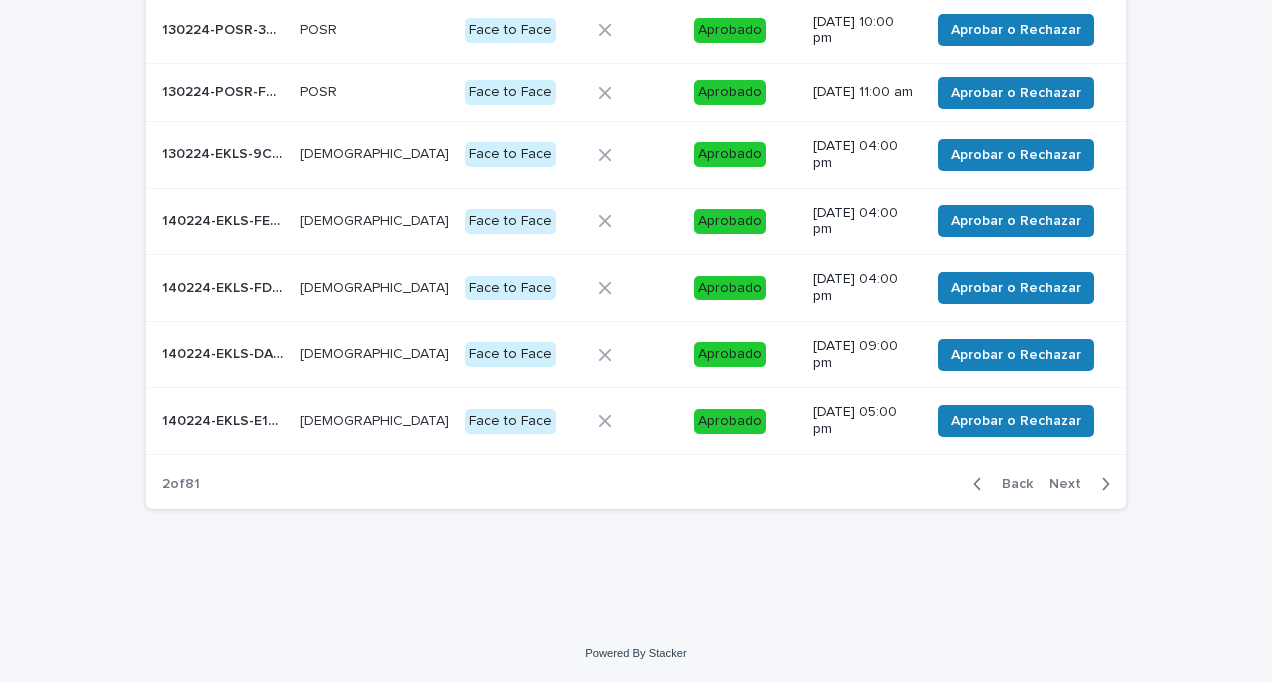 click on "Next" at bounding box center [1071, 484] 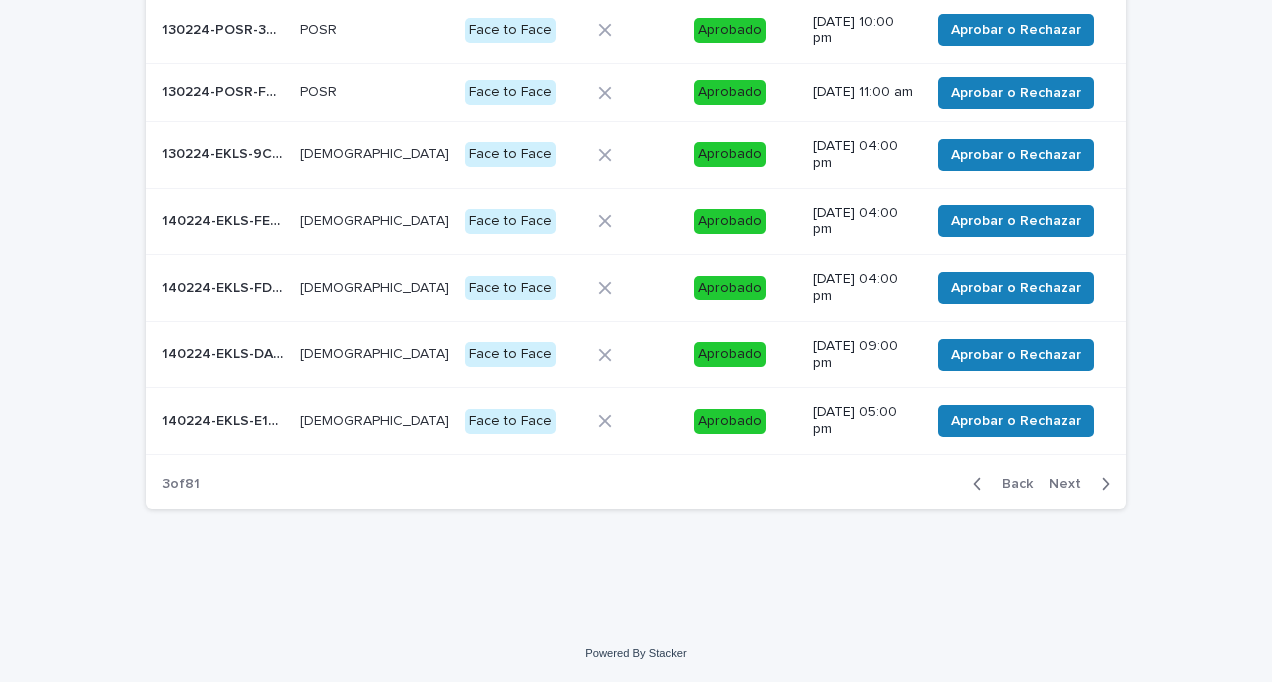 click on "Next" at bounding box center [1071, 484] 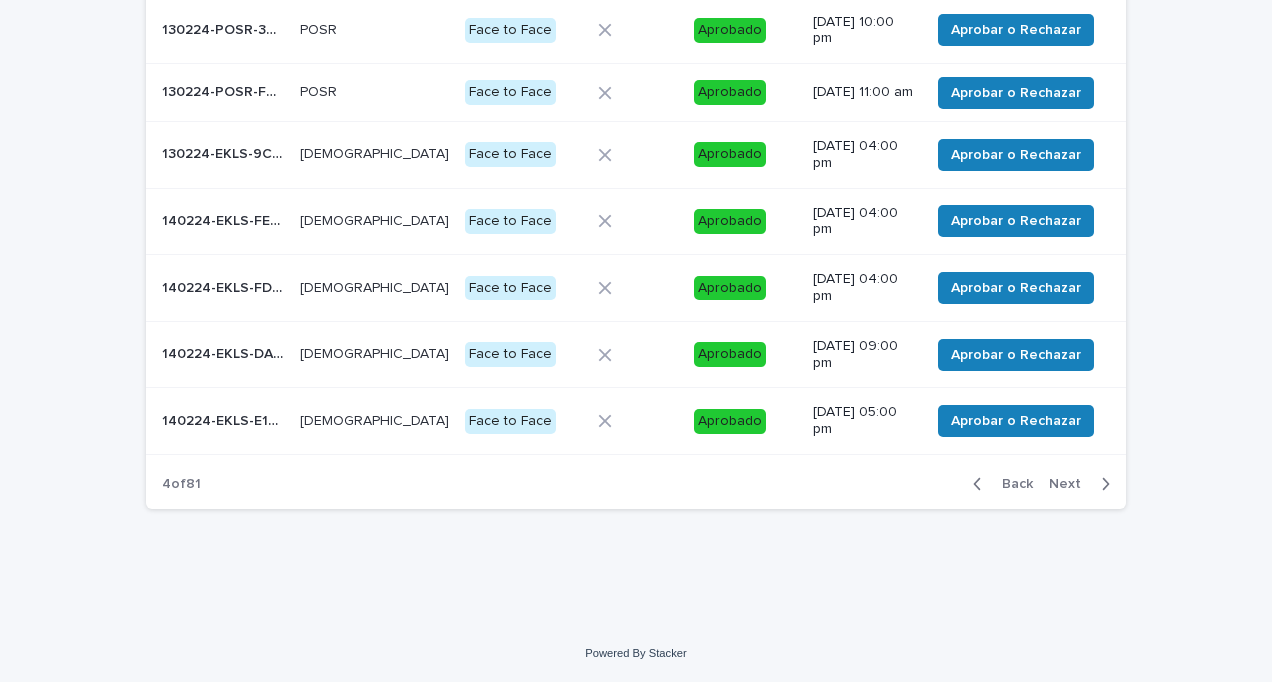 click on "Next" at bounding box center [1071, 484] 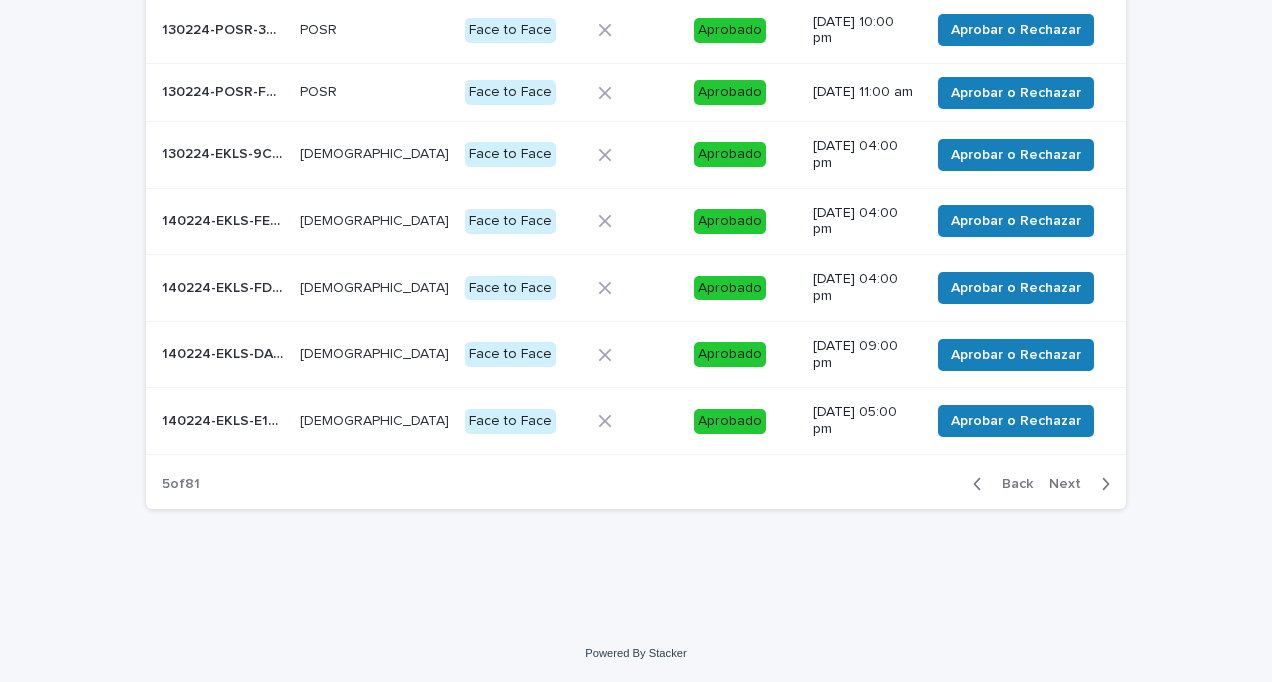 click on "Next" at bounding box center [1071, 484] 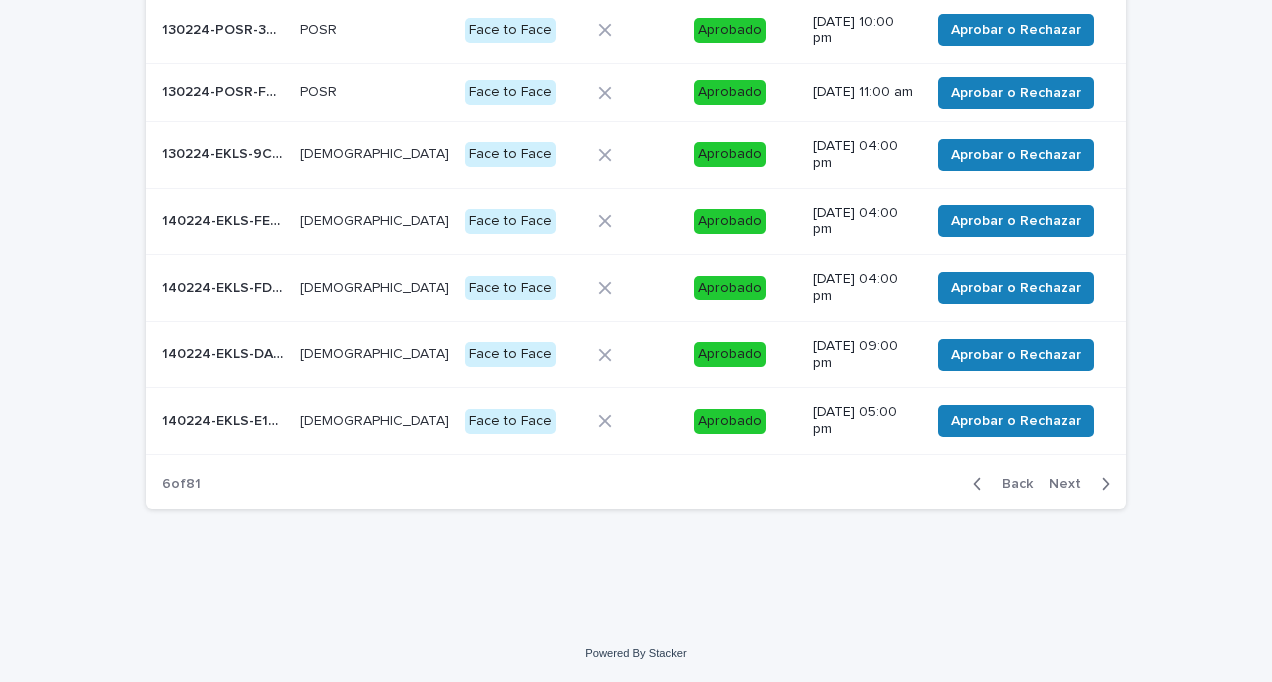 click on "Next" at bounding box center (1071, 484) 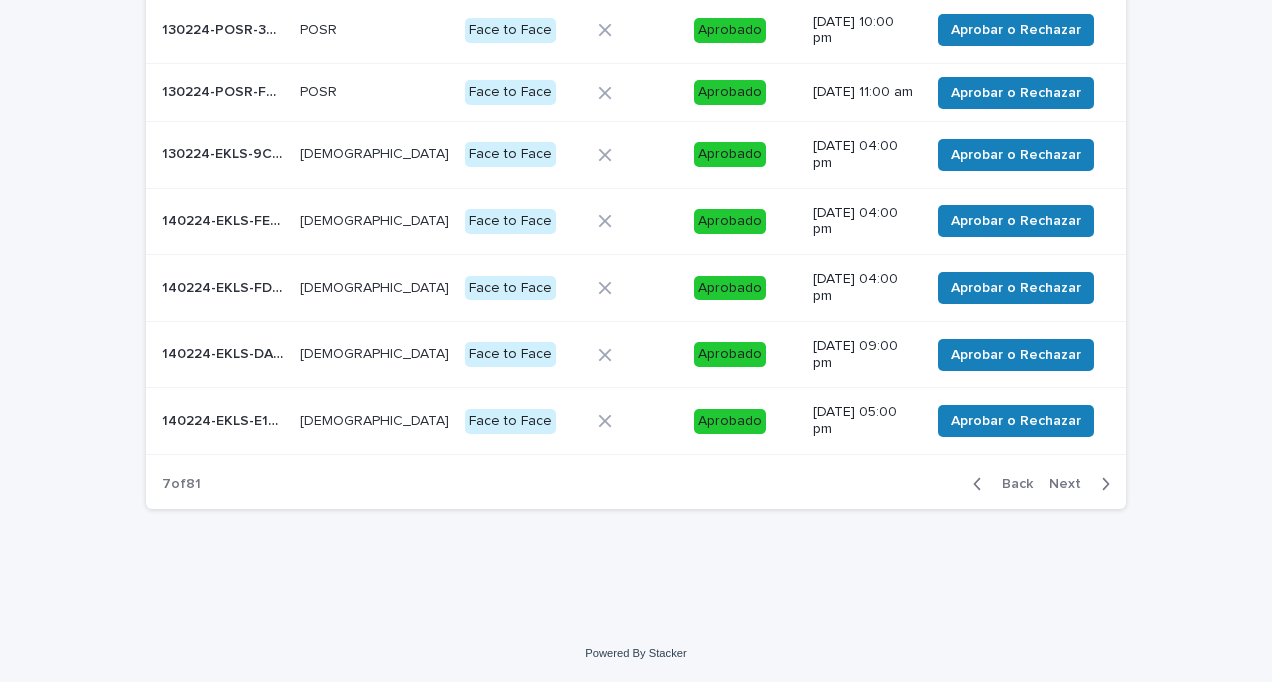 click on "Next" at bounding box center [1071, 484] 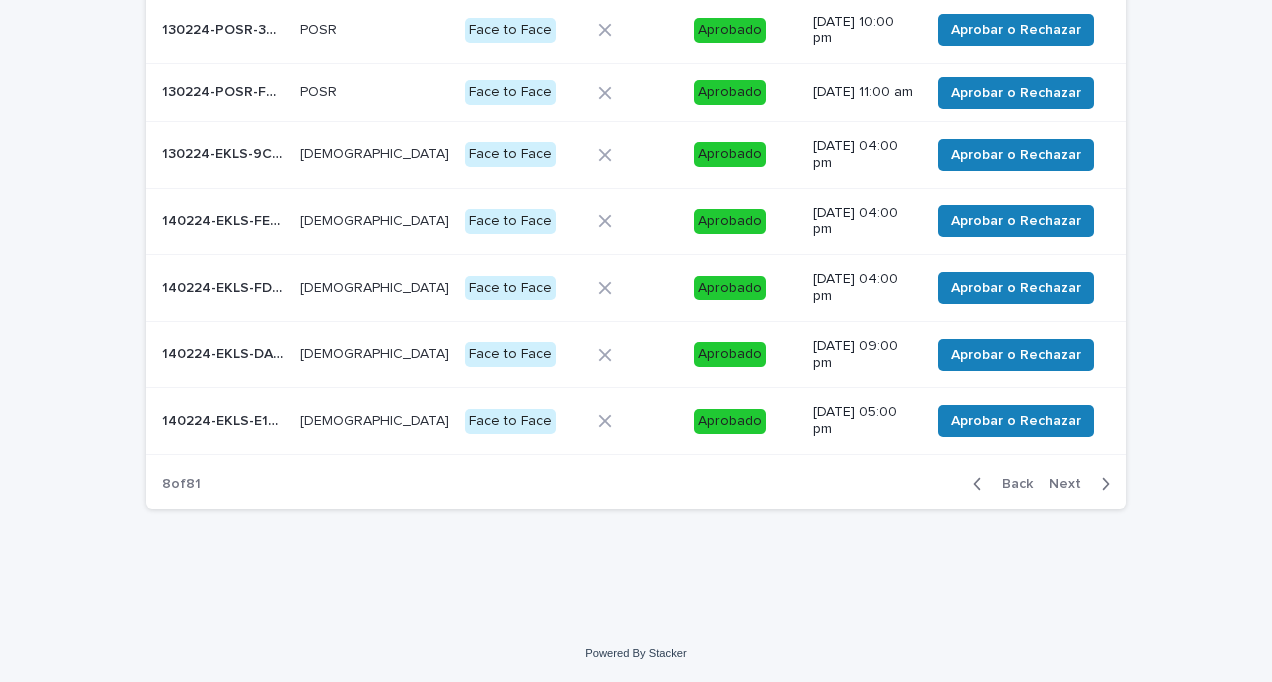 click on "Next" at bounding box center (1071, 484) 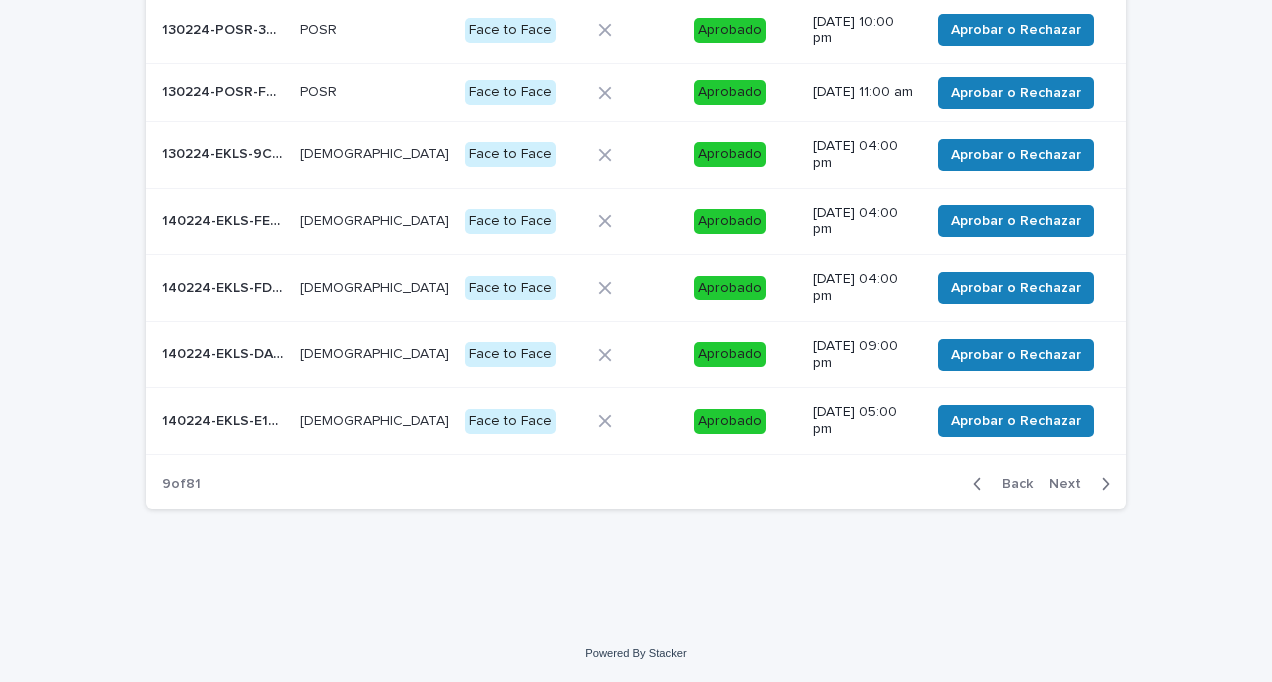 click on "Next" at bounding box center (1071, 484) 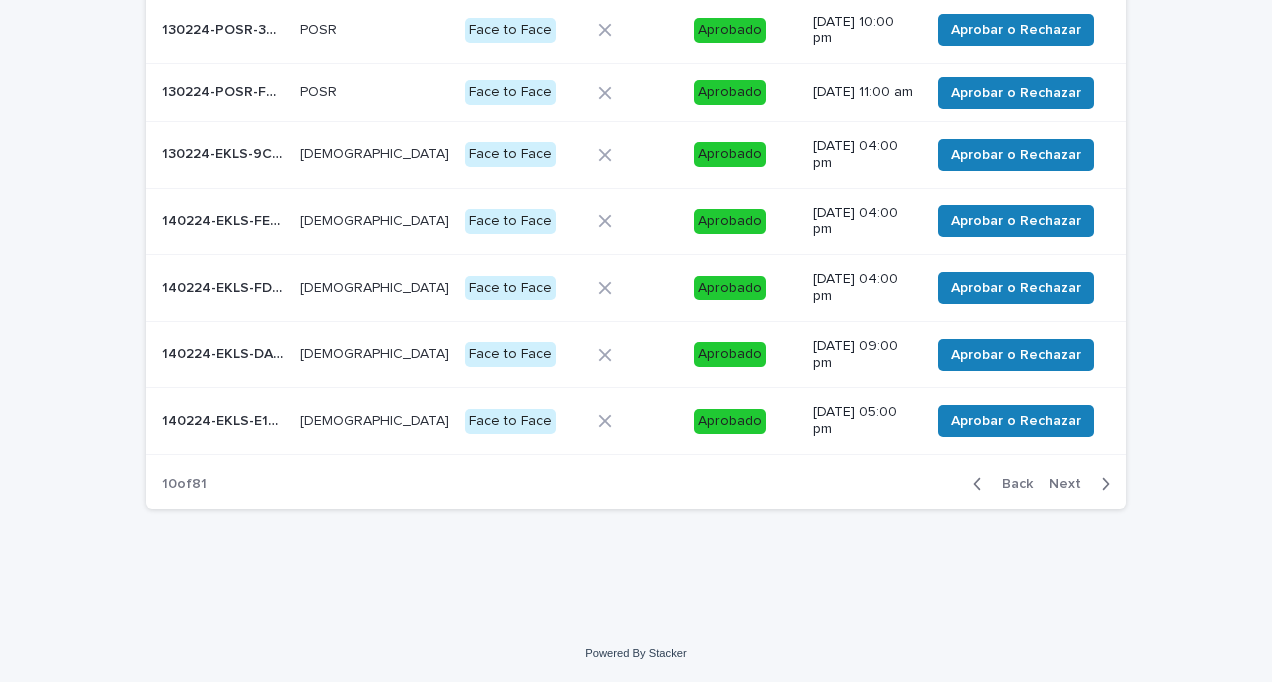 click on "Next" at bounding box center (1071, 484) 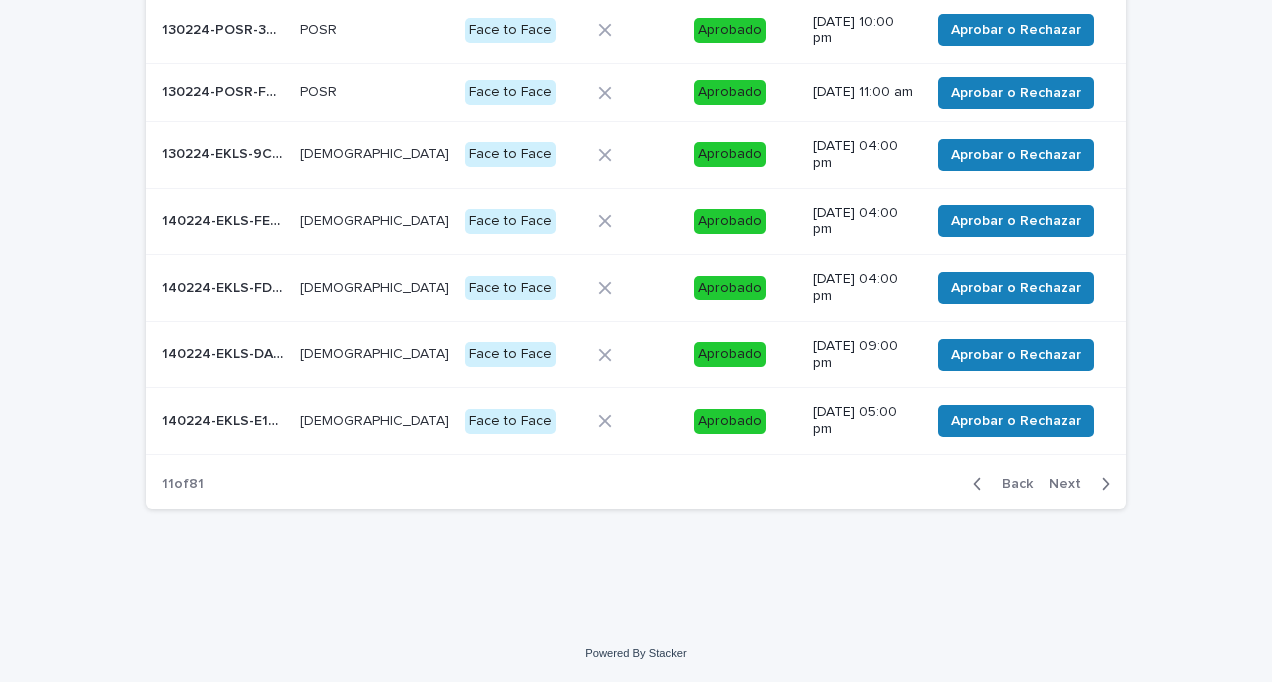 click on "Next" at bounding box center [1071, 484] 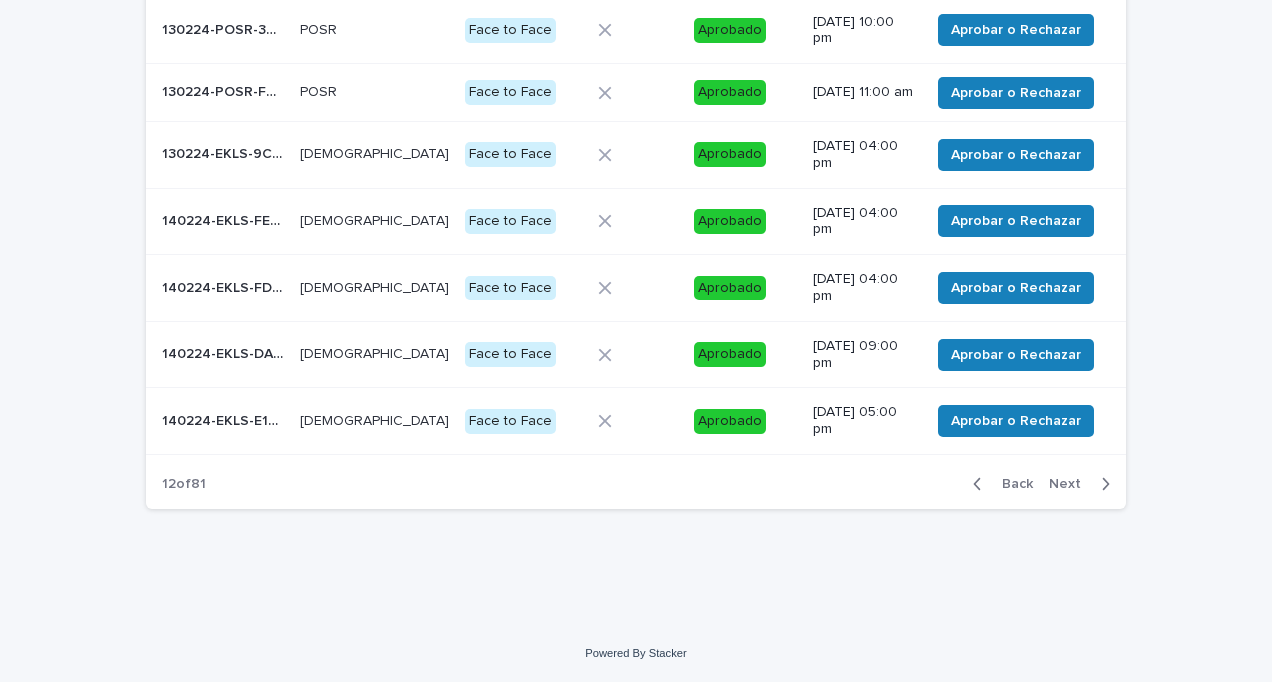 click on "Next" at bounding box center (1071, 484) 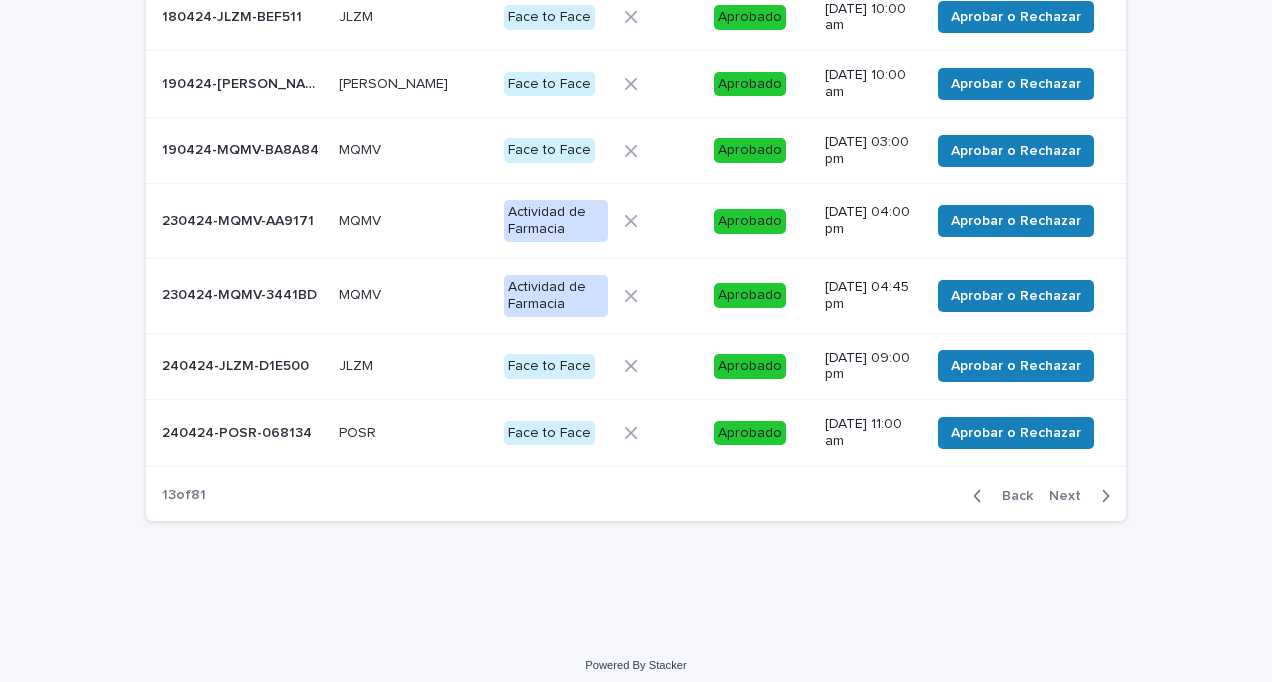 scroll, scrollTop: 464, scrollLeft: 0, axis: vertical 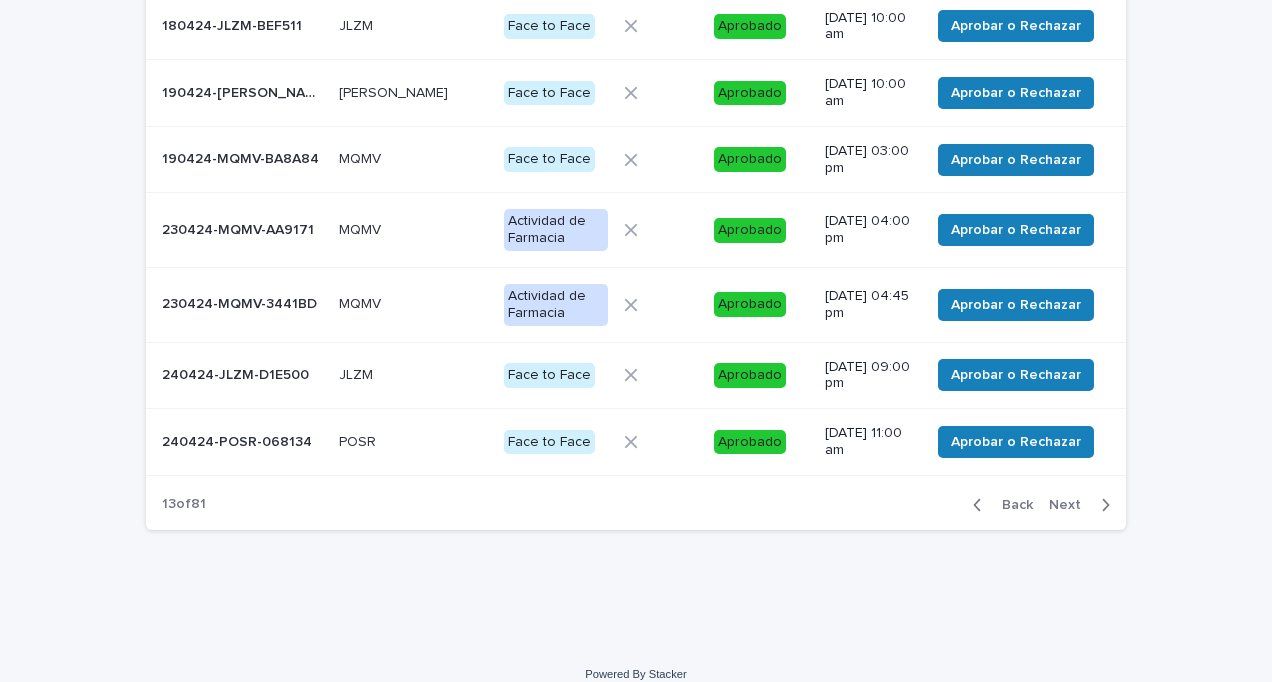 click on "Next" at bounding box center [1071, 505] 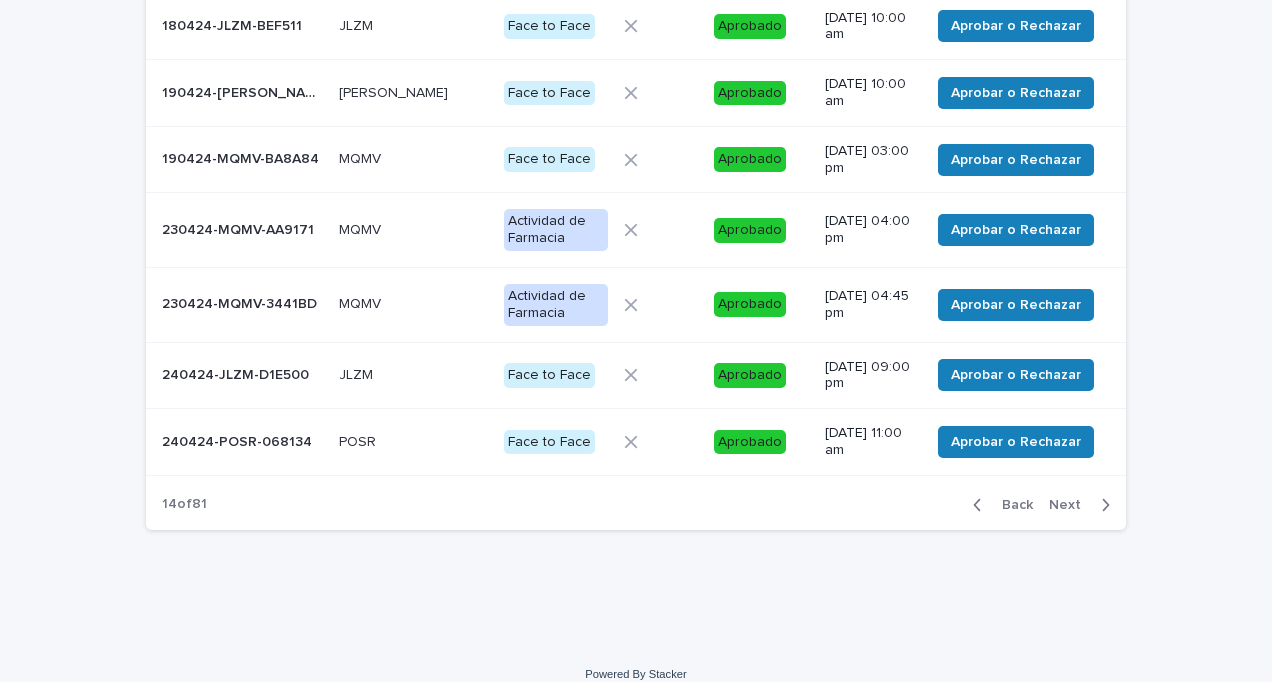 click on "Next" at bounding box center (1071, 505) 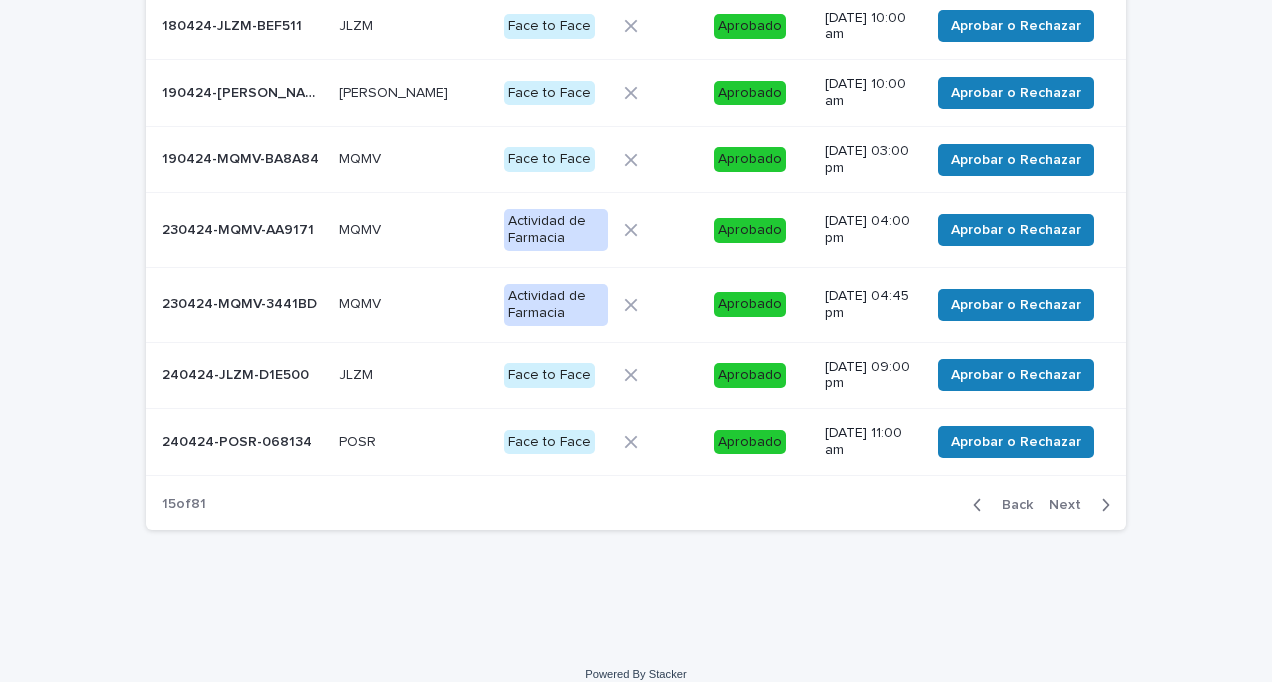 click on "Next" at bounding box center [1071, 505] 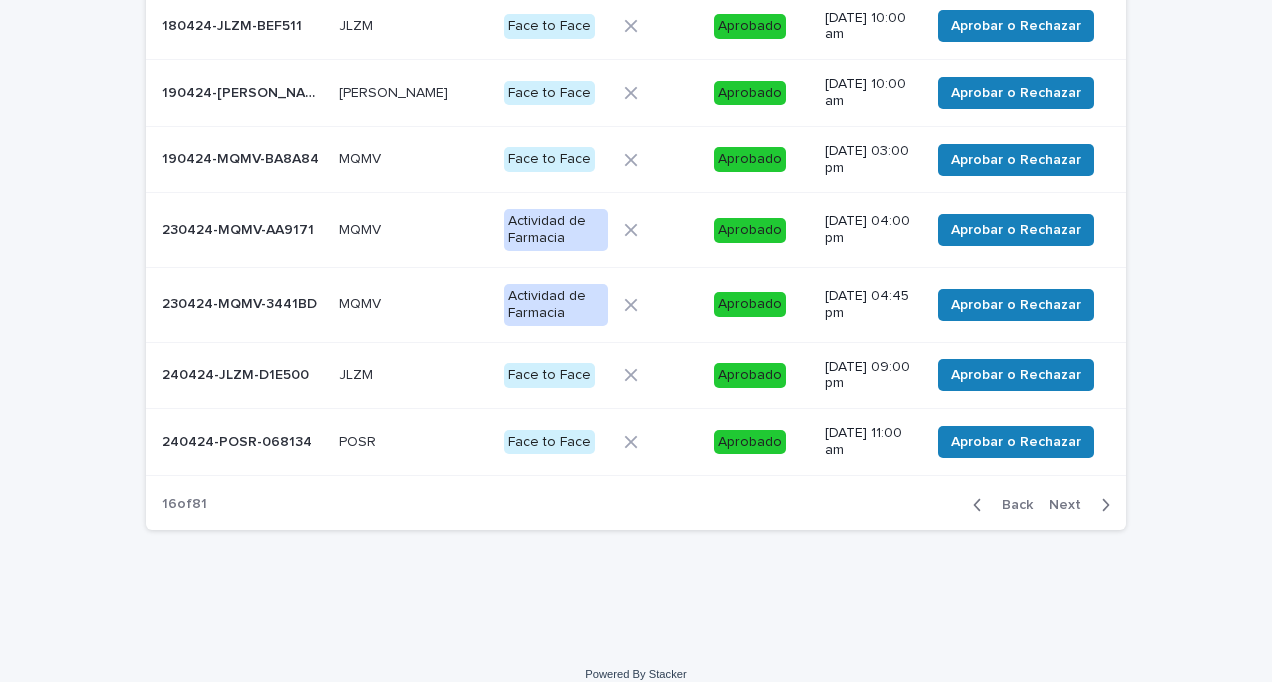 click on "Next" at bounding box center (1071, 505) 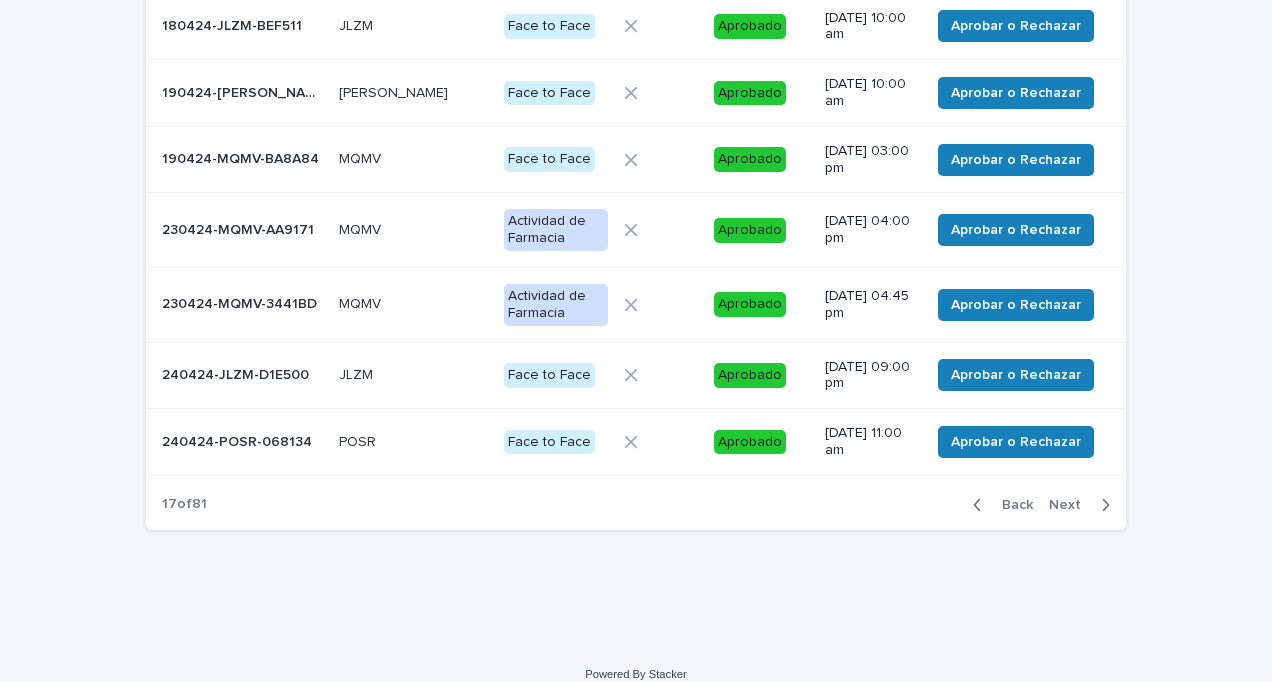 click on "Next" at bounding box center [1071, 505] 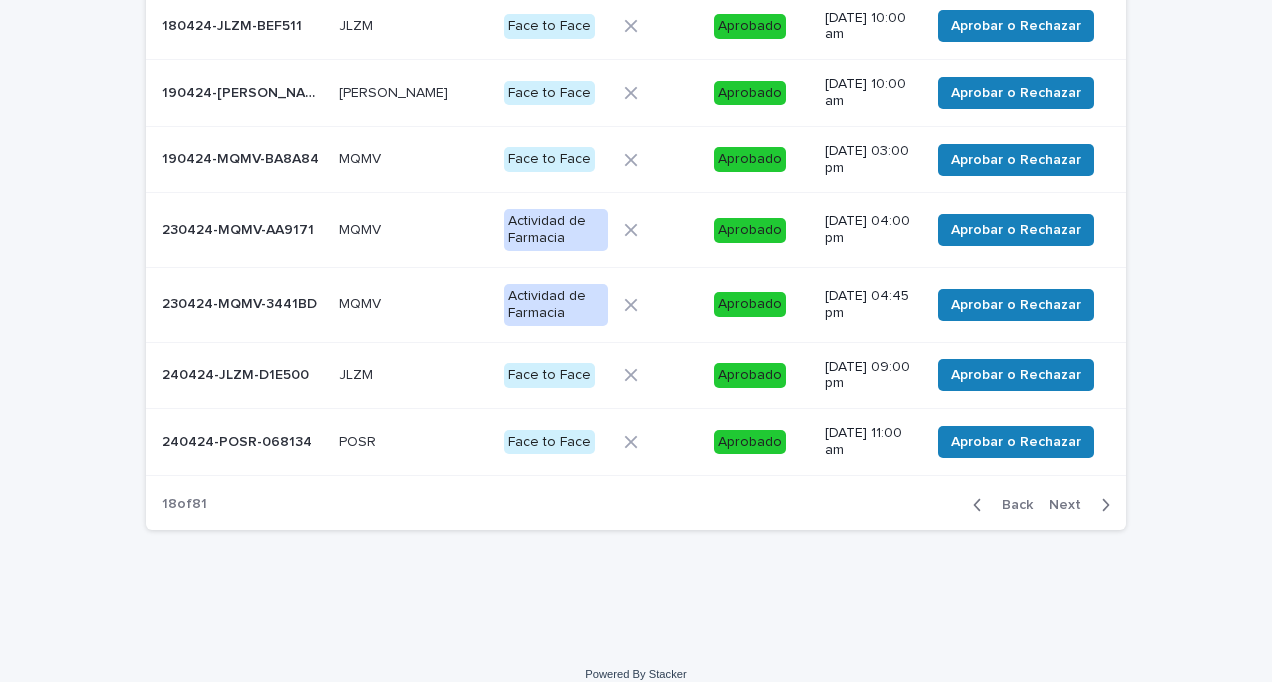 click on "Next" at bounding box center [1071, 505] 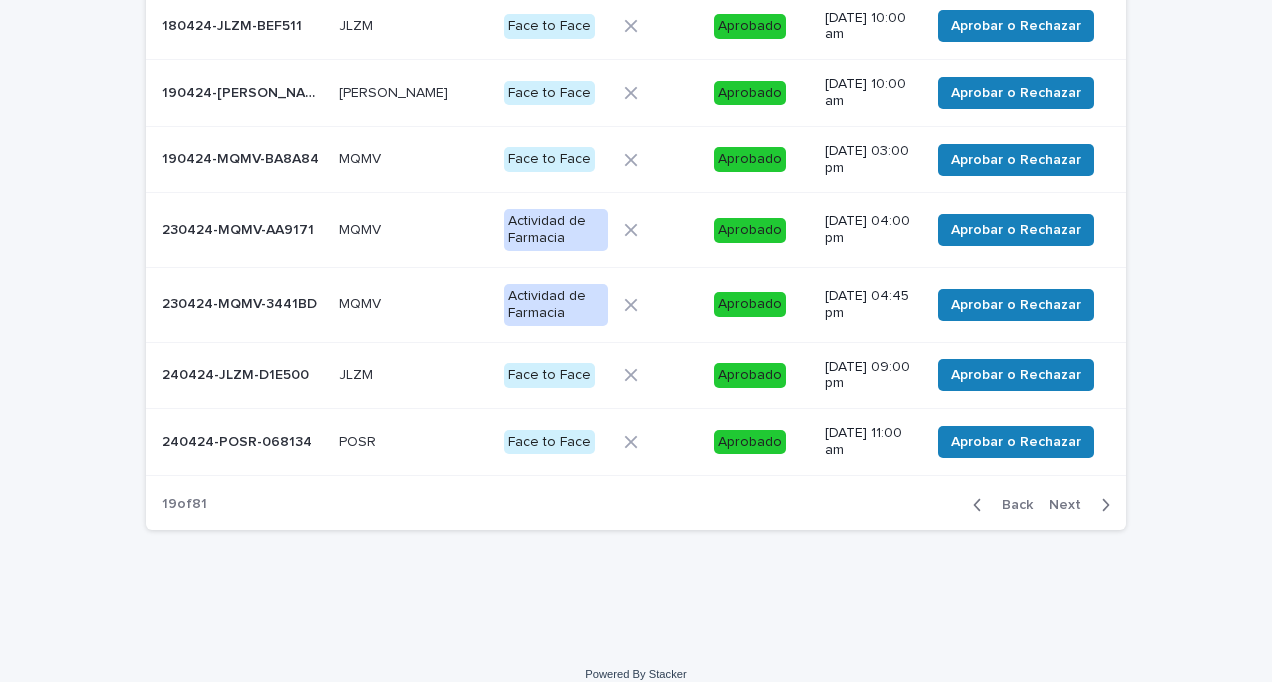 click on "Next" at bounding box center (1071, 505) 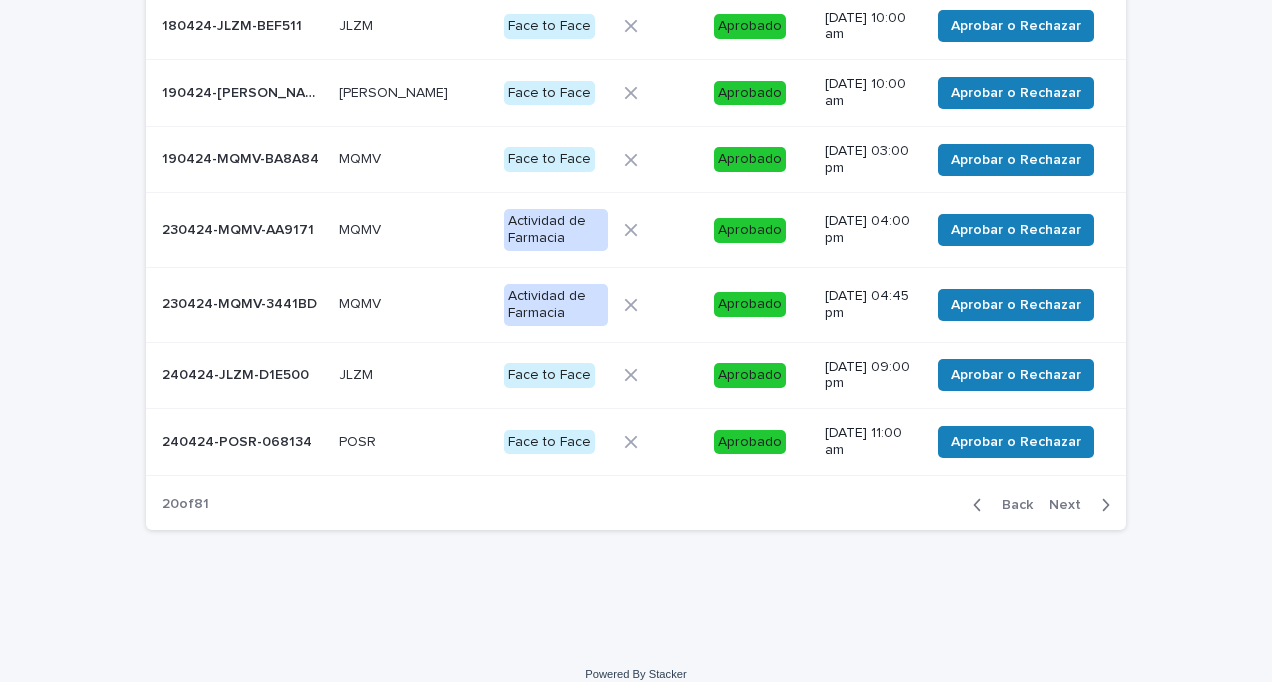click on "Next" at bounding box center (1071, 505) 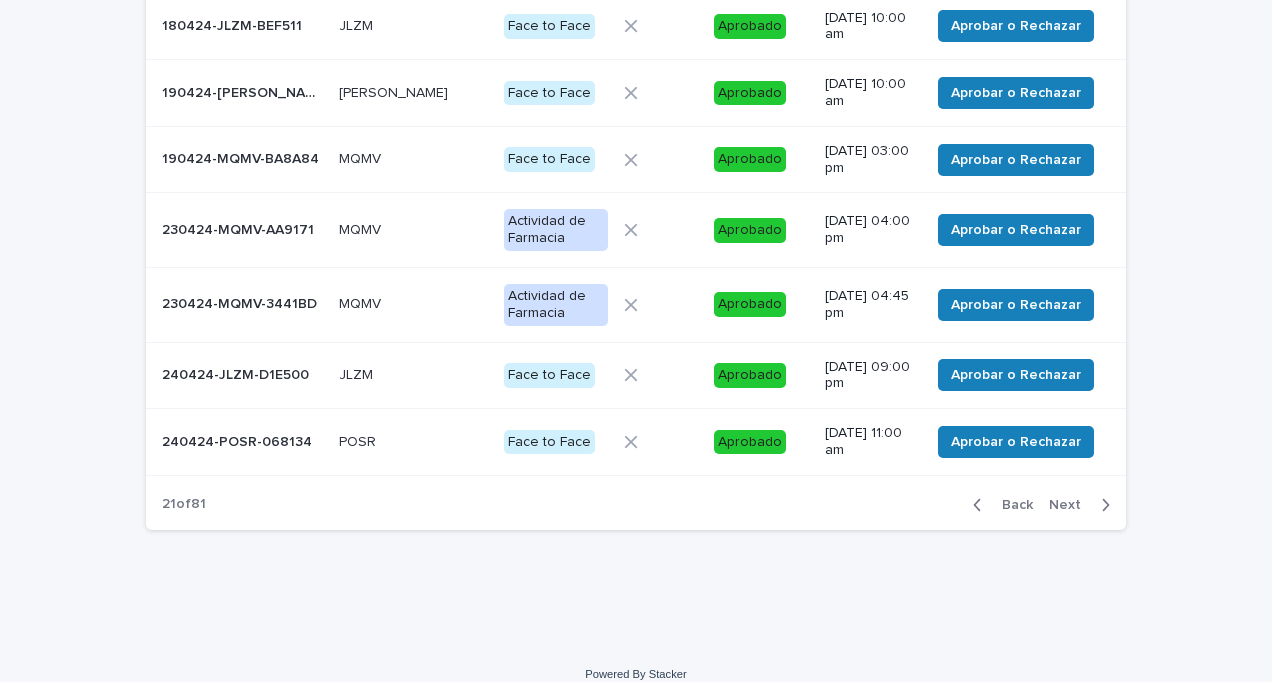 click on "Next" at bounding box center [1071, 505] 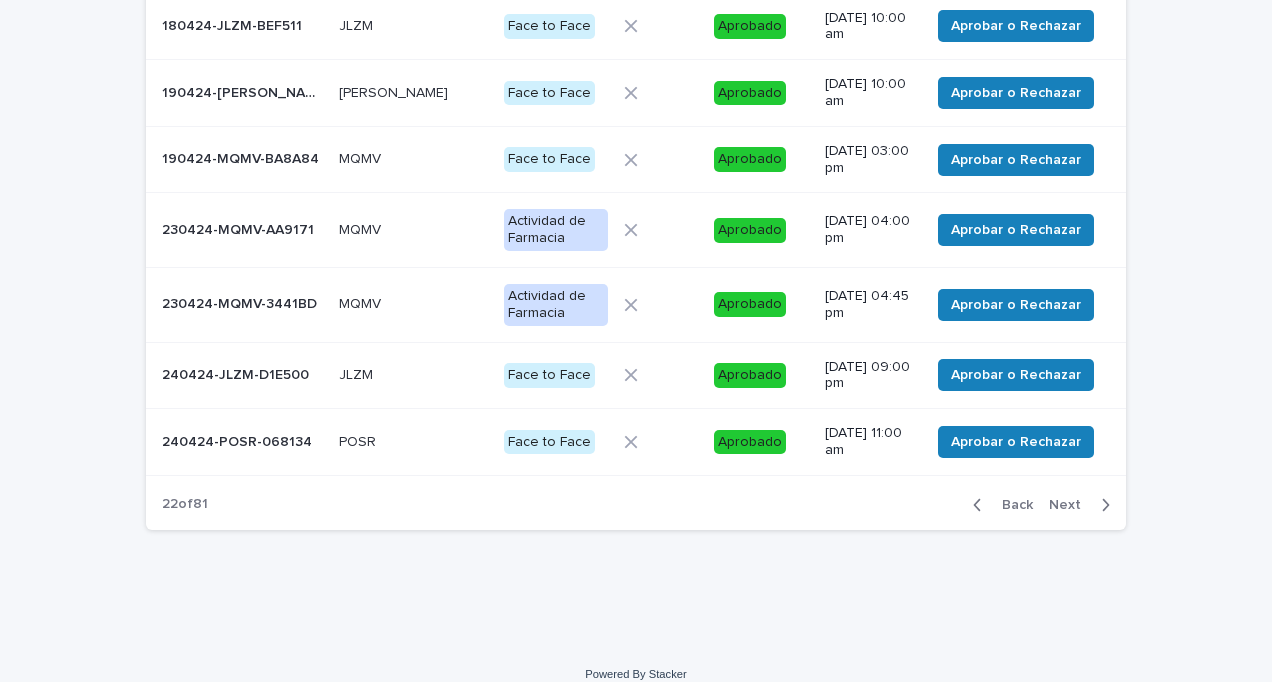 click on "Next" at bounding box center (1071, 505) 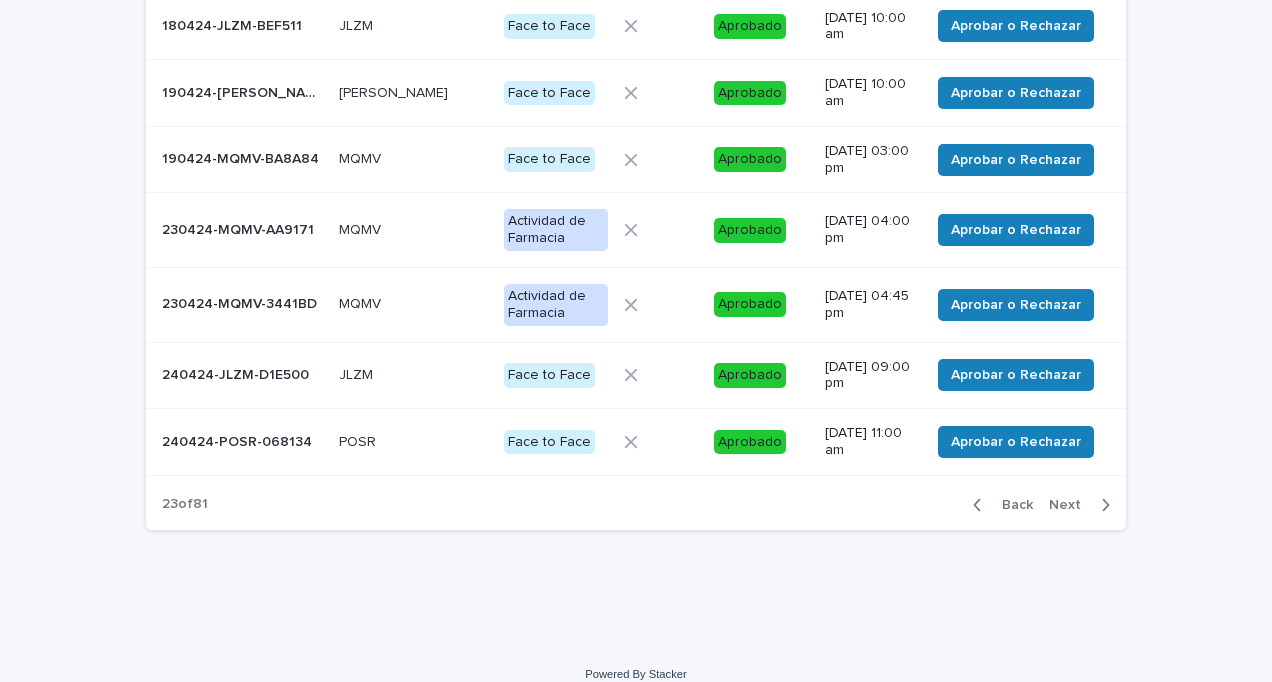 click on "Next" at bounding box center [1071, 505] 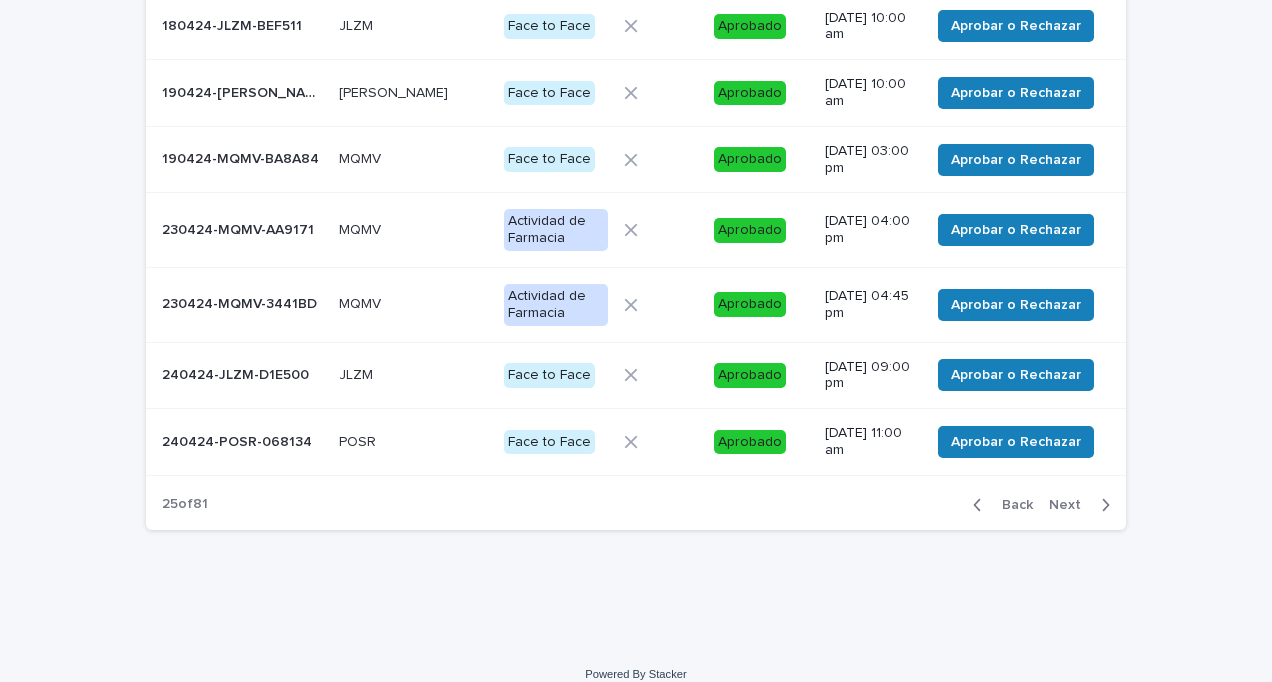 click on "Next" at bounding box center [1071, 505] 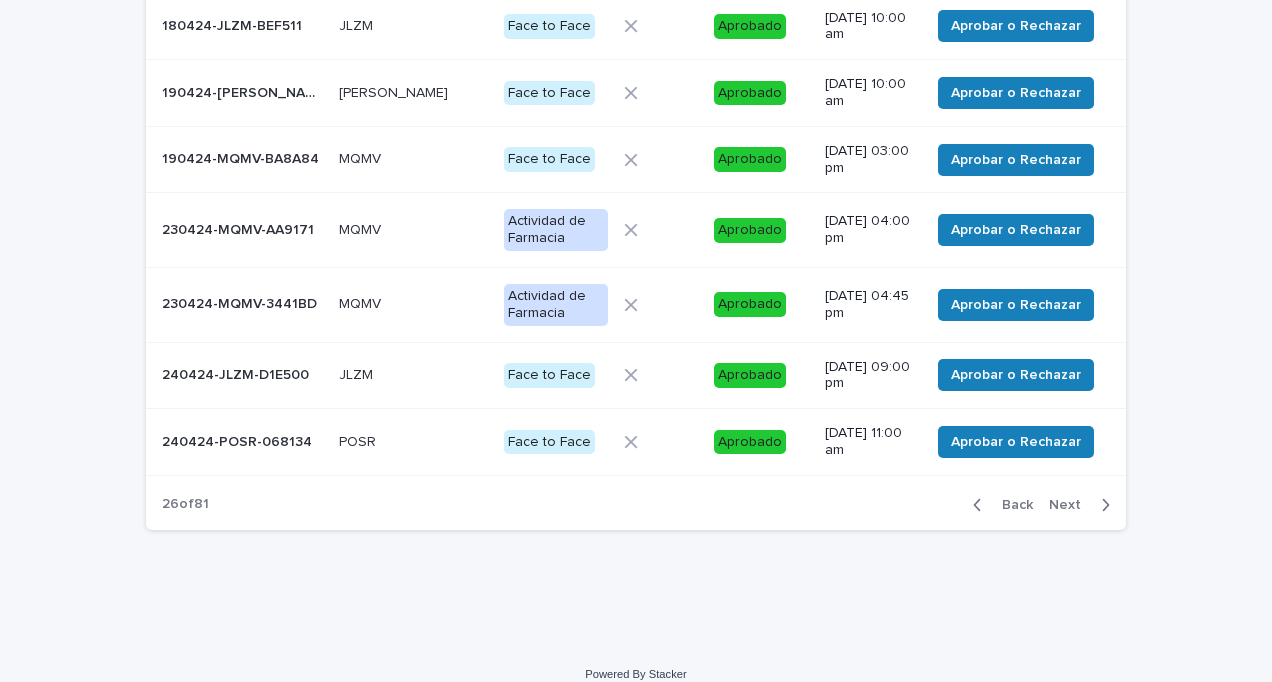 click on "Next" at bounding box center [1071, 505] 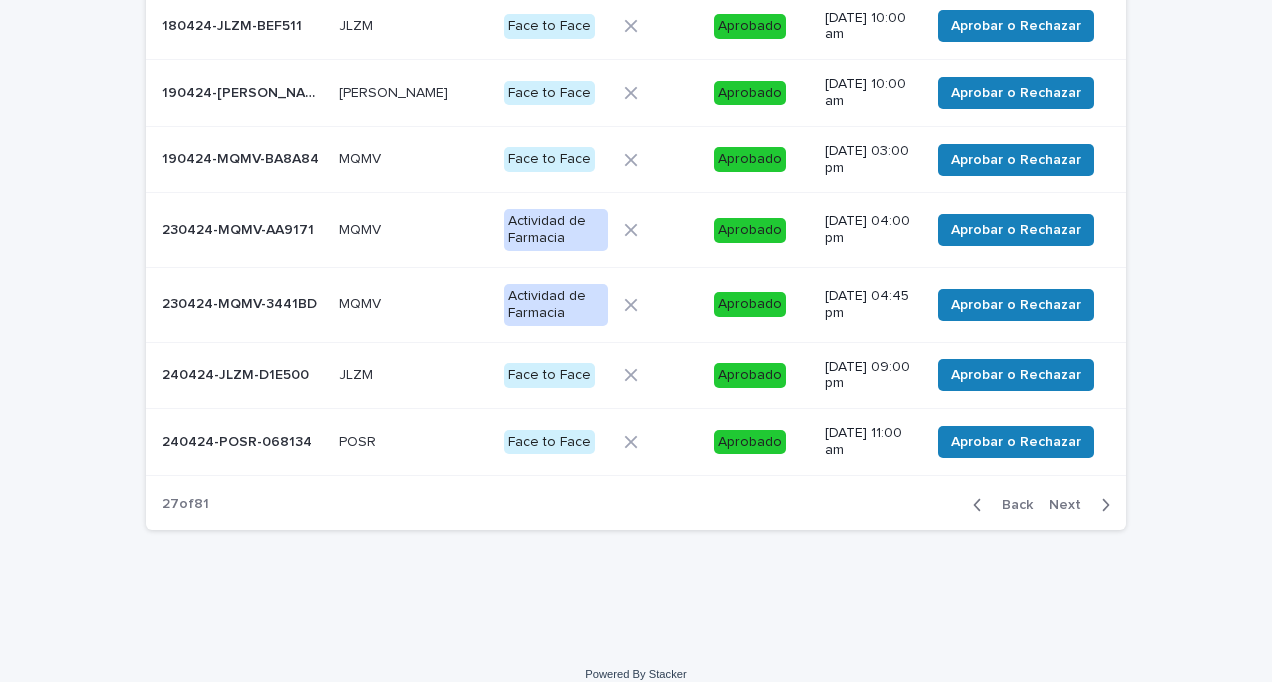 click on "Next" at bounding box center [1071, 505] 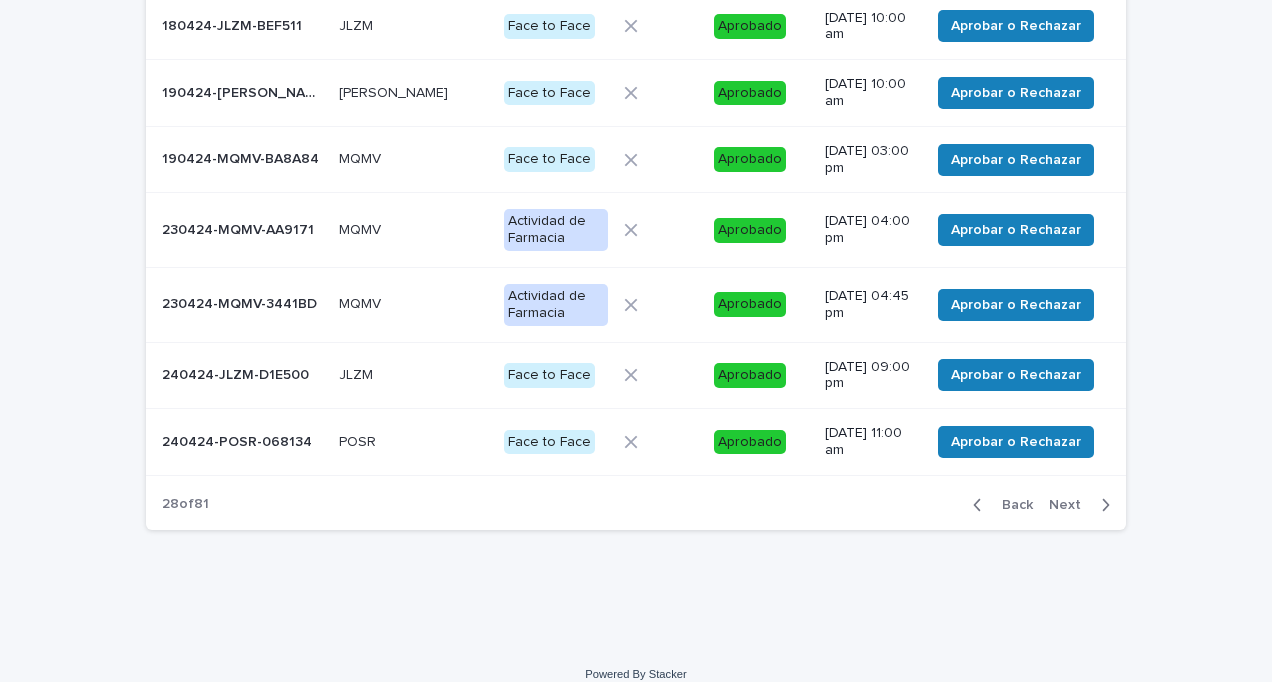 click on "Next" at bounding box center [1071, 505] 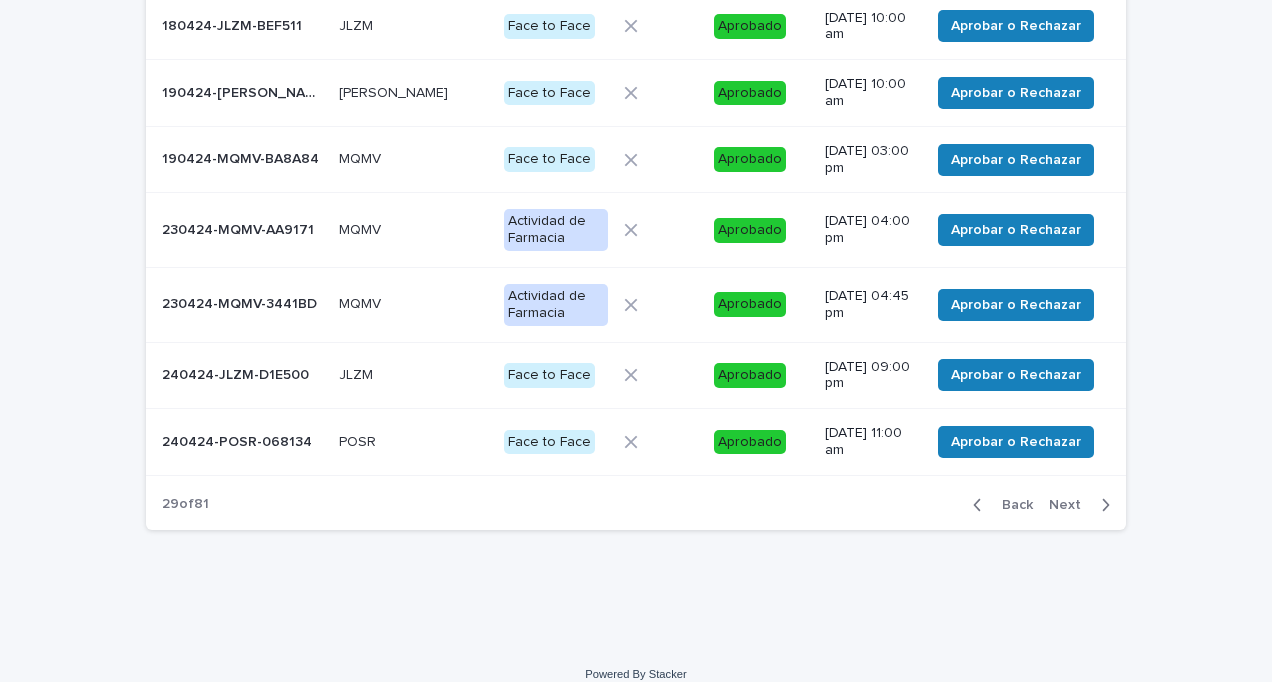 click on "Next" at bounding box center (1071, 505) 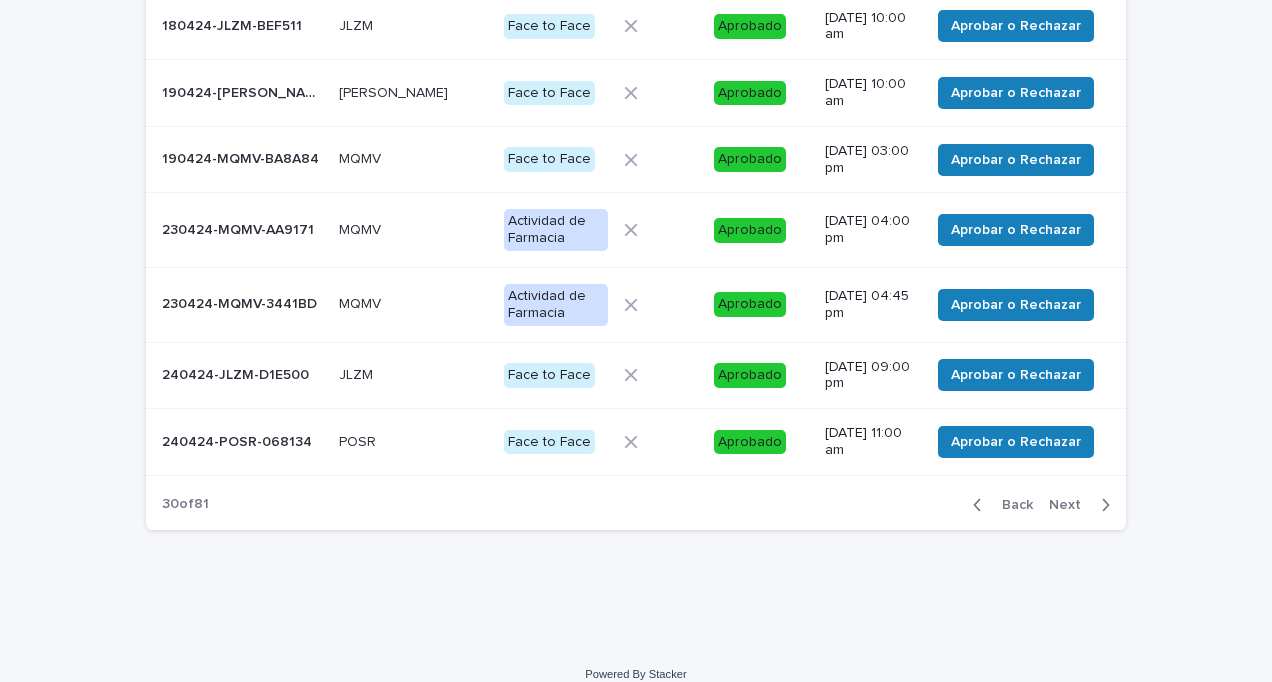 click on "Next" at bounding box center [1071, 505] 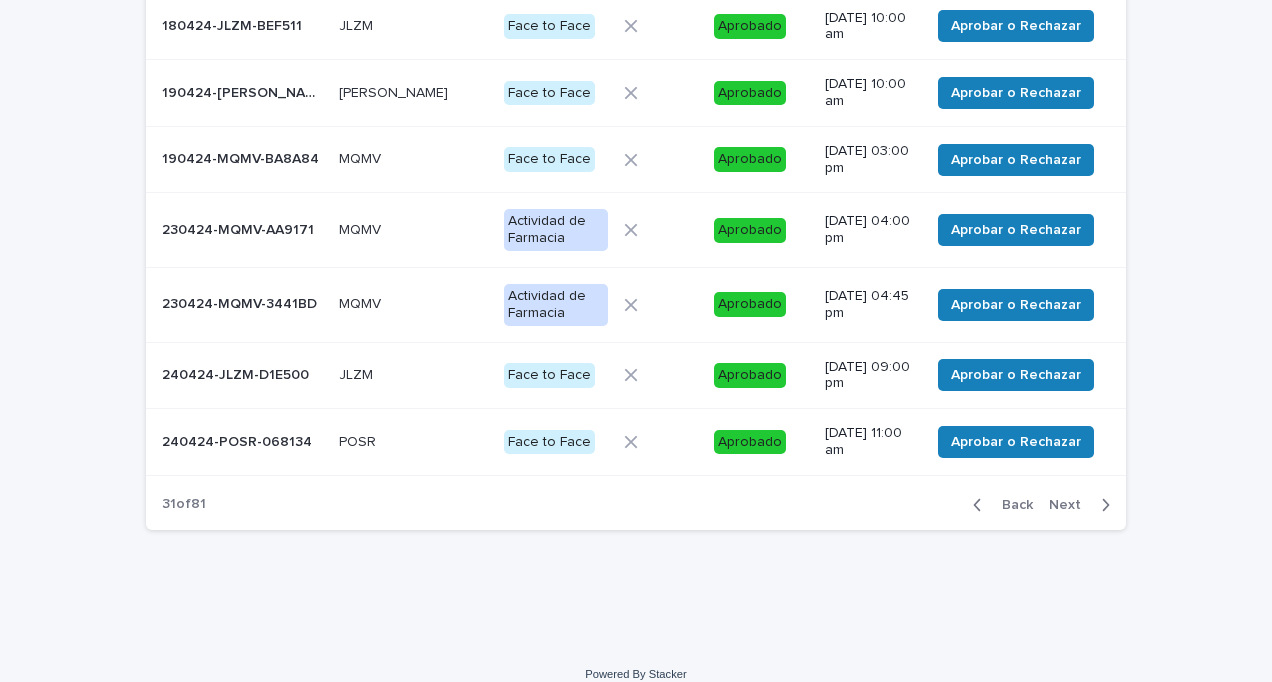 click on "Next" at bounding box center [1071, 505] 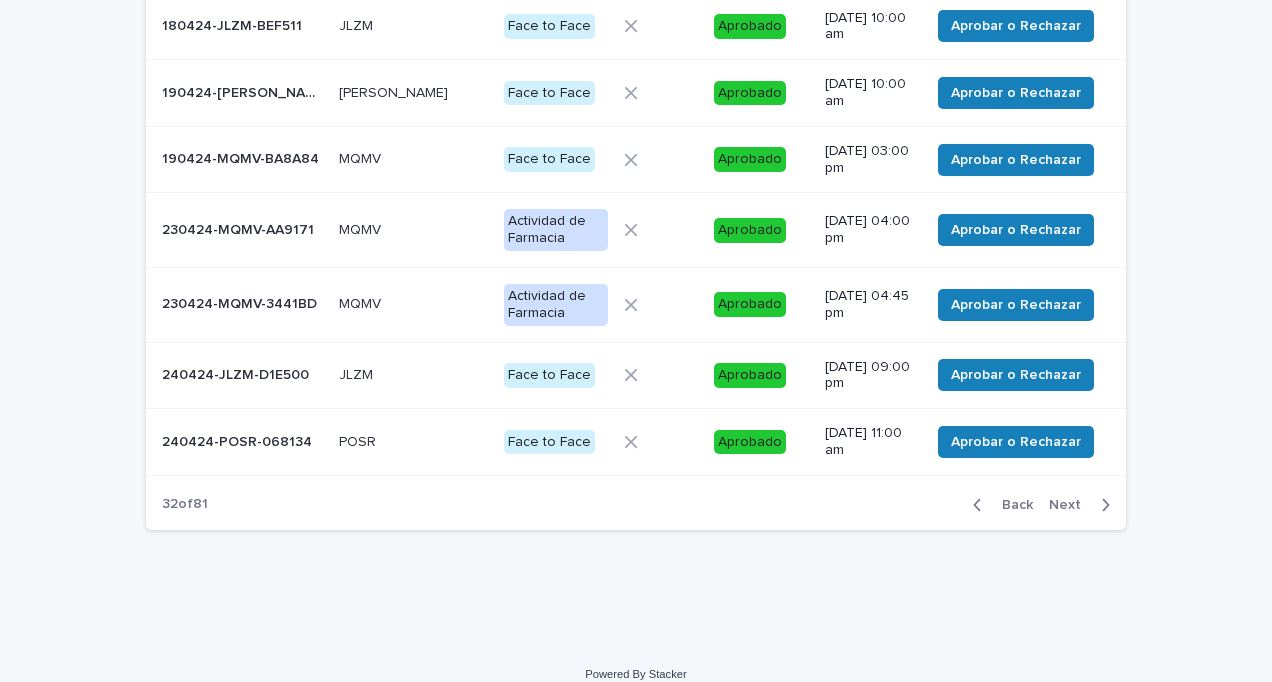 click on "Next" at bounding box center [1071, 505] 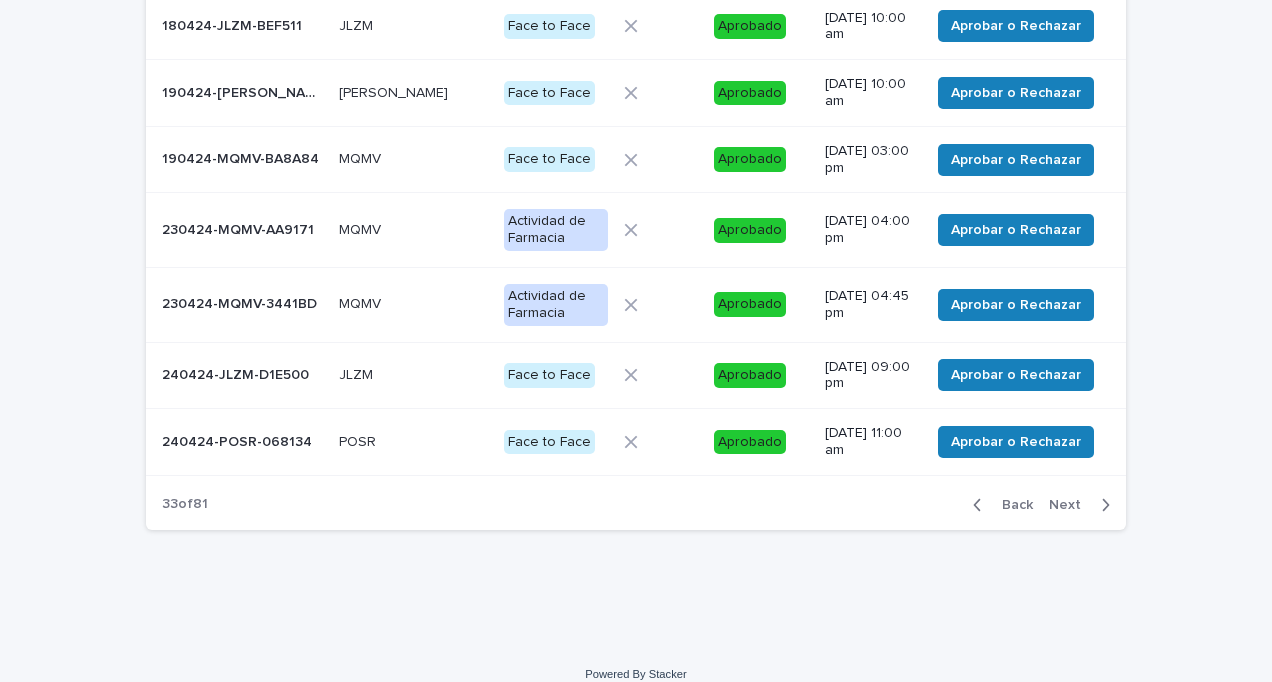 click on "Next" at bounding box center (1071, 505) 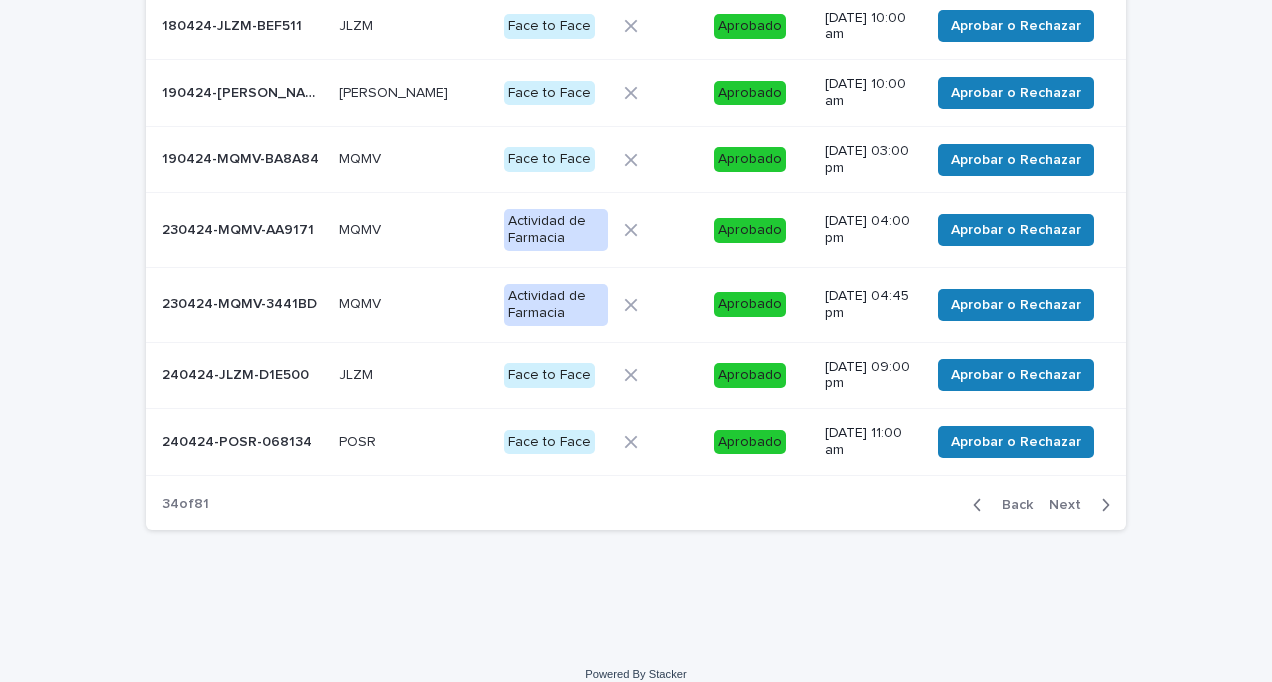 click on "Next" at bounding box center [1071, 505] 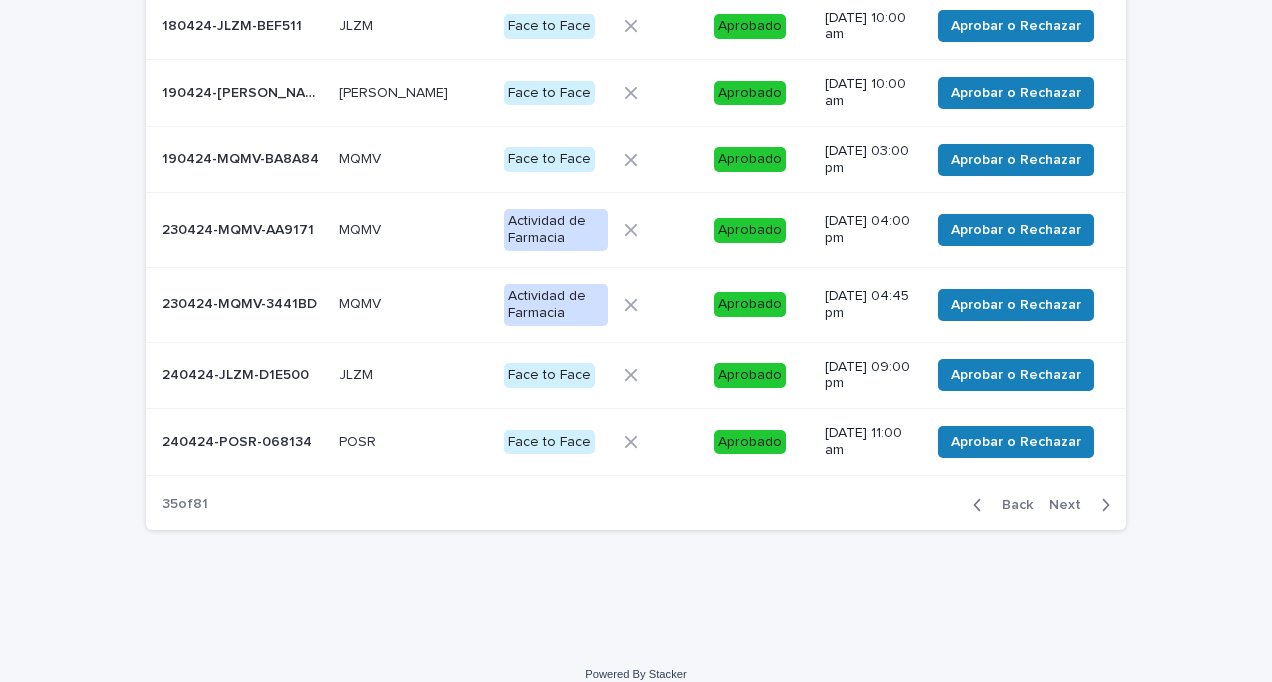 click on "Next" at bounding box center (1071, 505) 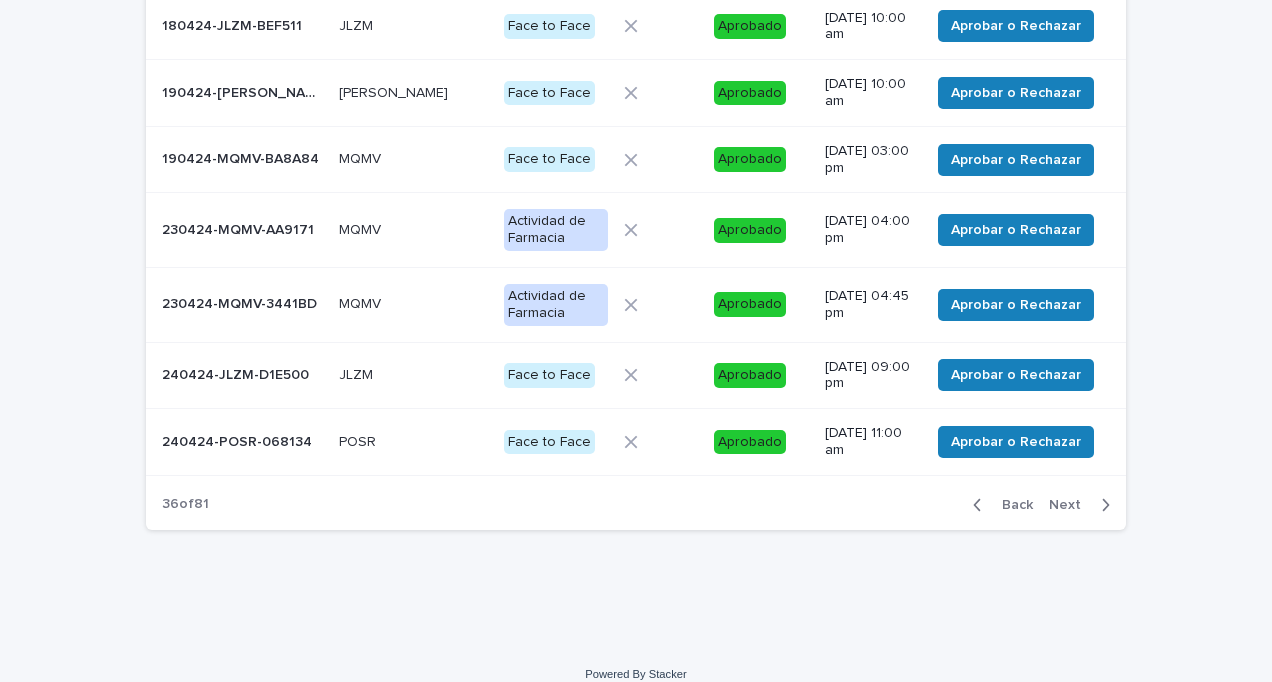 click on "Next" at bounding box center [1071, 505] 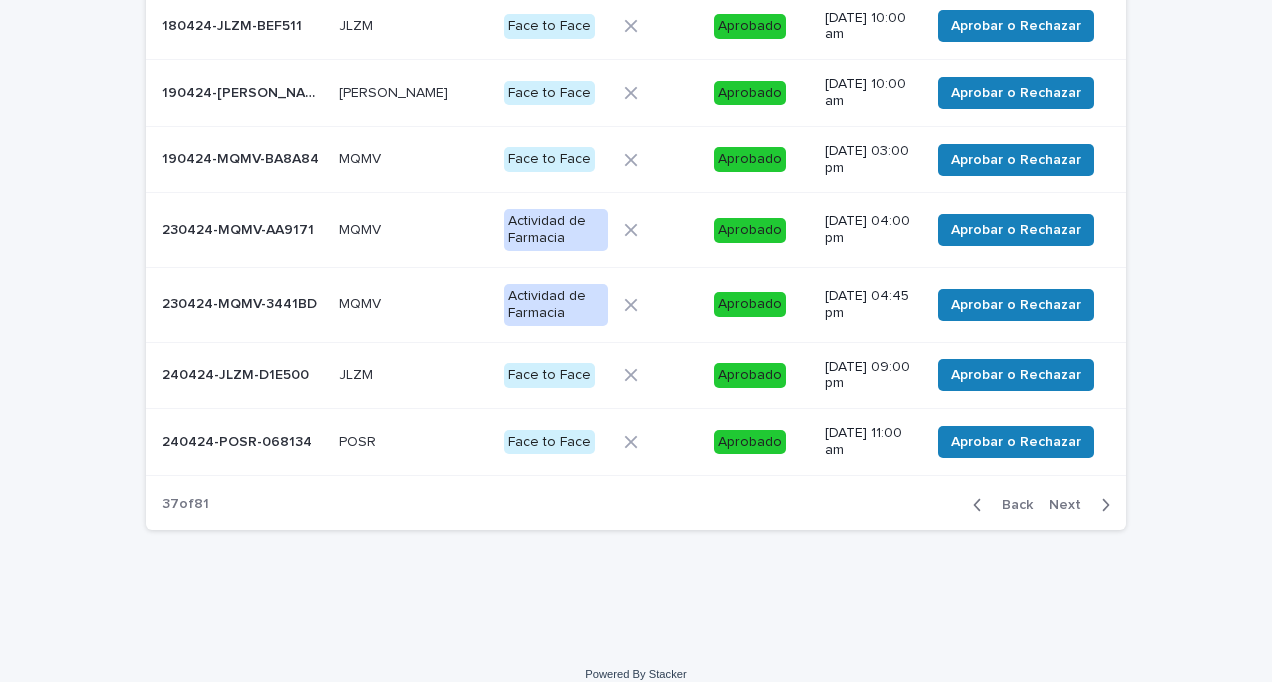 click on "Next" at bounding box center (1071, 505) 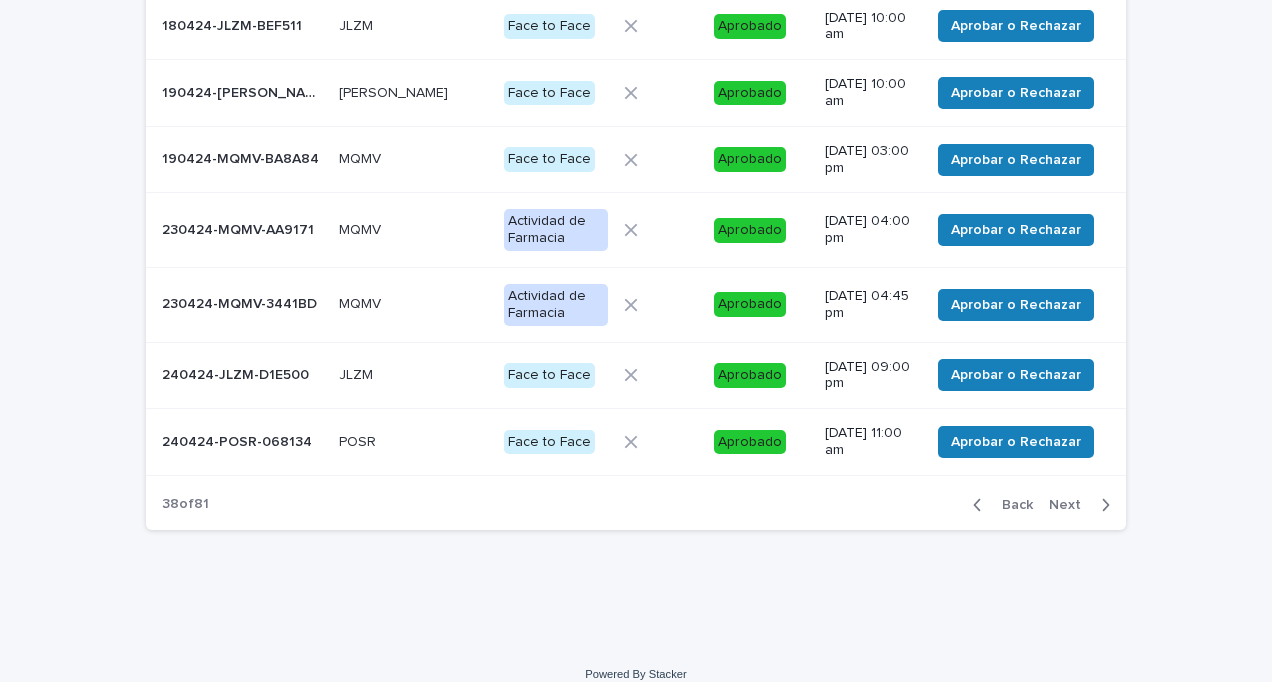 click on "Next" at bounding box center (1071, 505) 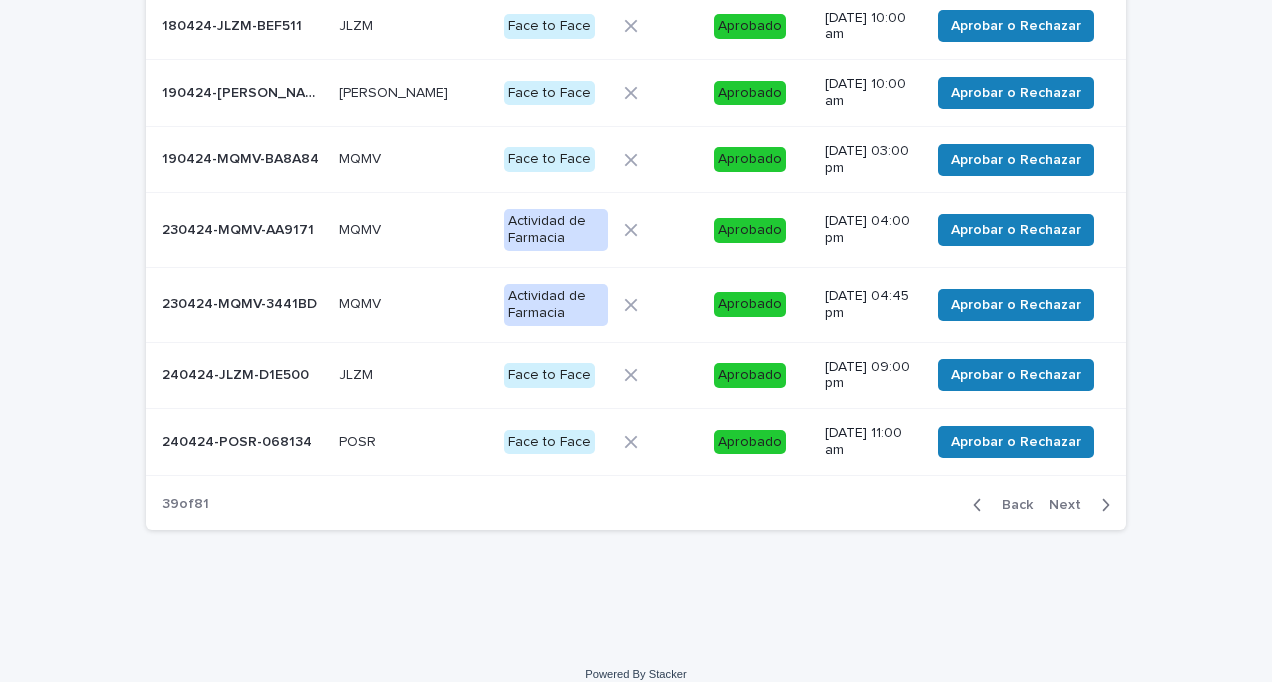 click on "Next" at bounding box center [1071, 505] 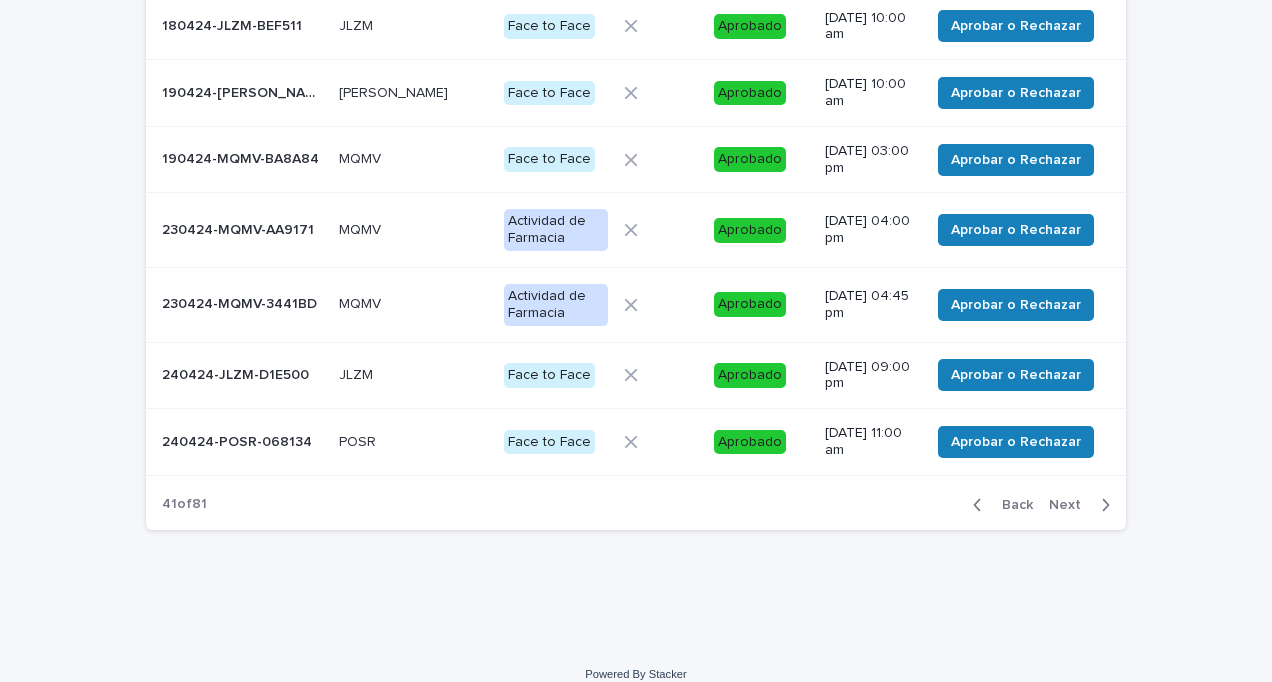 click on "Next" at bounding box center [1071, 505] 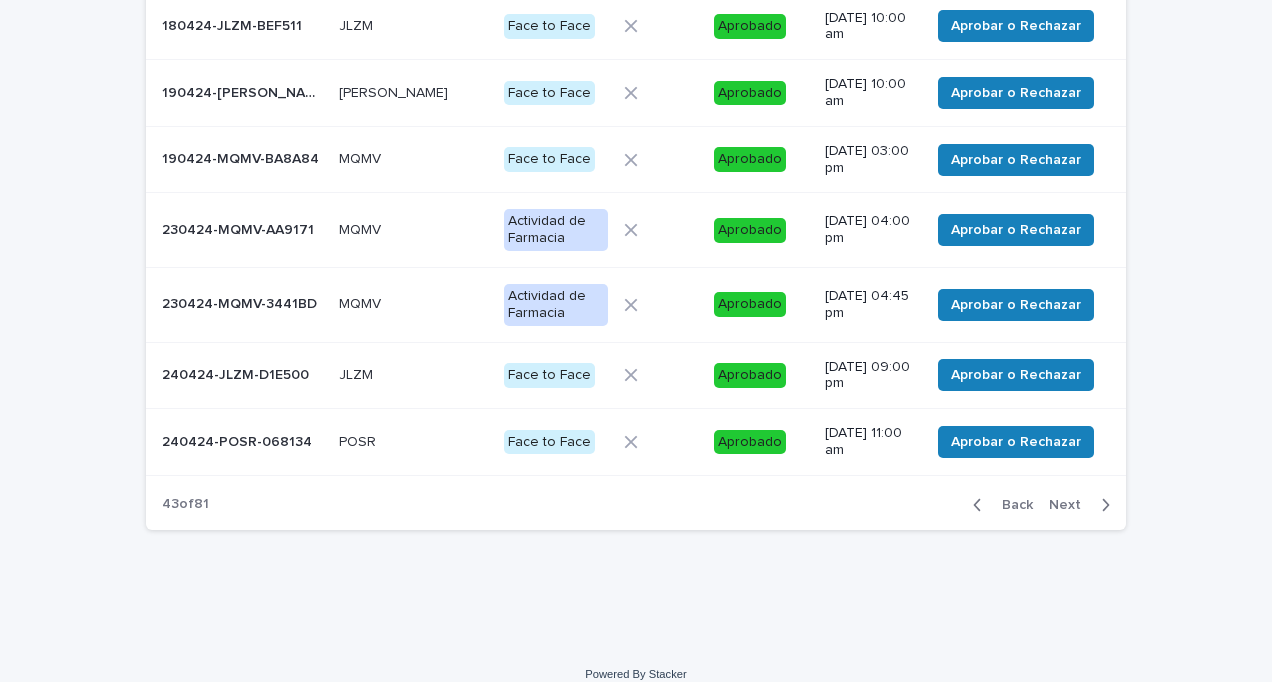 click on "Next" at bounding box center (1071, 505) 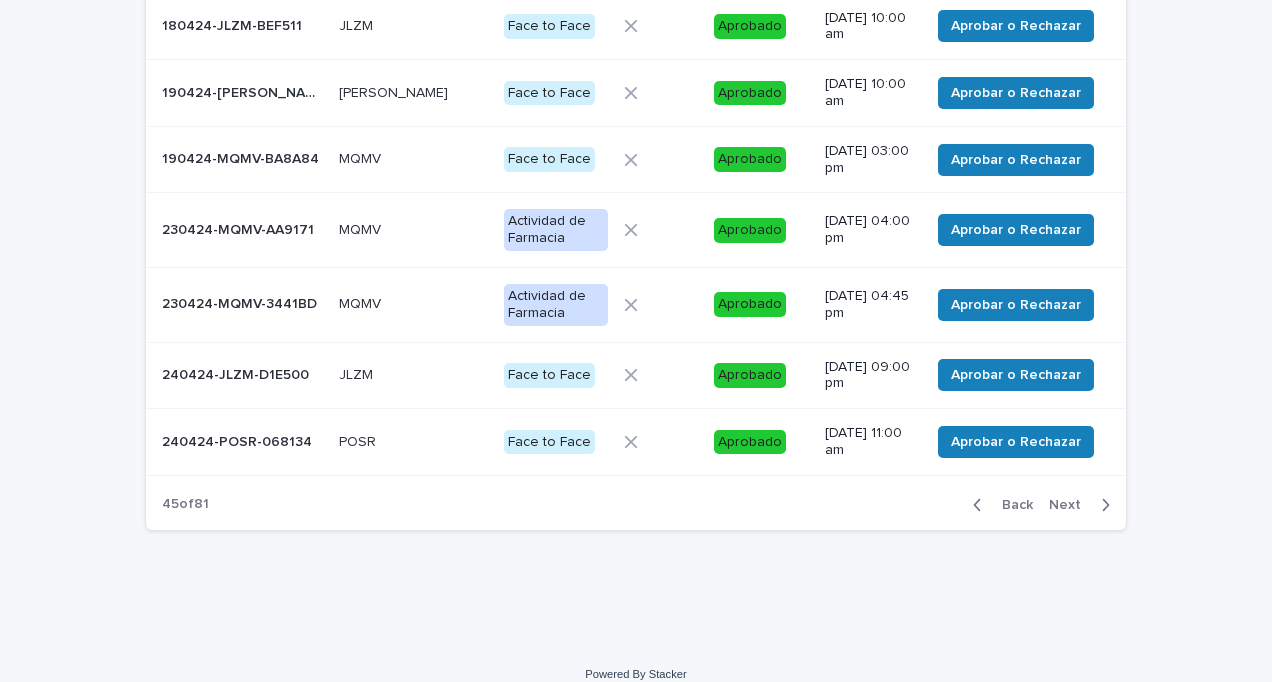 click on "Next" at bounding box center (1071, 505) 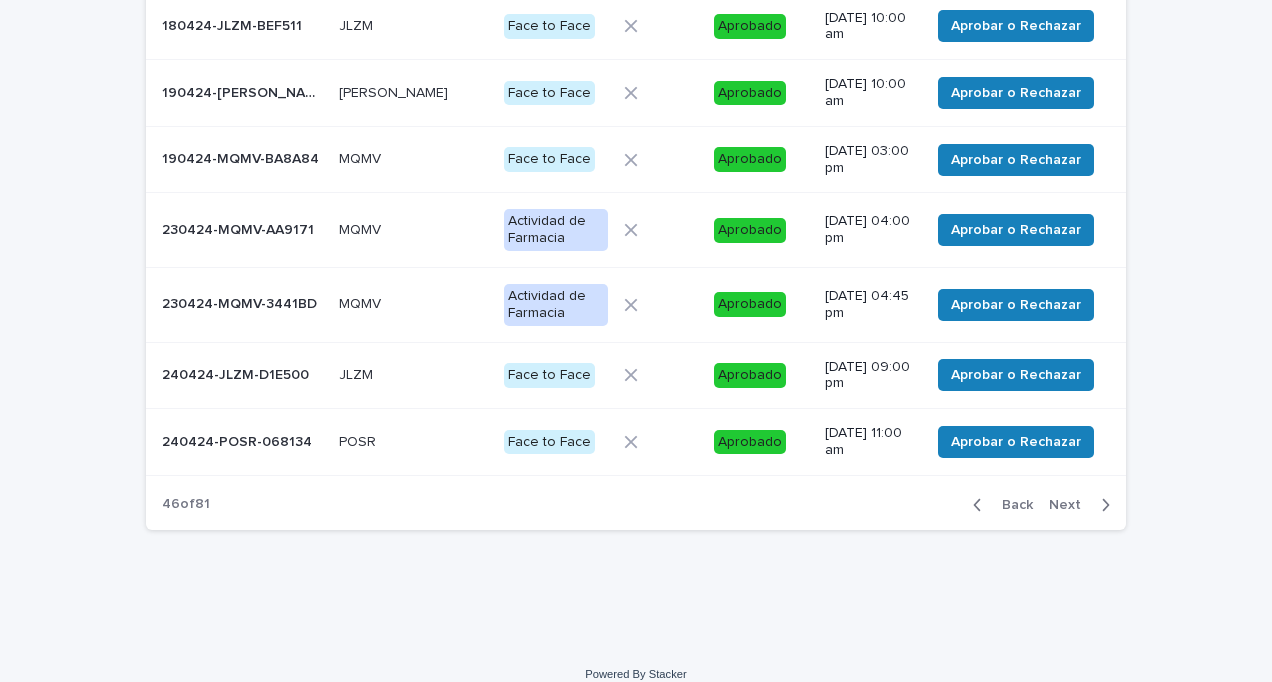click on "Next" at bounding box center (1071, 505) 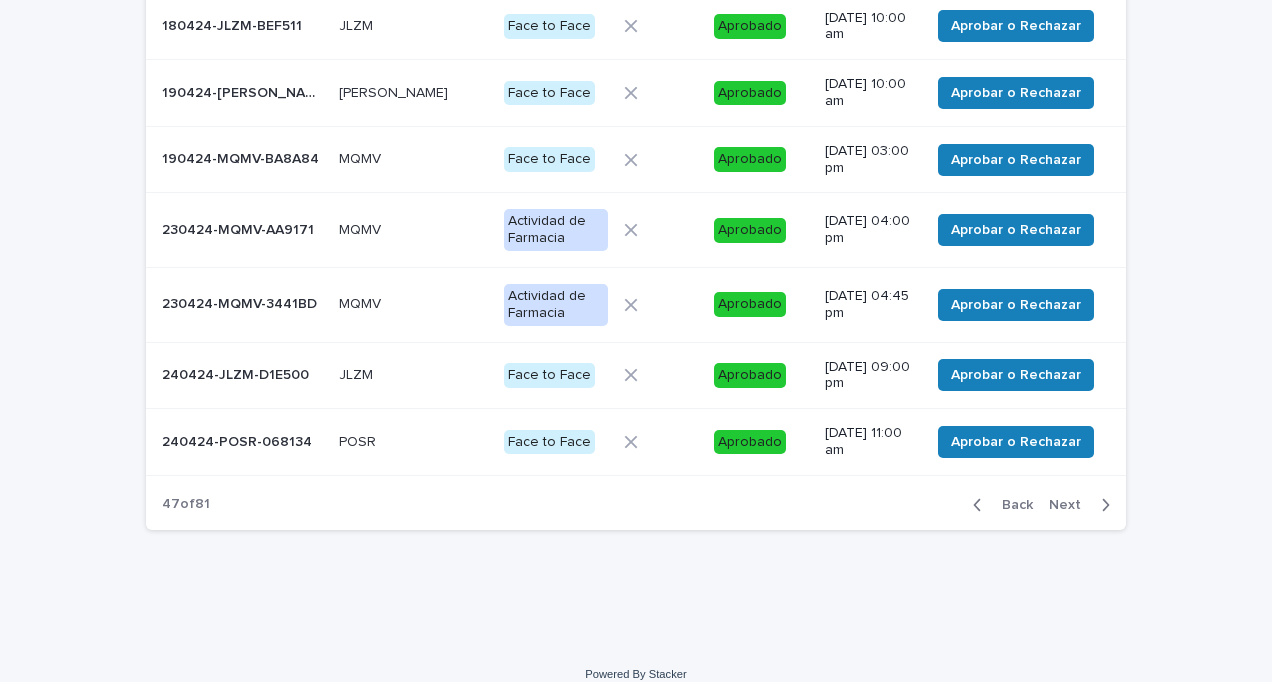 click on "Next" at bounding box center (1071, 505) 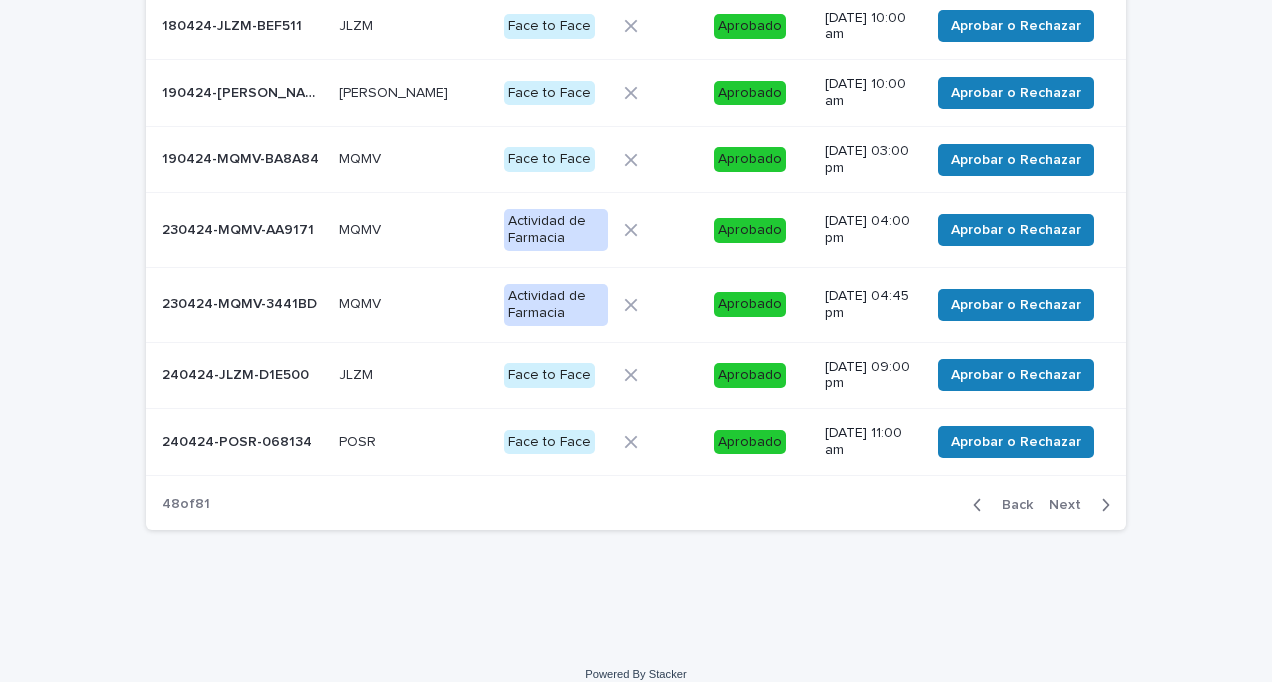 click on "Next" at bounding box center [1071, 505] 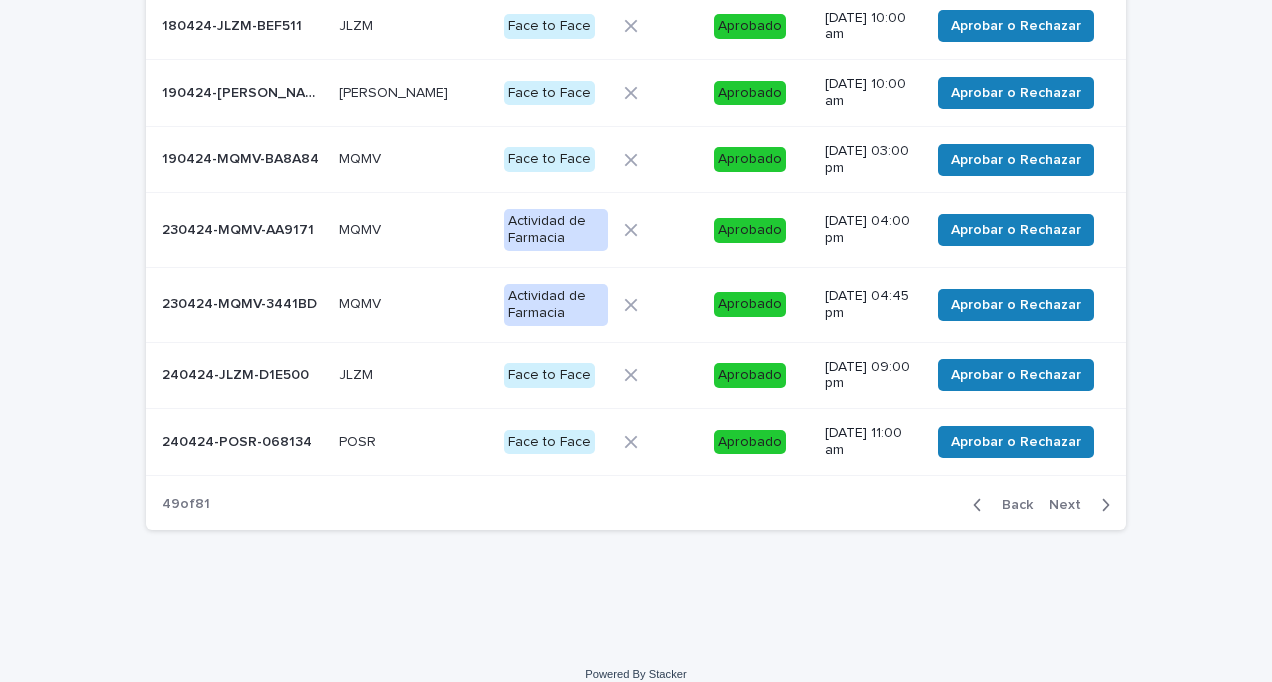 click on "Next" at bounding box center (1071, 505) 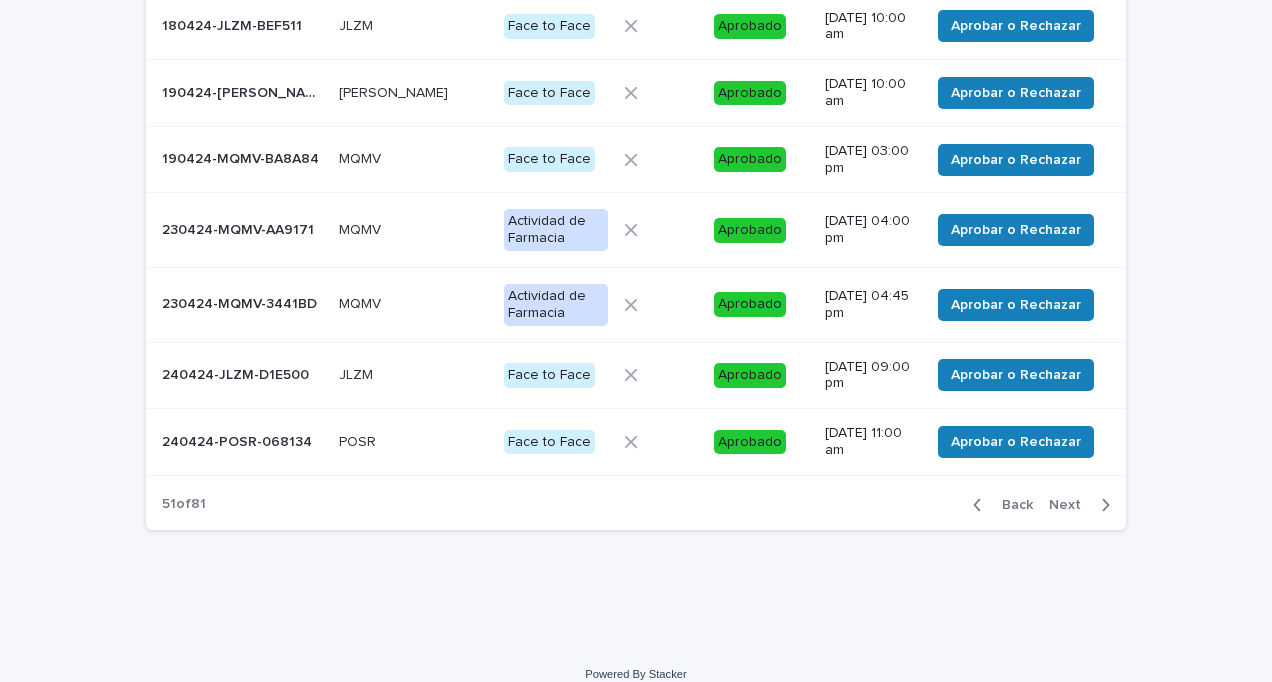 click on "Next" at bounding box center [1071, 505] 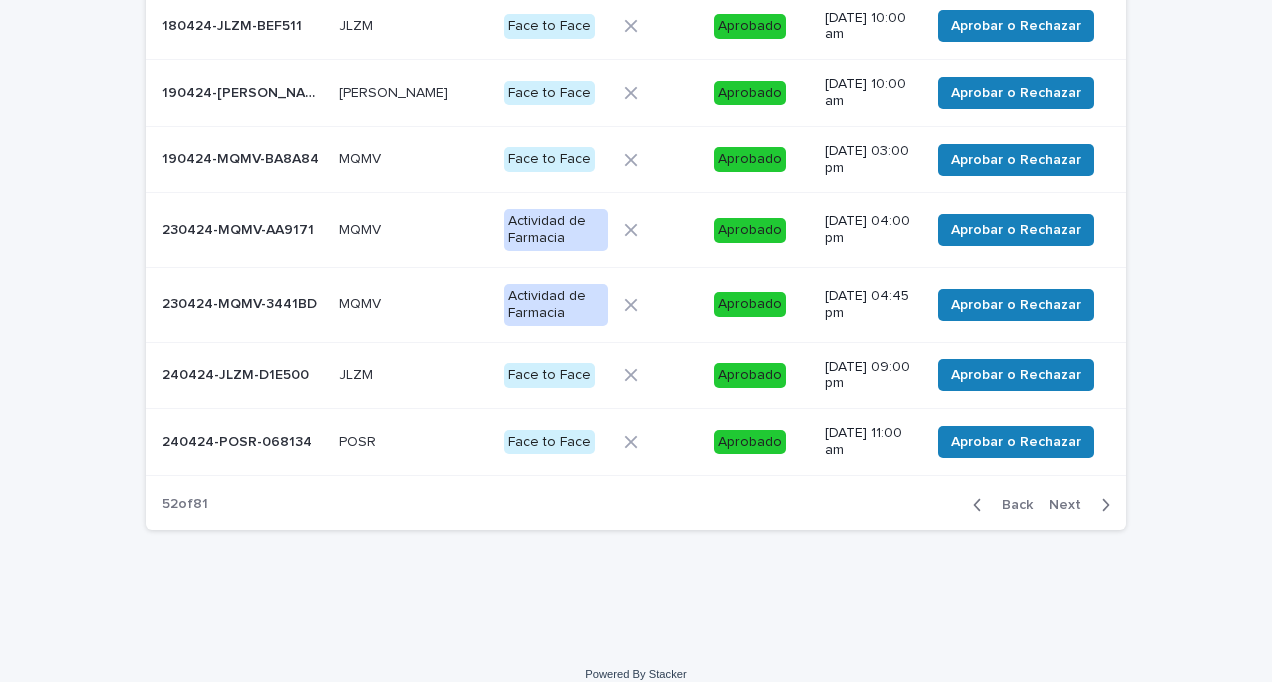 click on "Next" at bounding box center [1071, 505] 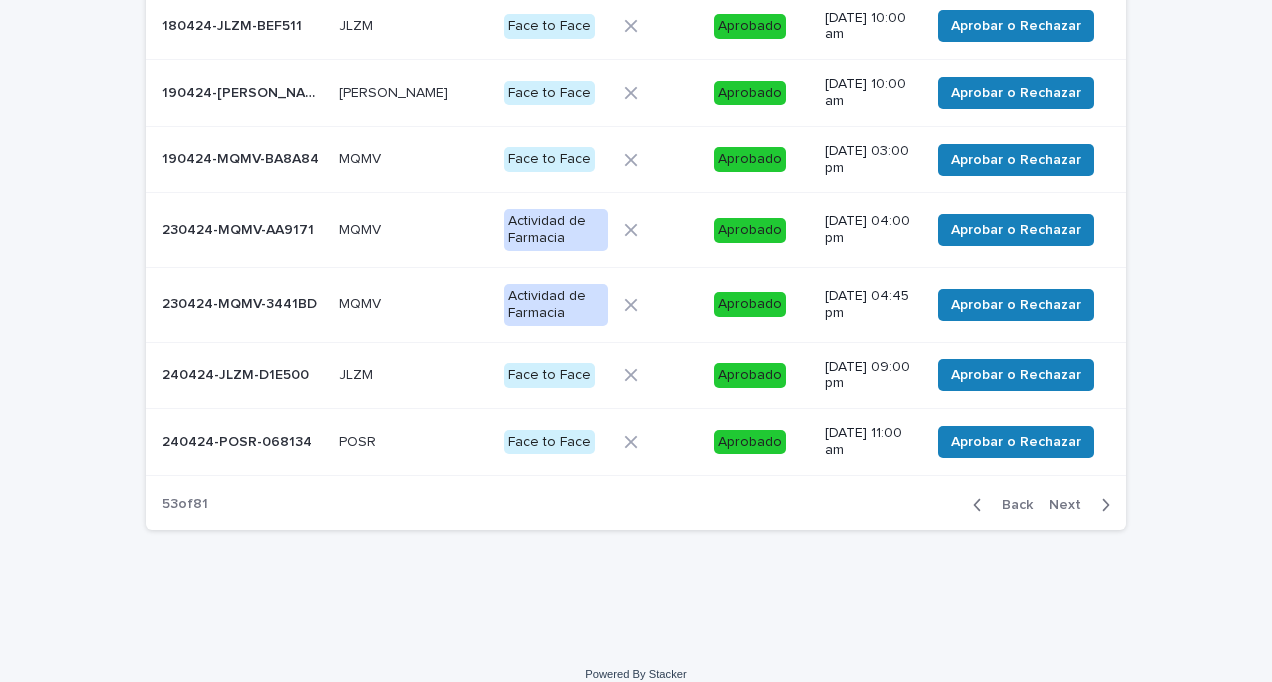 click on "Next" at bounding box center (1071, 505) 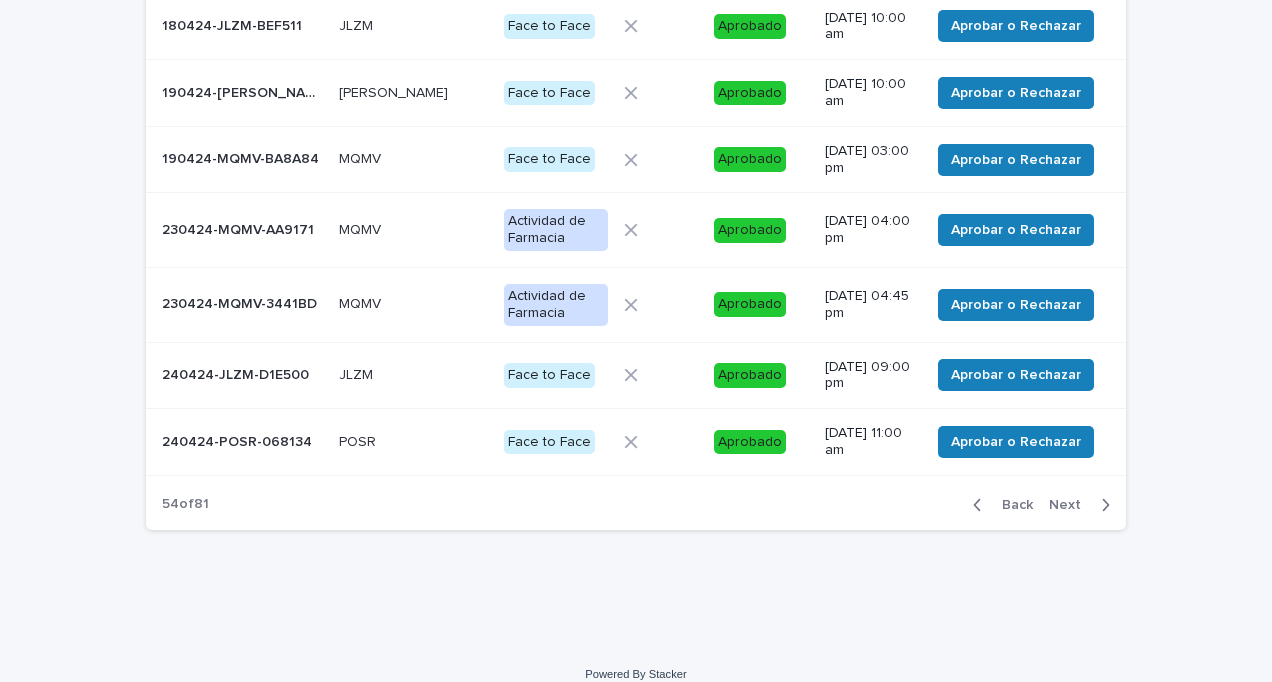 click on "Next" at bounding box center [1071, 505] 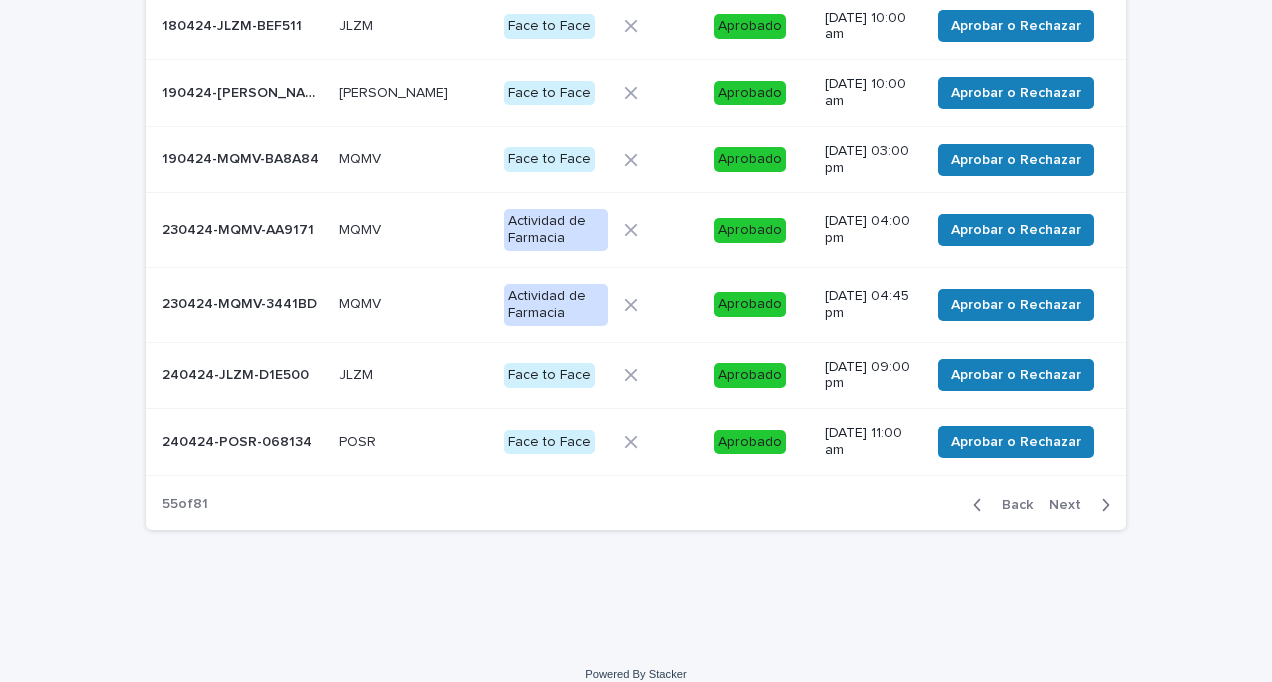 click on "Next" at bounding box center (1071, 505) 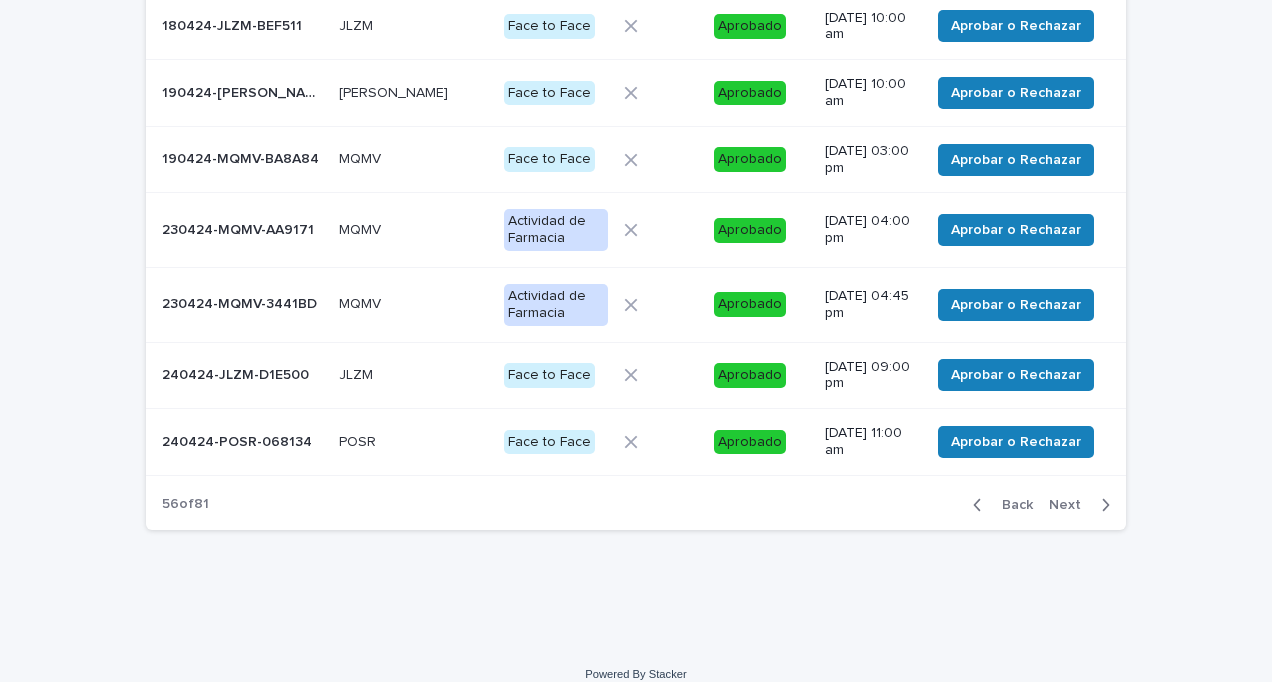 click on "Next" at bounding box center [1071, 505] 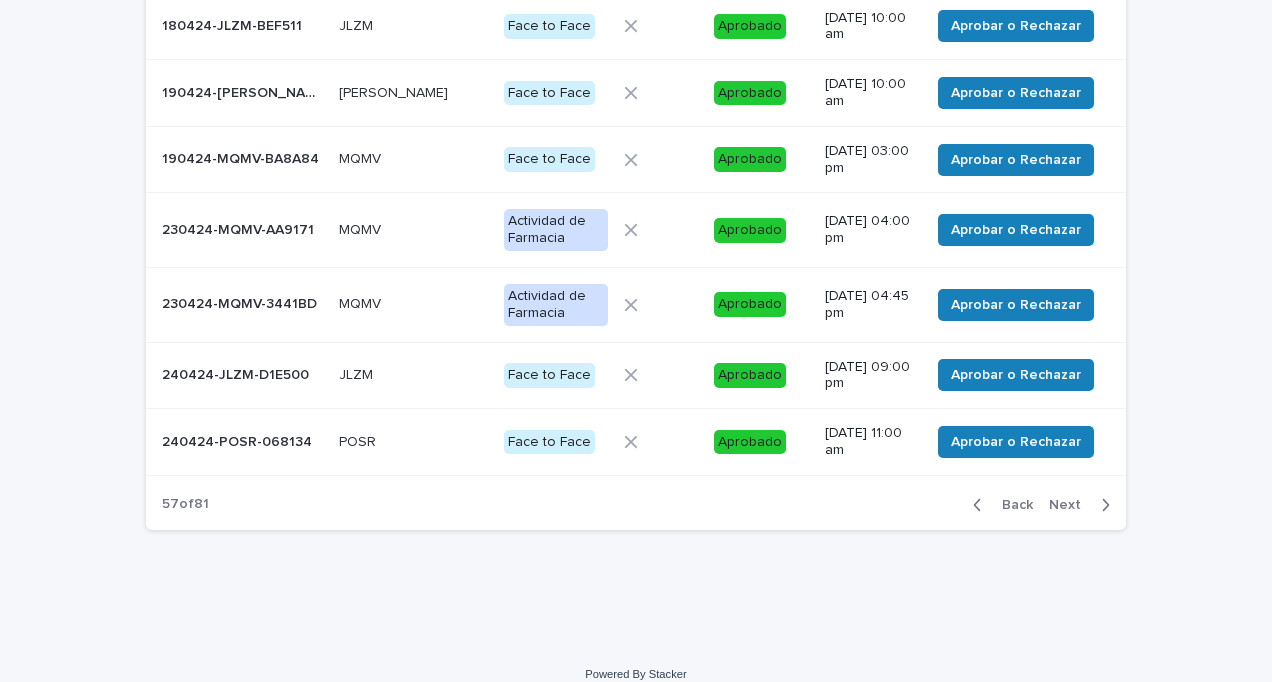 click on "Next" at bounding box center [1071, 505] 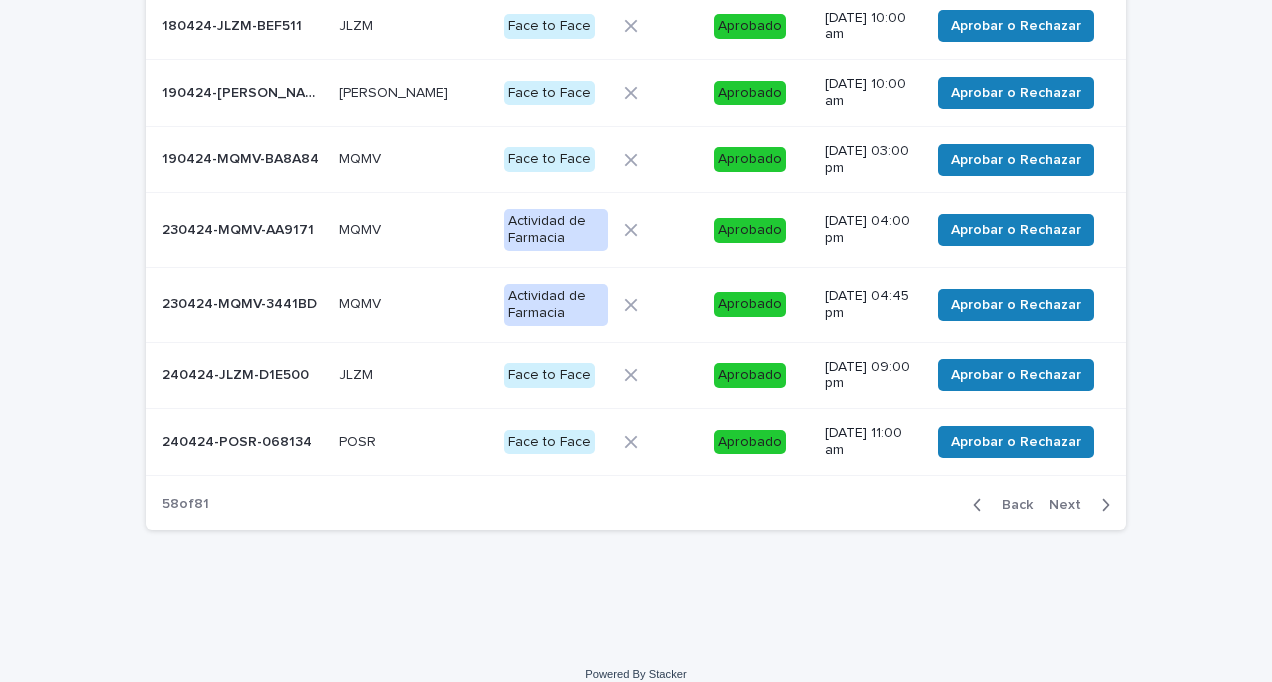 click on "Next" at bounding box center (1071, 505) 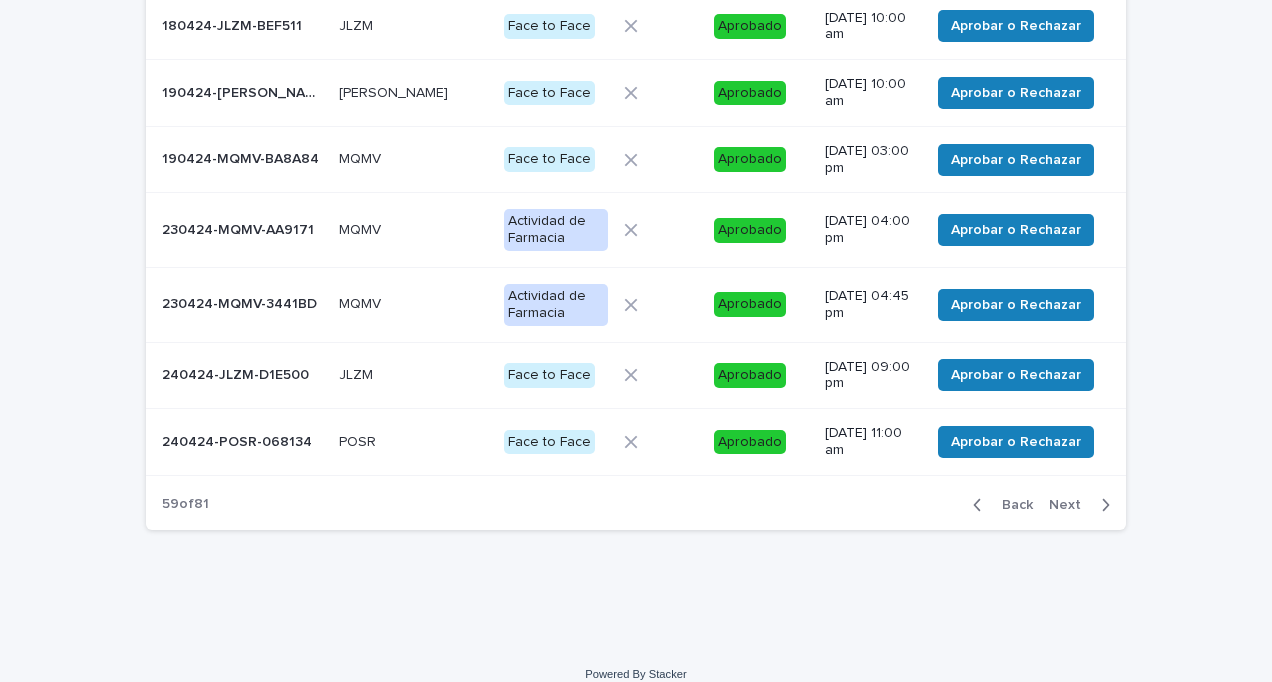click on "Next" at bounding box center (1071, 505) 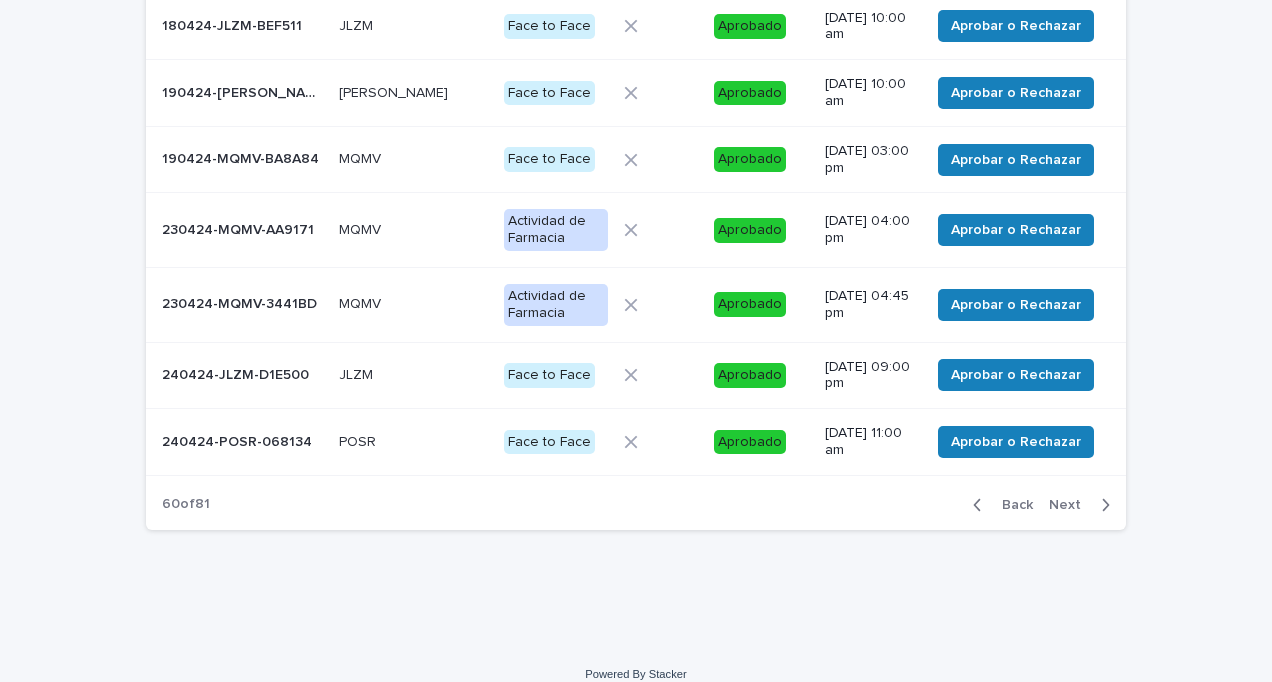 click on "Next" at bounding box center (1071, 505) 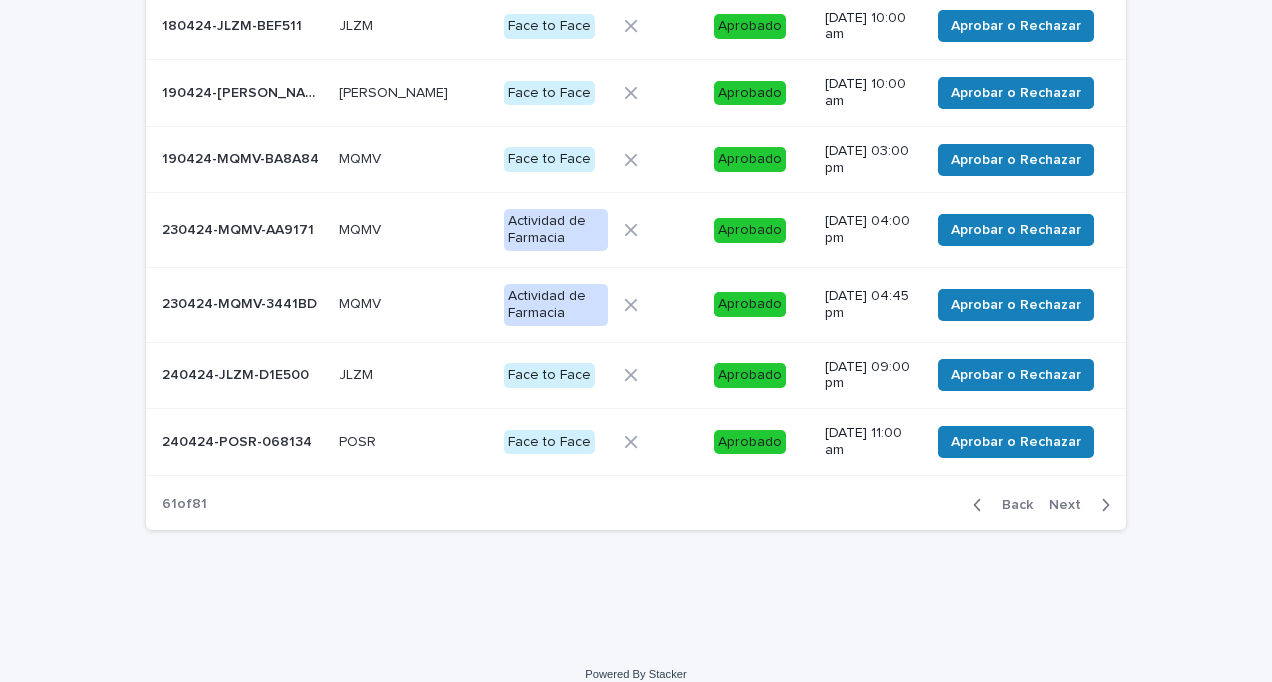 click on "Next" at bounding box center [1071, 505] 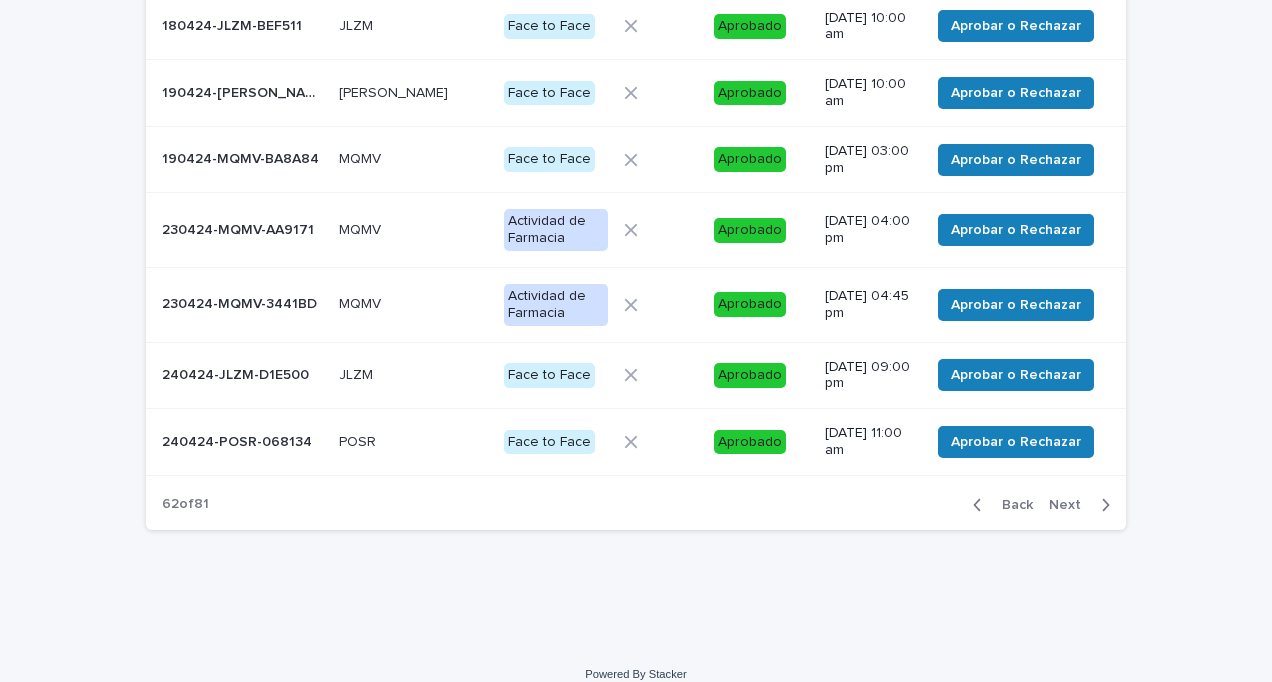 click on "Next" at bounding box center (1071, 505) 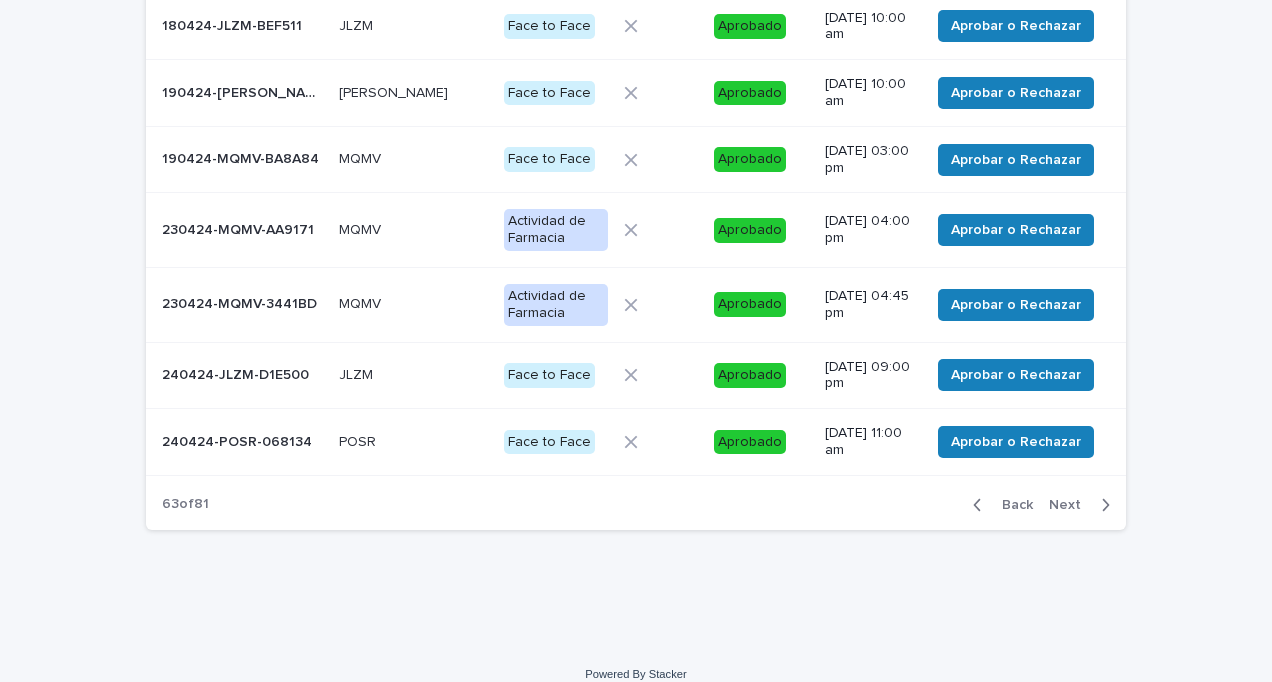 click on "Next" at bounding box center (1071, 505) 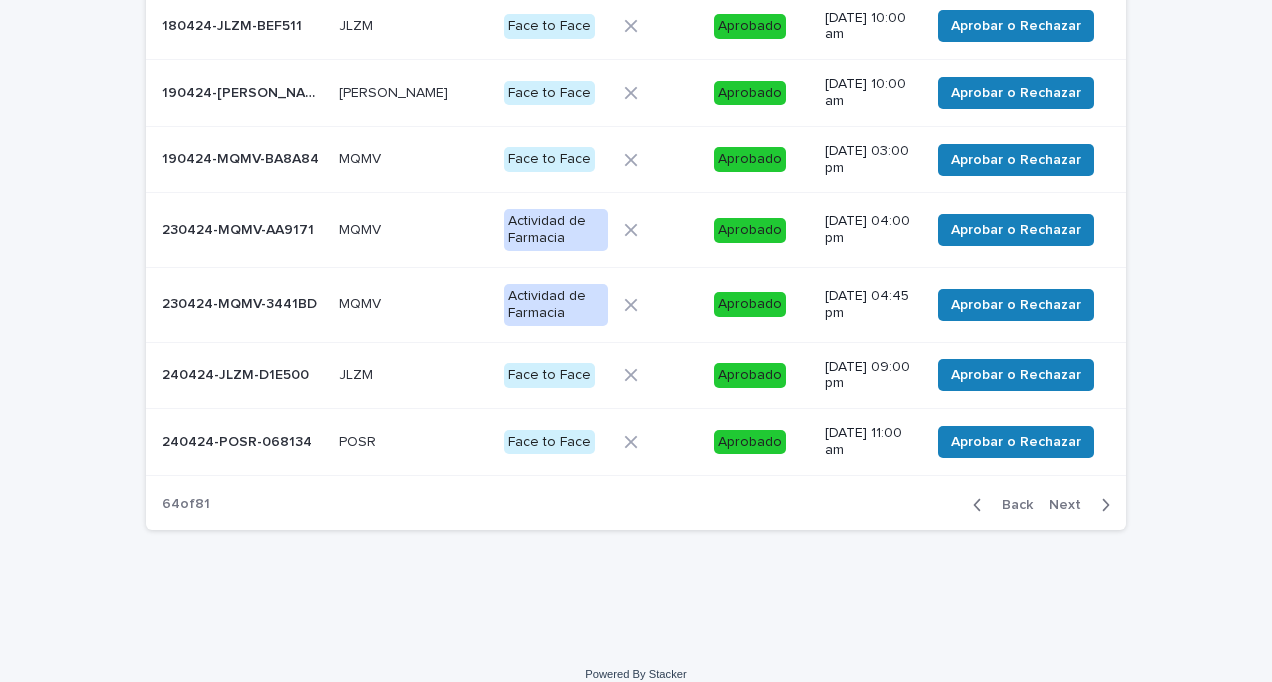 click on "Next" at bounding box center [1071, 505] 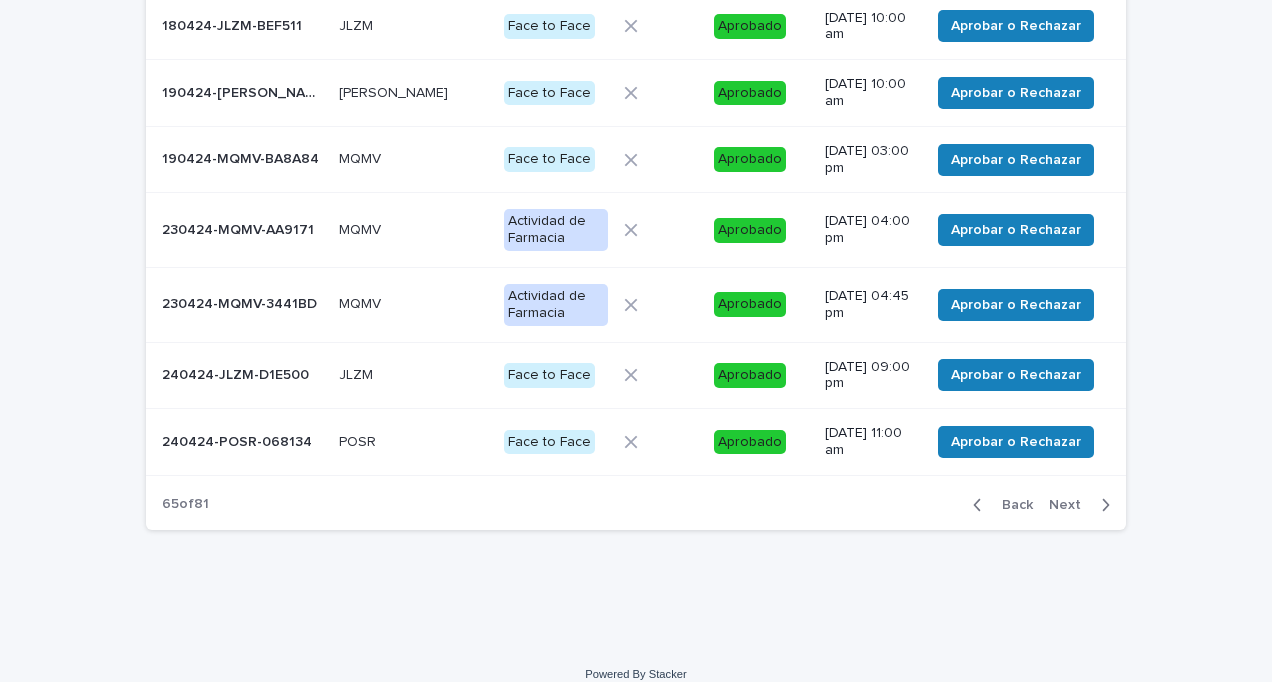 click on "Next" at bounding box center [1071, 505] 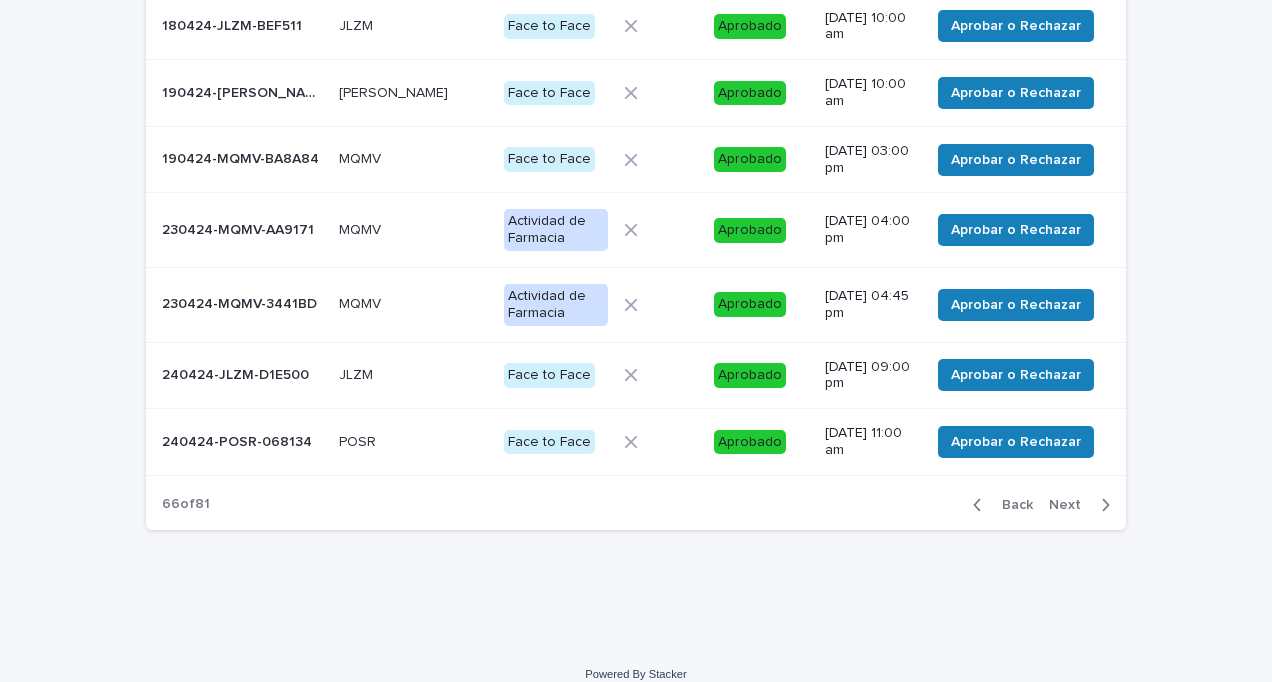 click on "Next" at bounding box center (1071, 505) 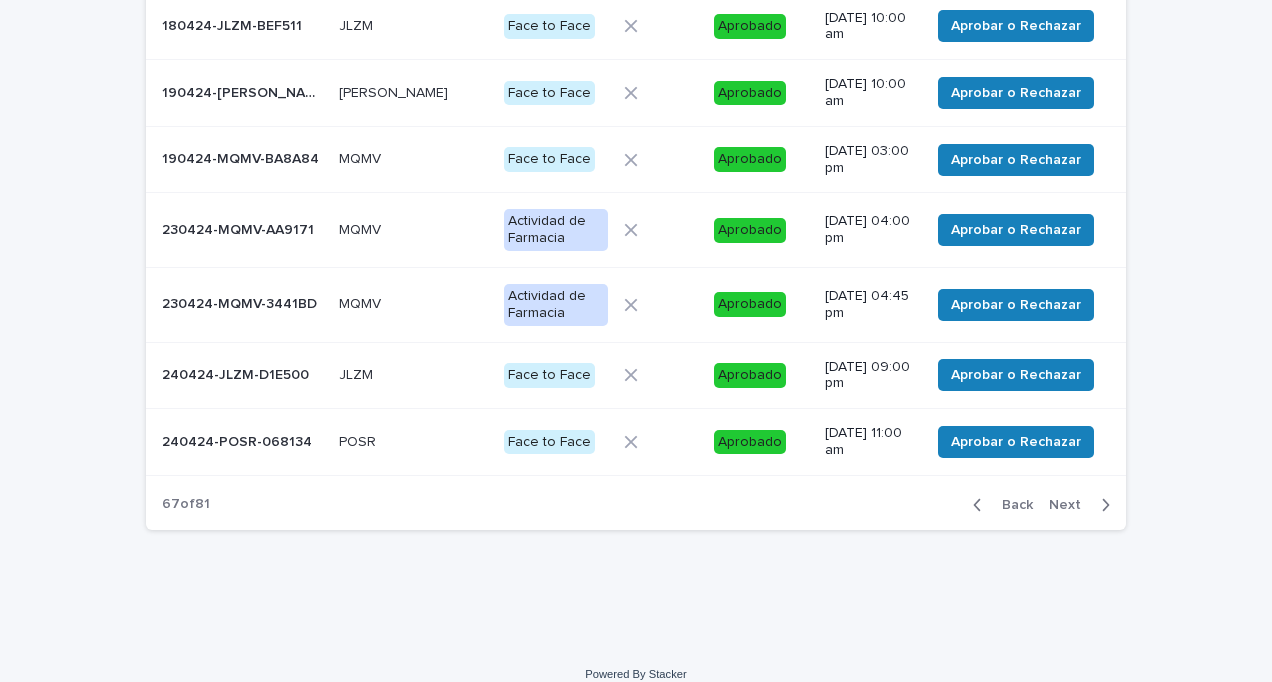 click on "Next" at bounding box center (1071, 505) 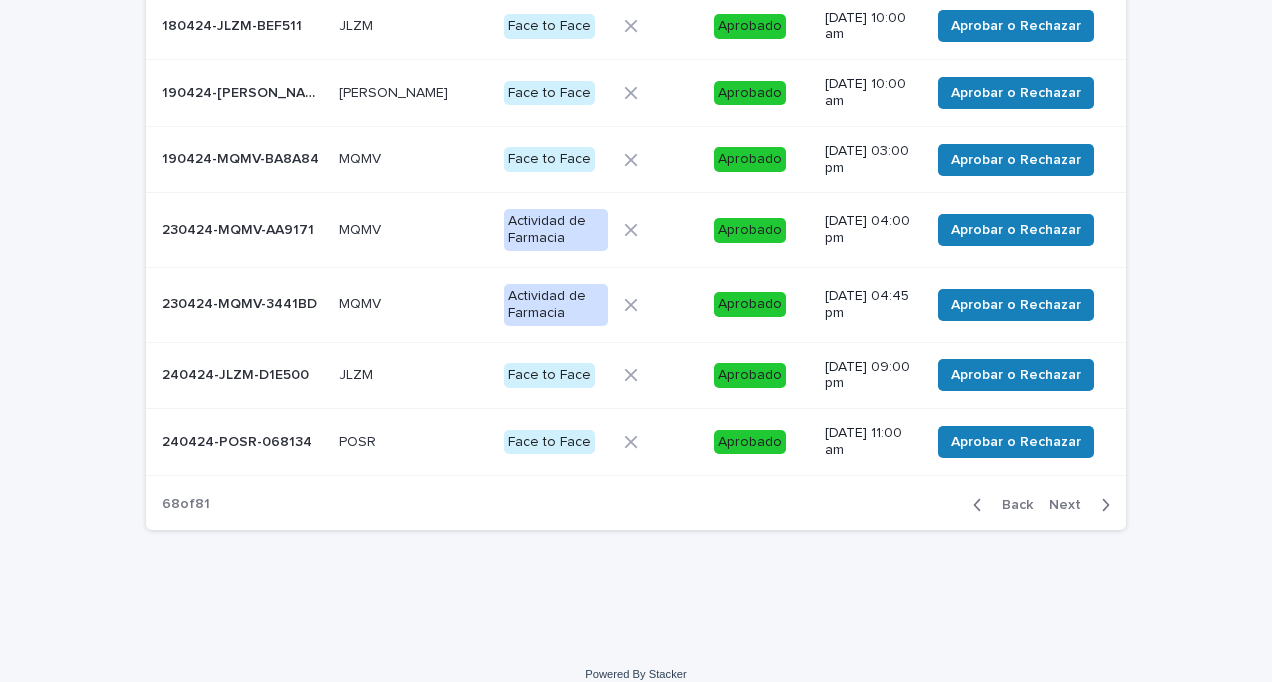 click on "Next" at bounding box center [1071, 505] 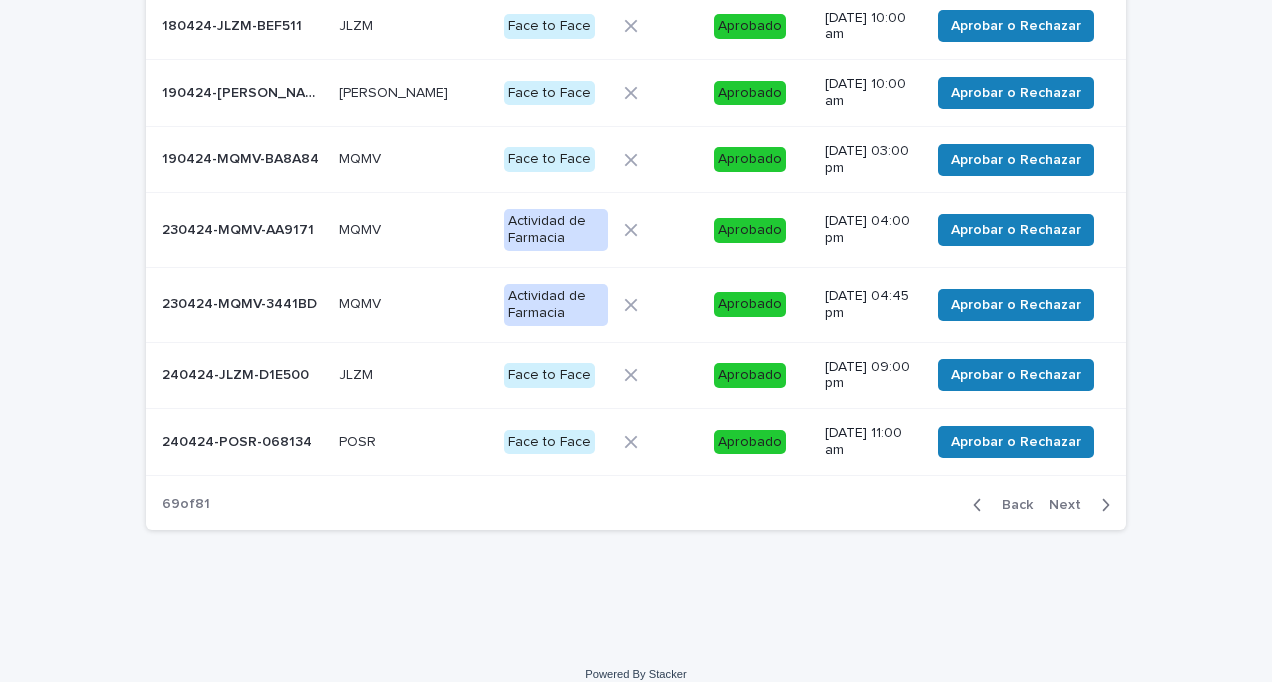 click on "Next" at bounding box center [1071, 505] 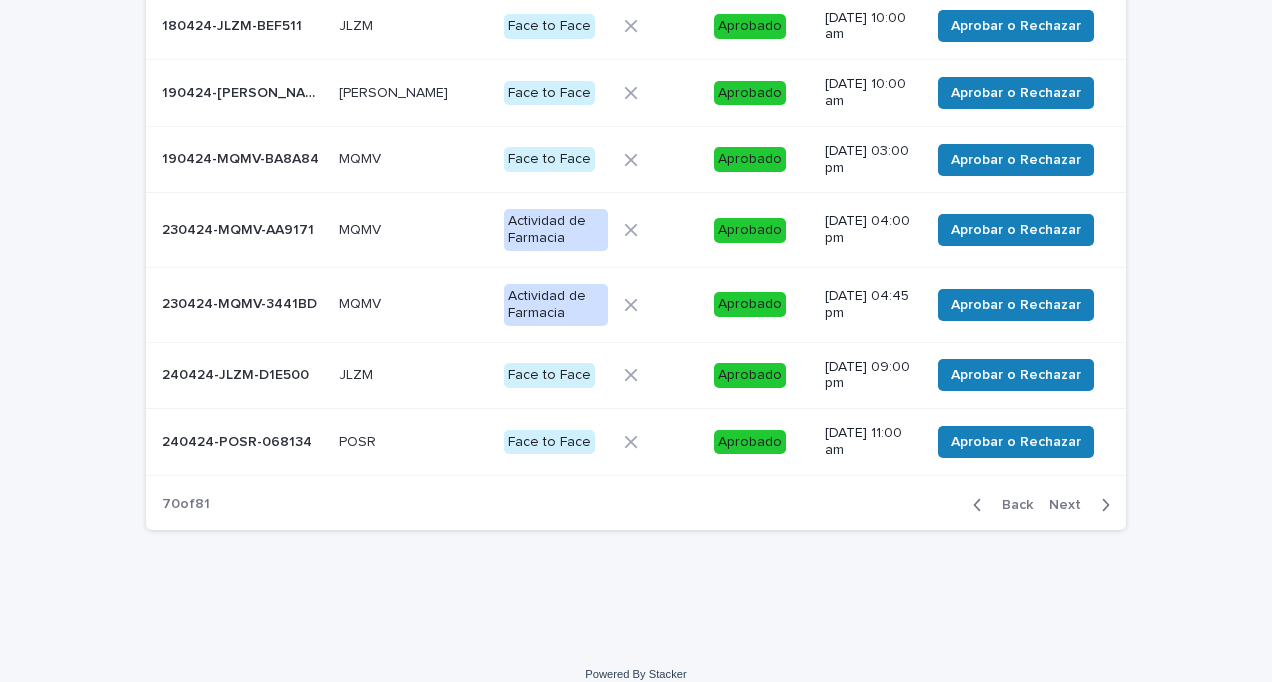 click on "Next" at bounding box center [1071, 505] 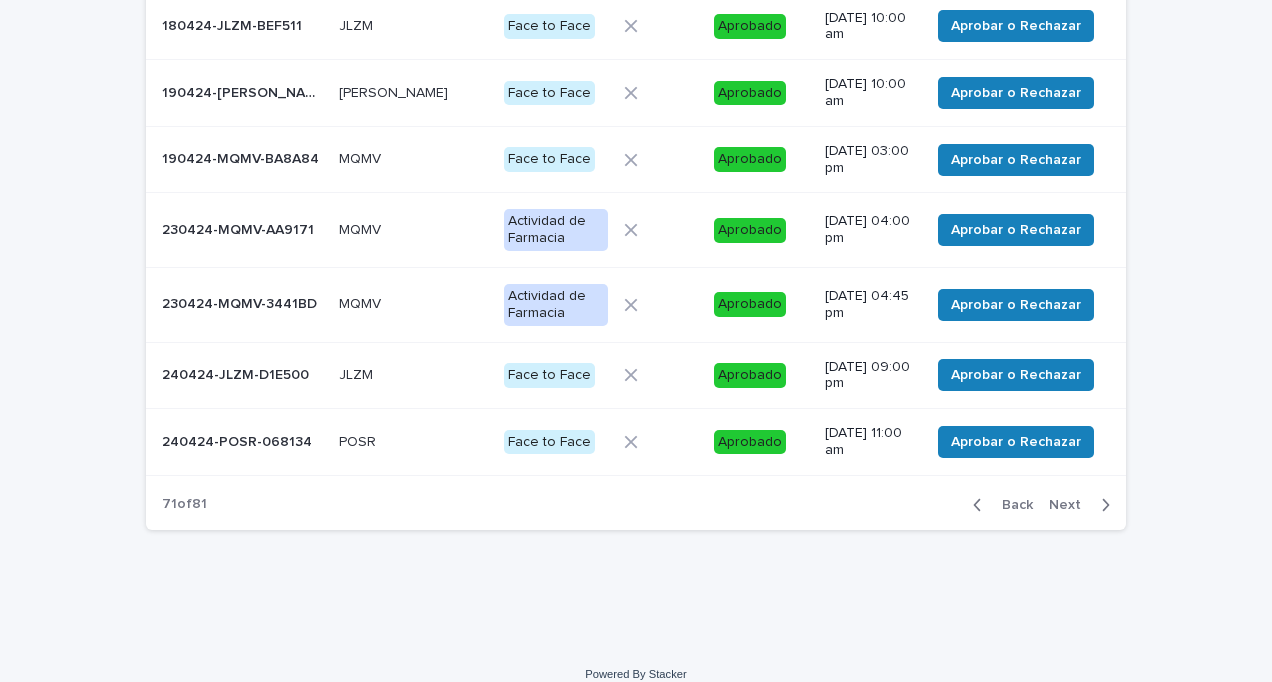 click on "Next" at bounding box center (1071, 505) 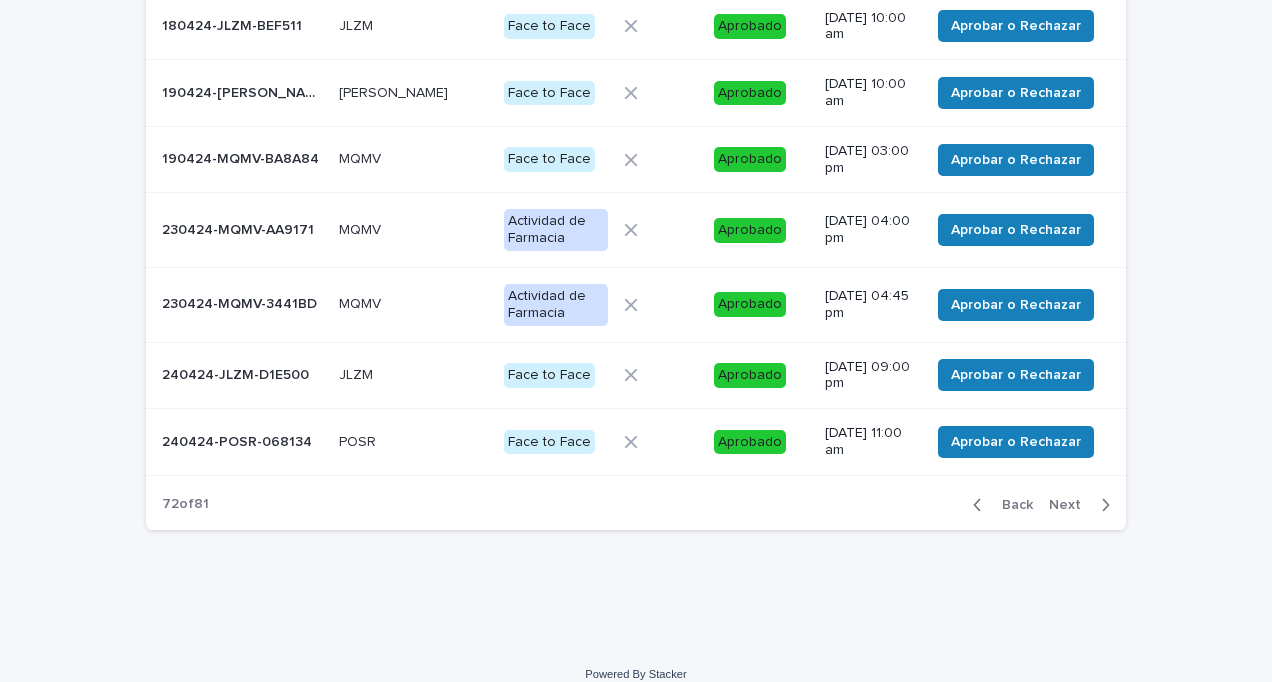 click on "Next" at bounding box center [1071, 505] 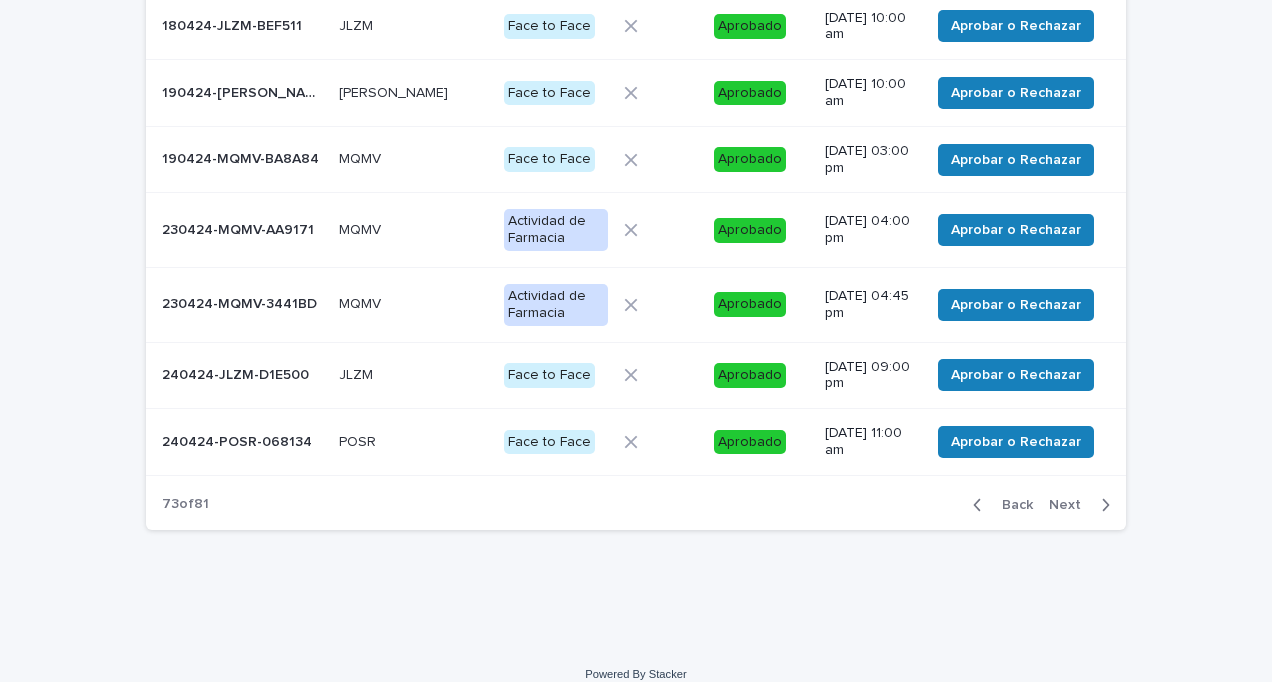 click on "Next" at bounding box center (1071, 505) 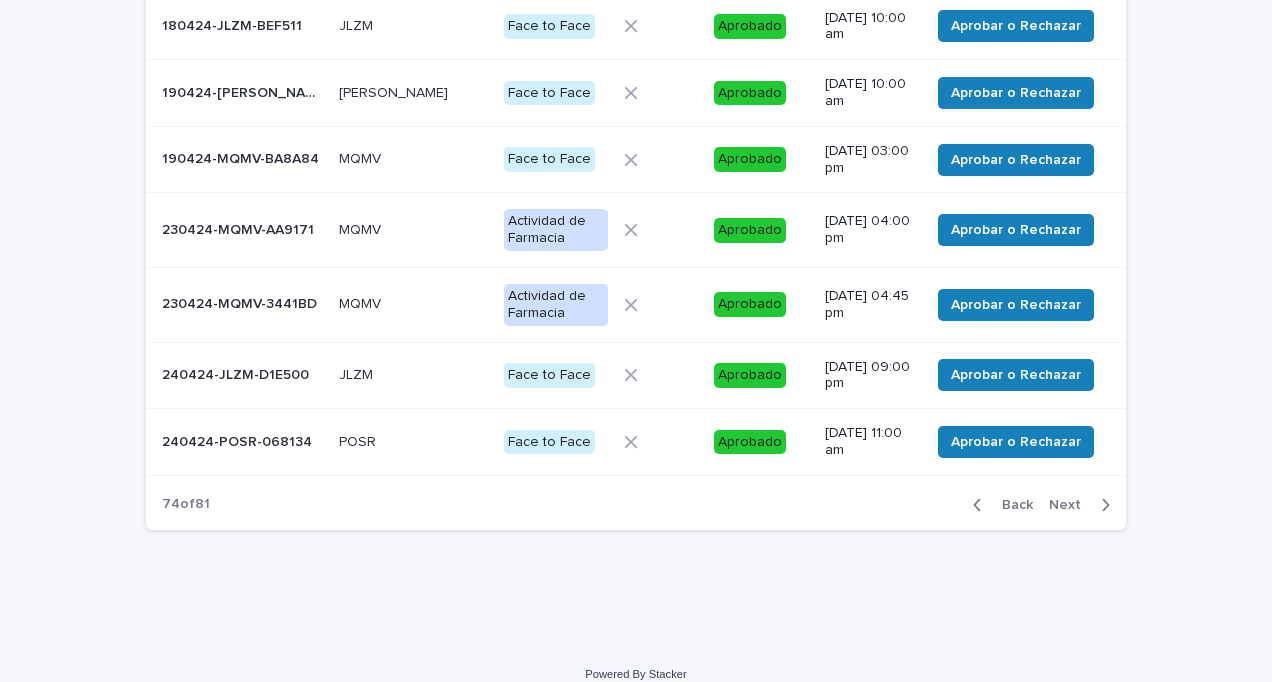 click on "Next" at bounding box center [1071, 505] 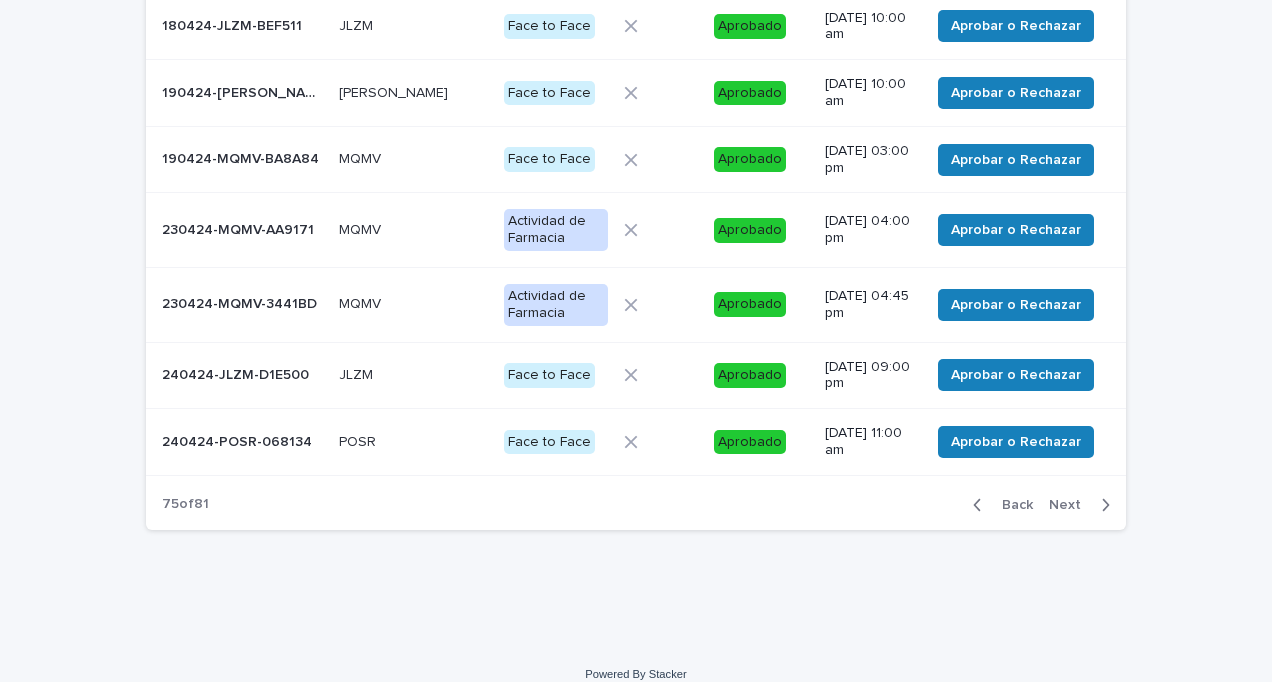 click on "Next" at bounding box center [1071, 505] 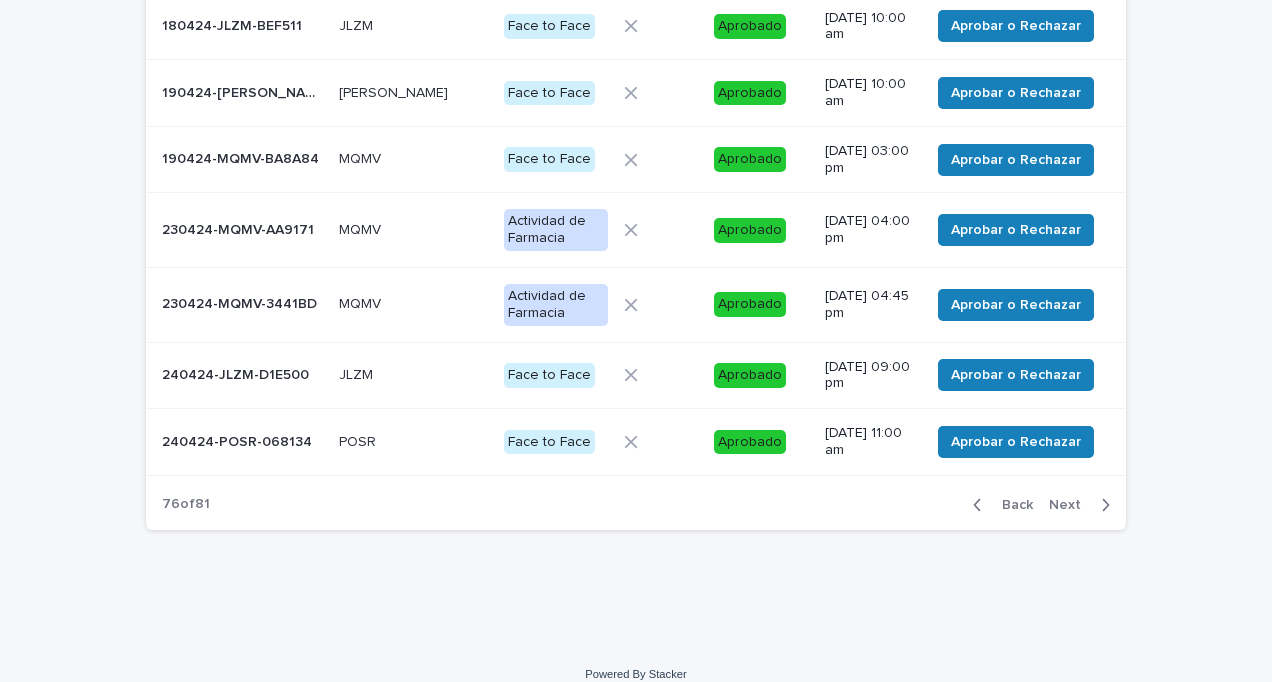 click on "Next" at bounding box center [1071, 505] 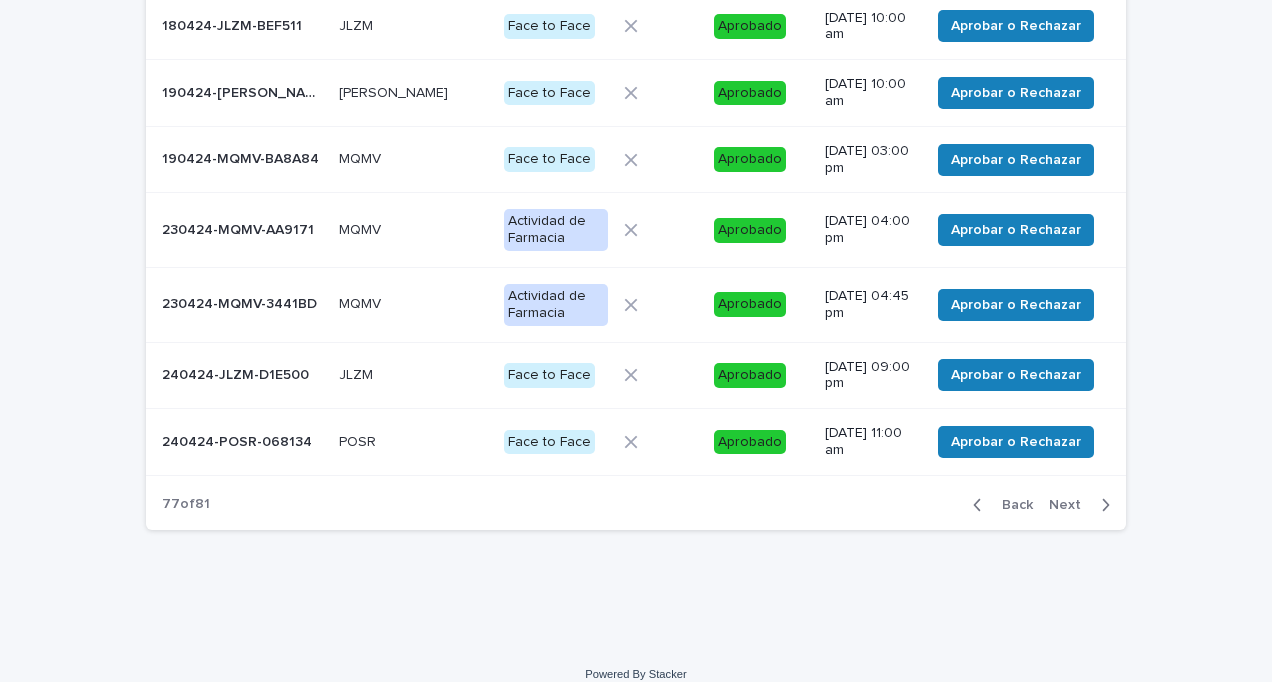 click on "Next" at bounding box center [1071, 505] 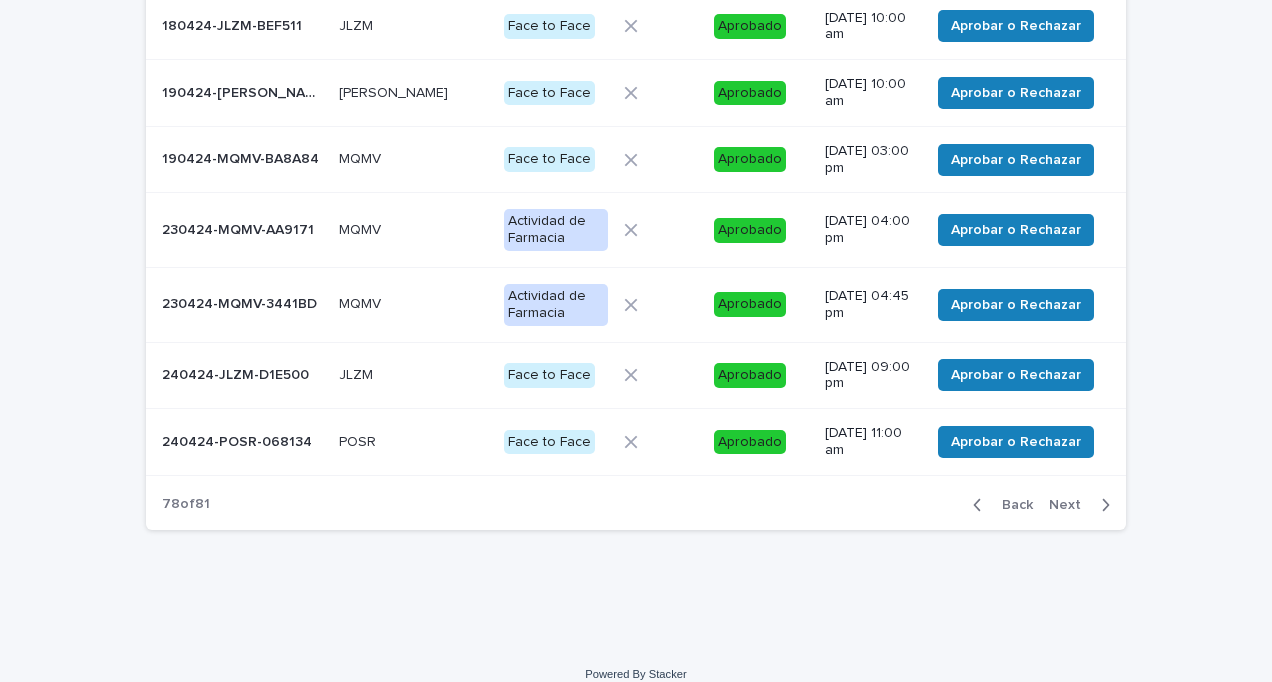 click on "Next" at bounding box center (1071, 505) 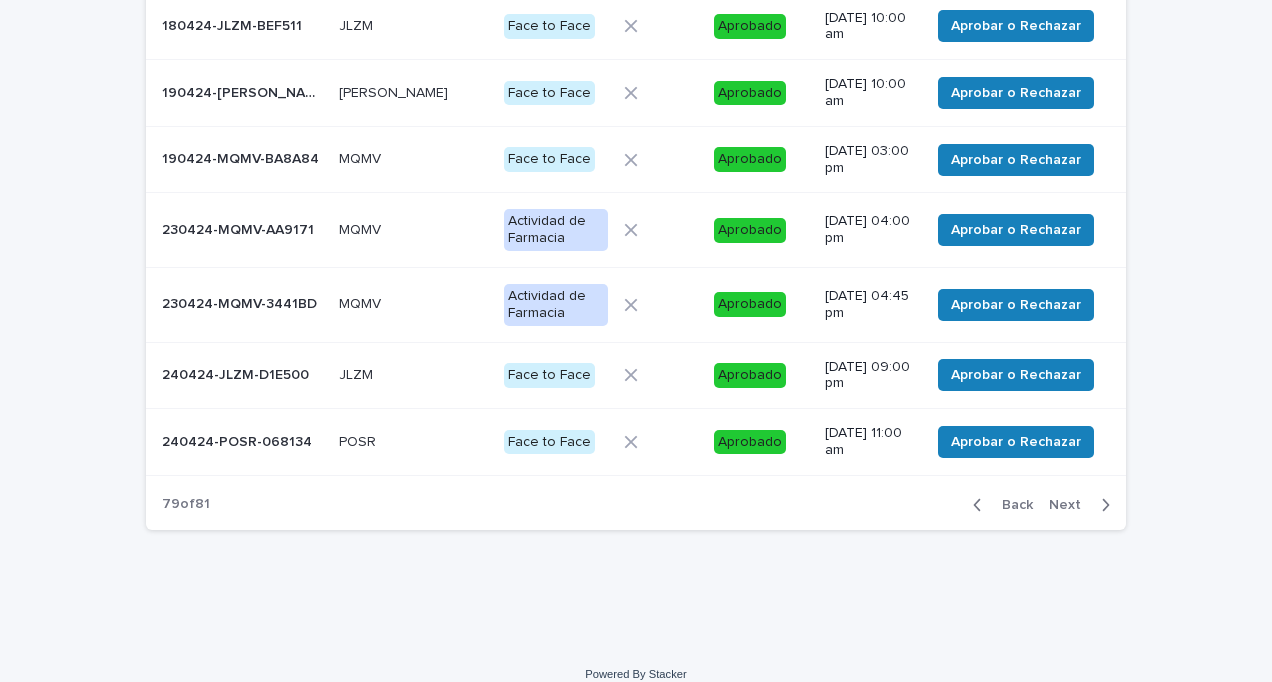 click on "Next" at bounding box center [1071, 505] 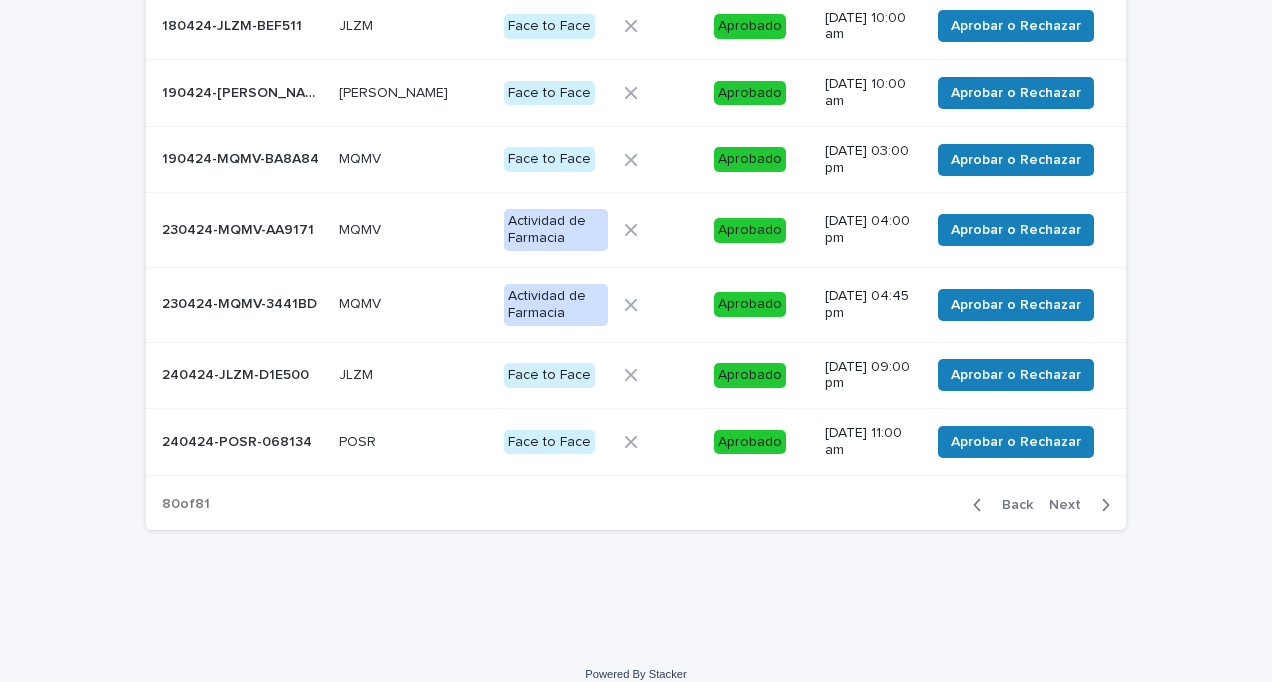 click on "Next" at bounding box center (1071, 505) 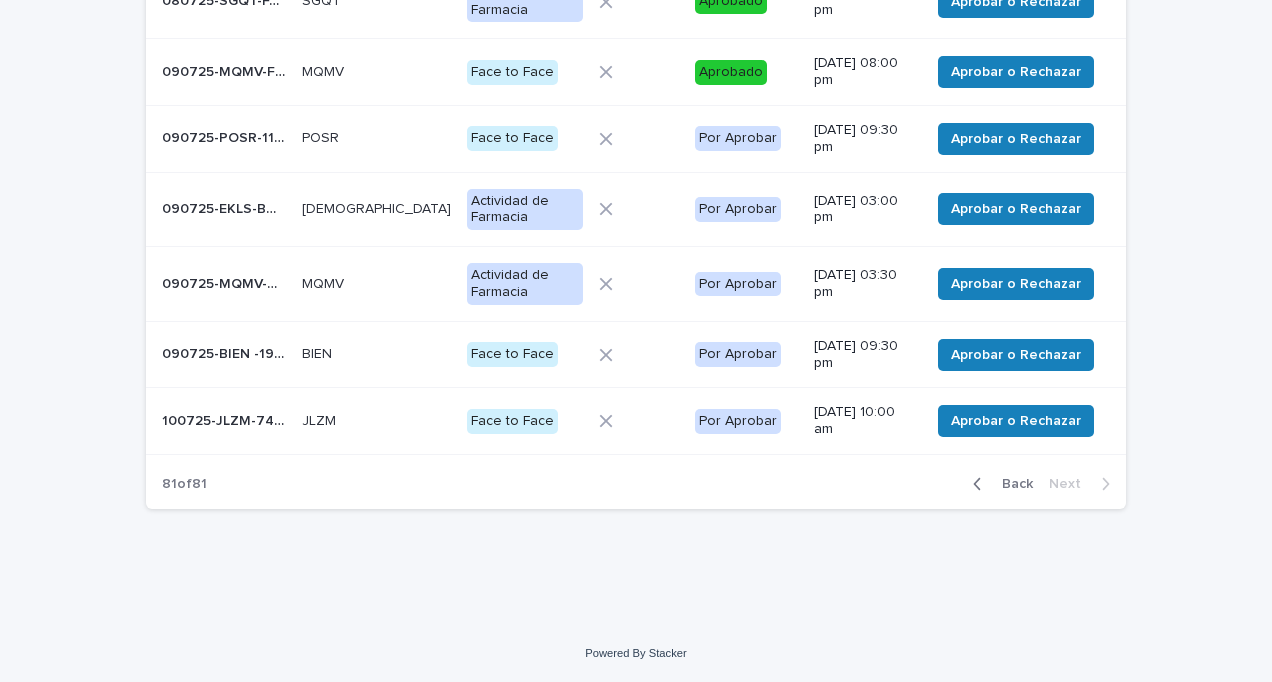 scroll, scrollTop: 290, scrollLeft: 0, axis: vertical 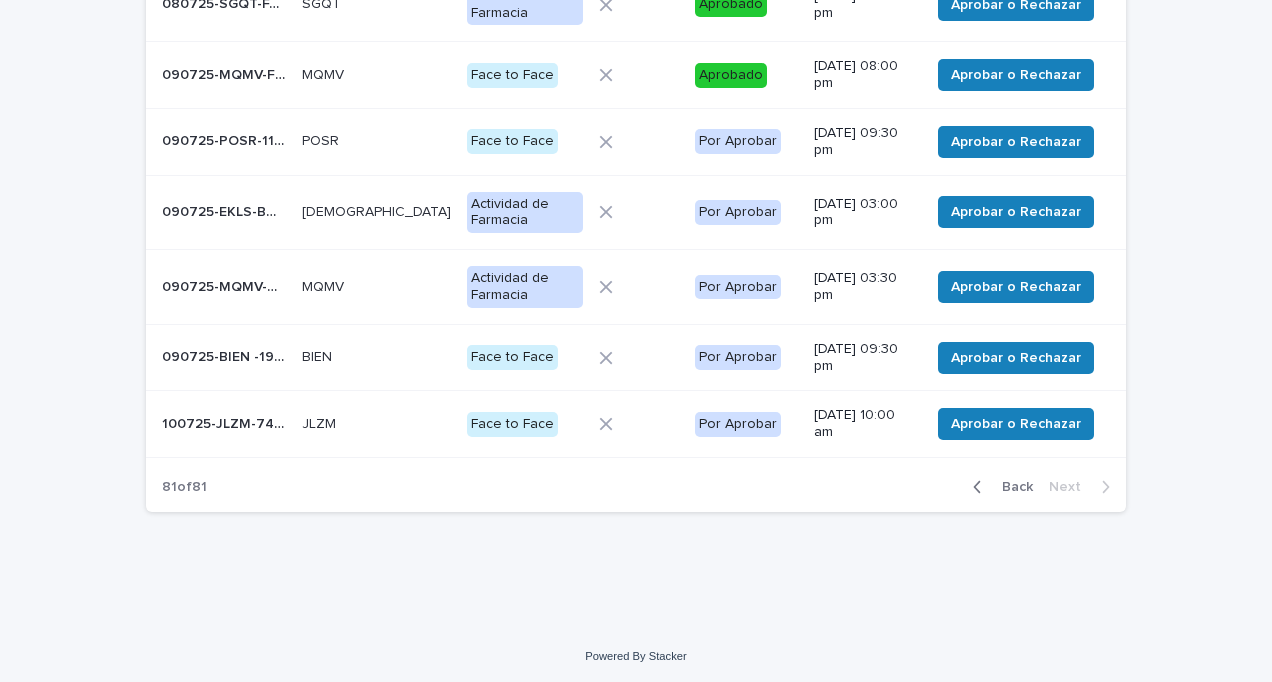 click on "090725-POSR-11A1BE" at bounding box center [226, 139] 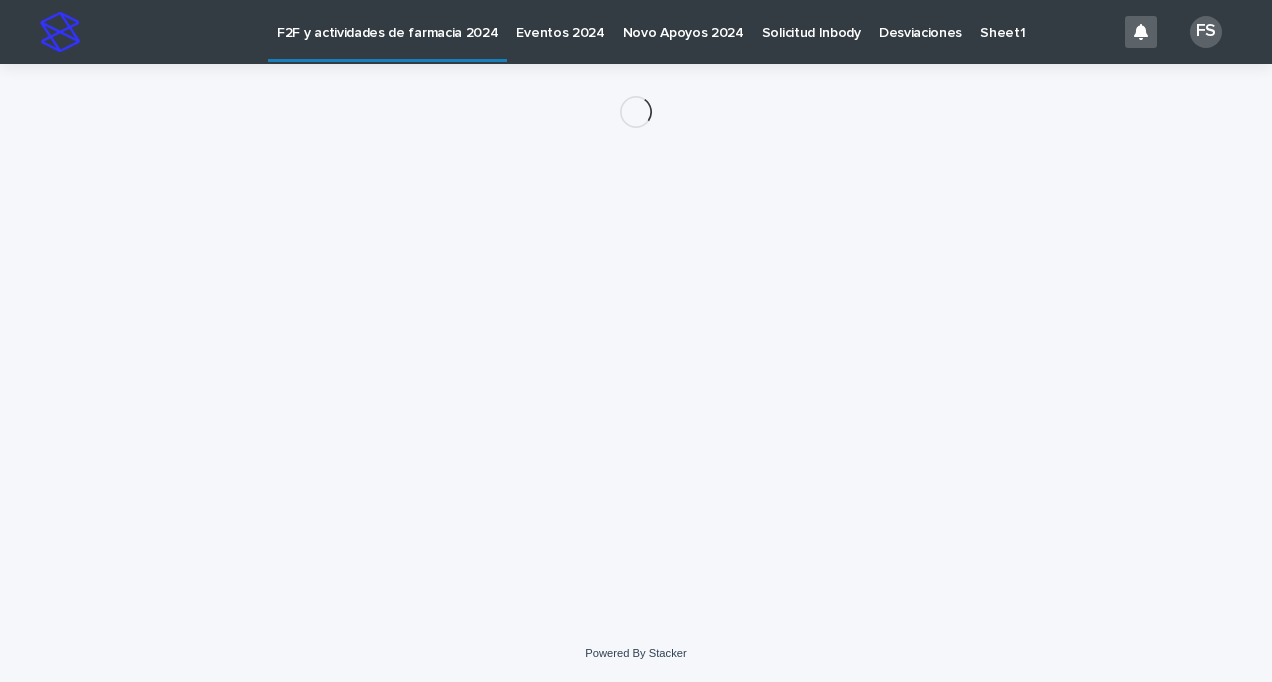 scroll, scrollTop: 0, scrollLeft: 0, axis: both 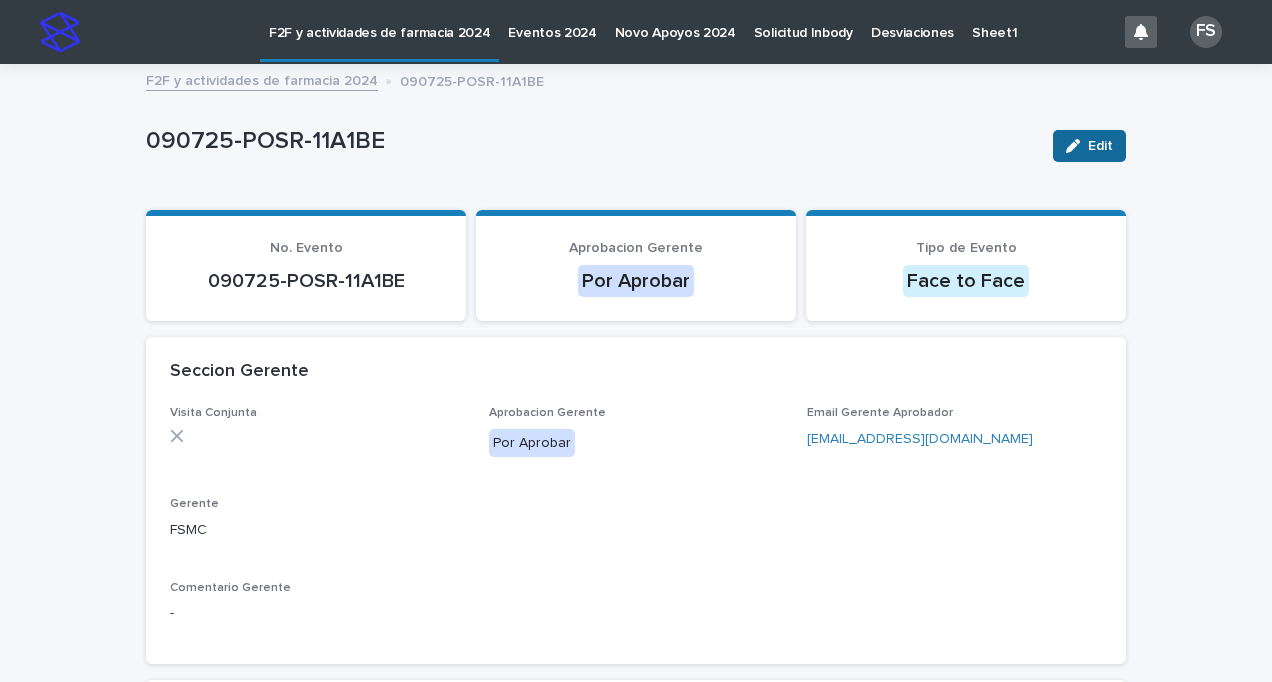 click on "Edit" at bounding box center [1100, 146] 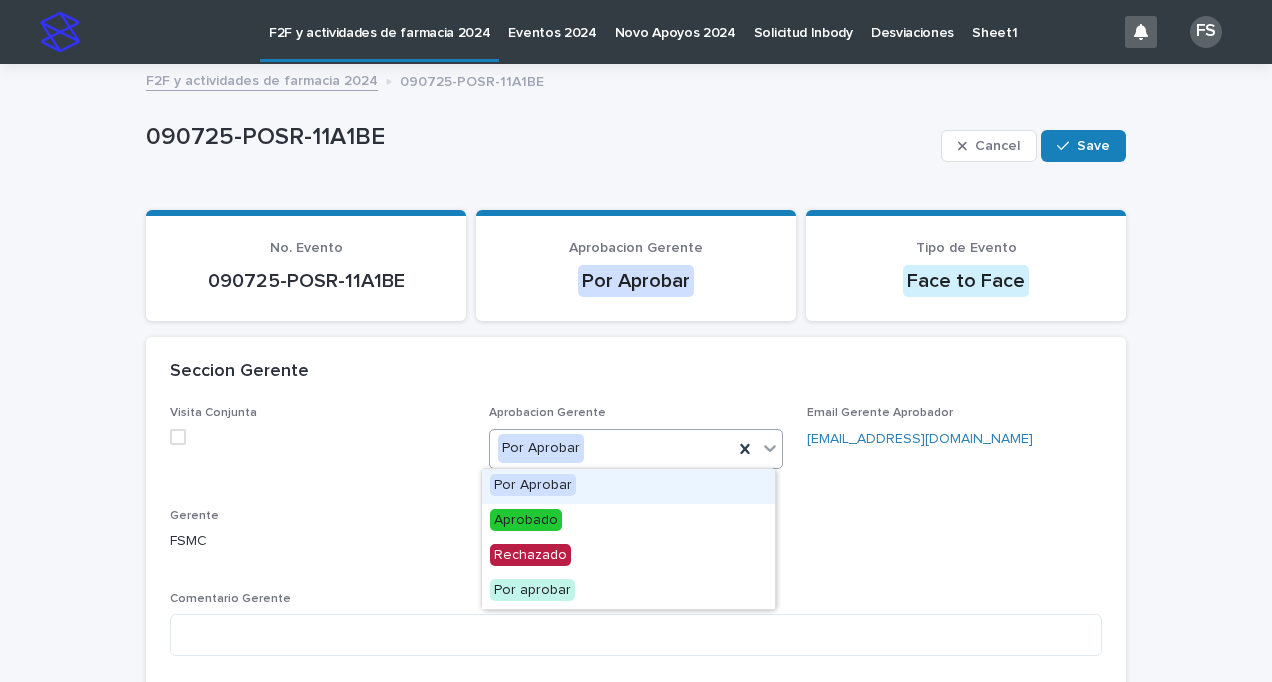 click at bounding box center [770, 448] 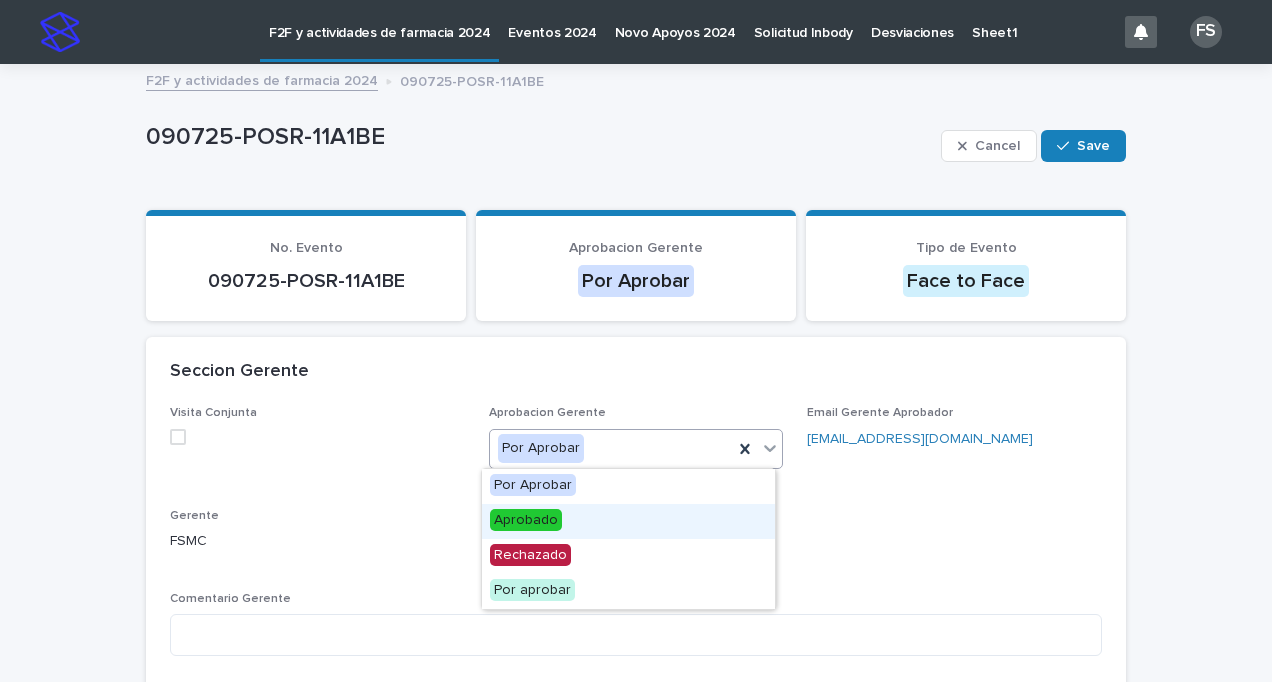 click on "Aprobado" at bounding box center (526, 520) 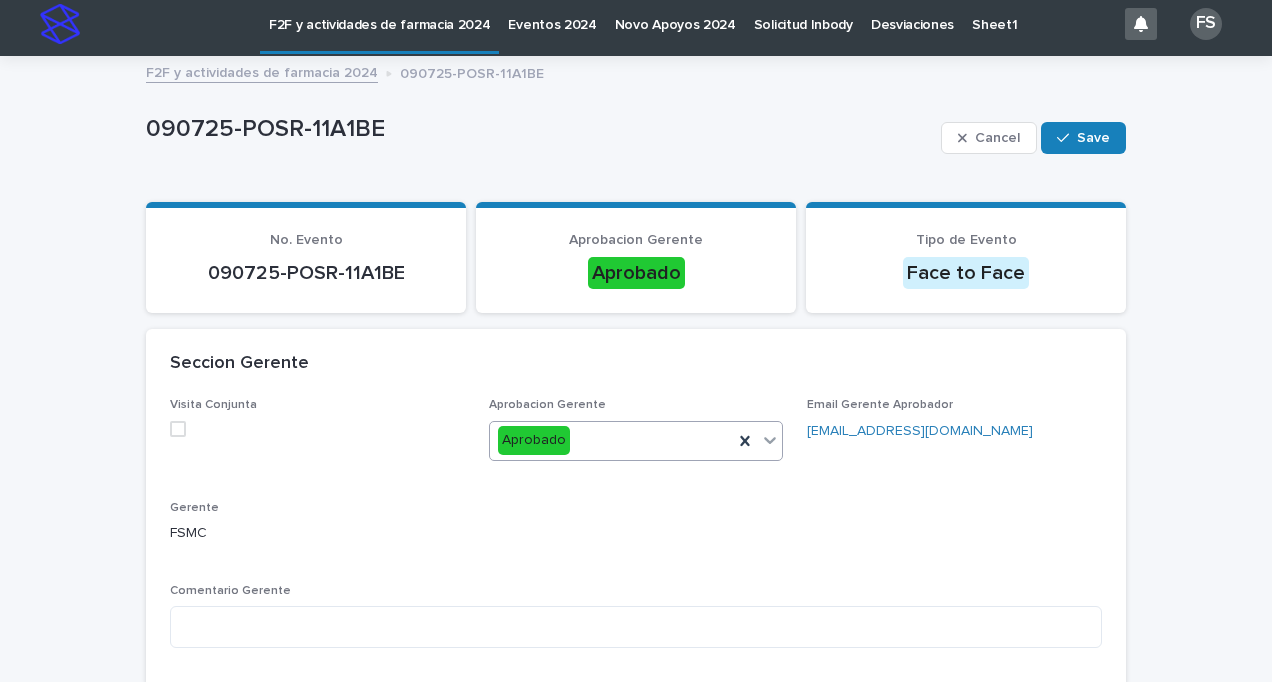 scroll, scrollTop: 0, scrollLeft: 0, axis: both 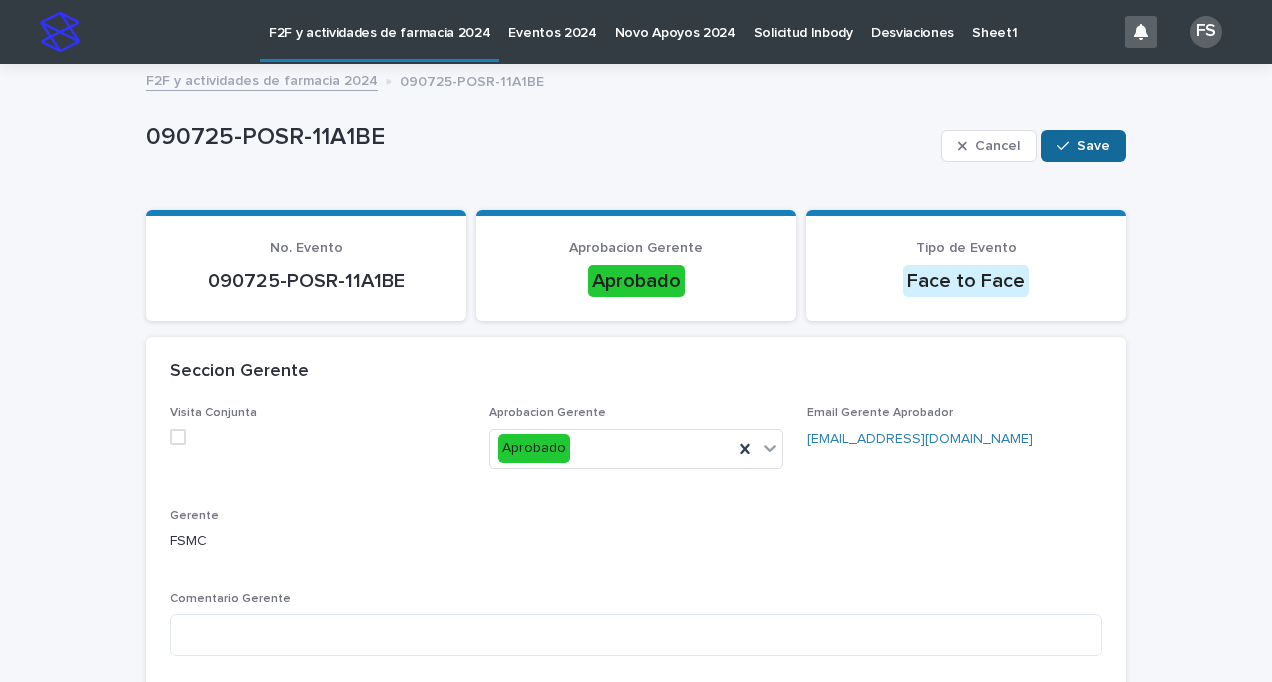click on "Save" at bounding box center (1093, 146) 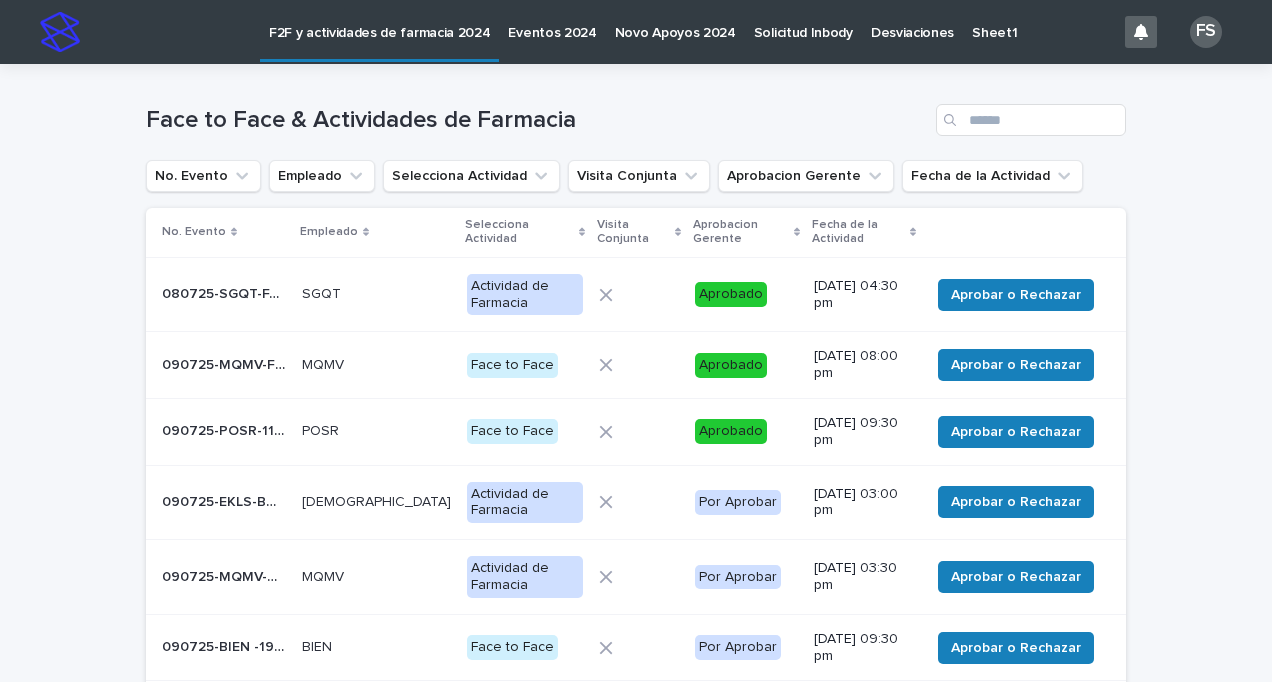 click on "090725-EKLS-BDAD67" at bounding box center (226, 500) 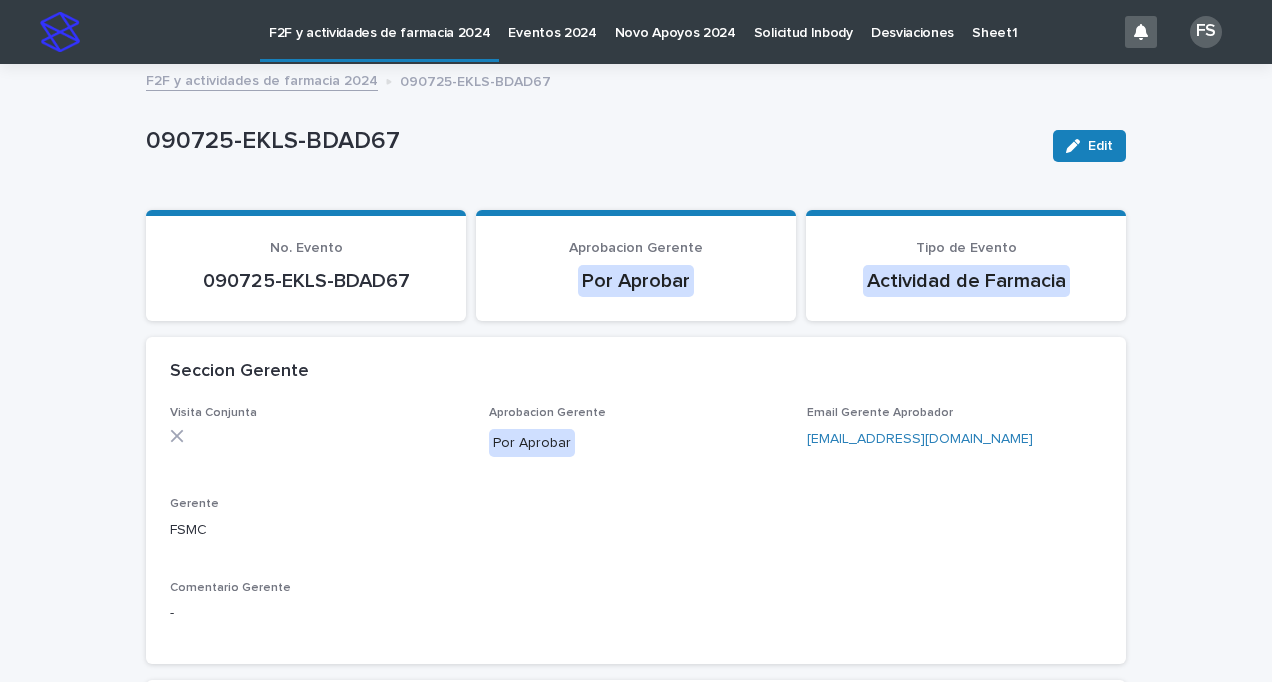 click on "Edit" at bounding box center (1100, 146) 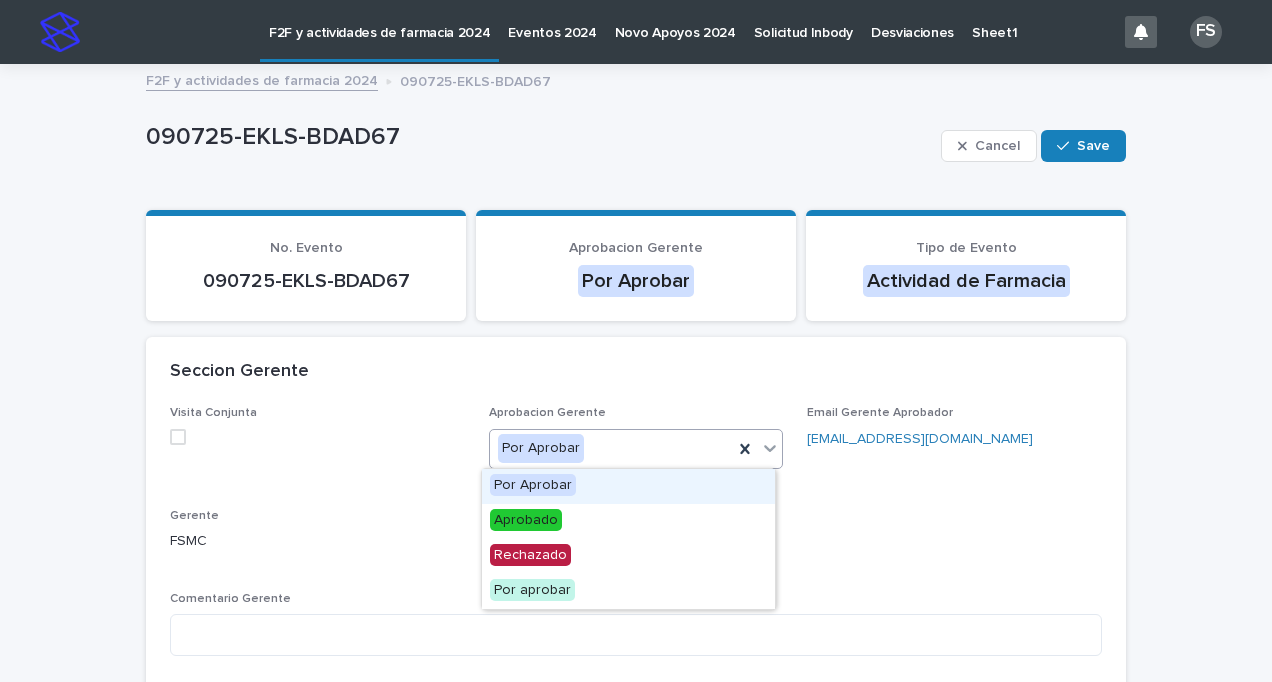 click 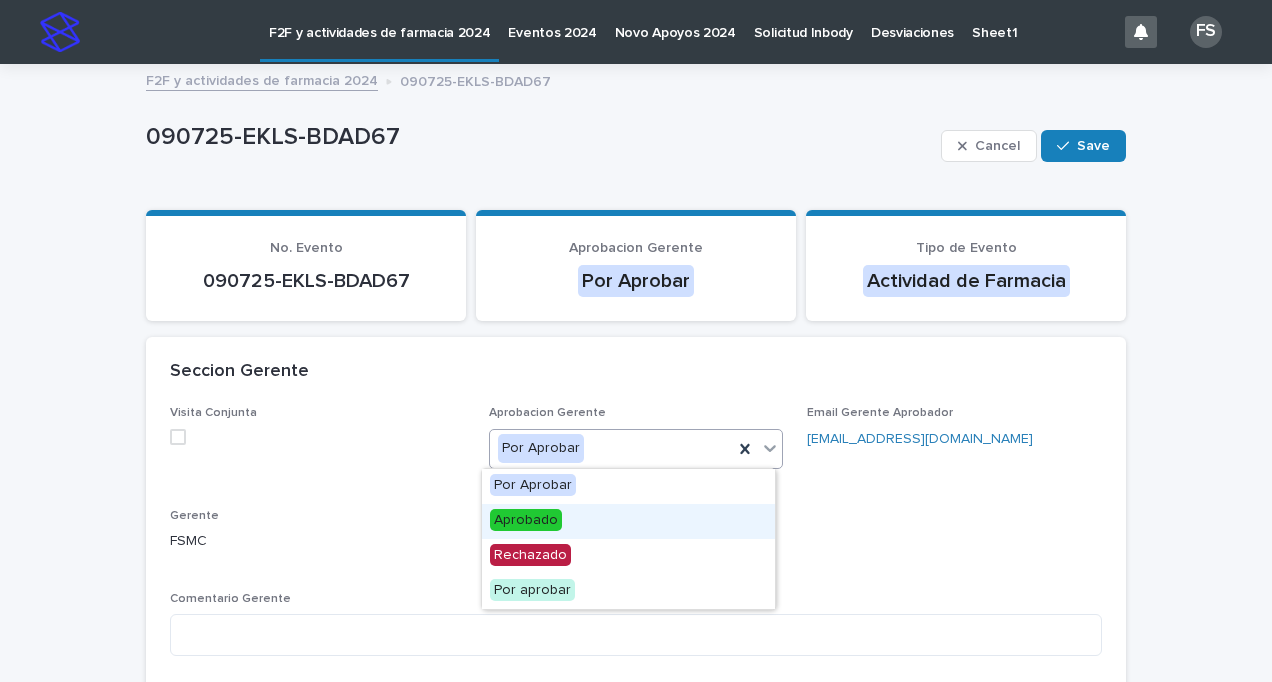 click on "Aprobado" at bounding box center [526, 520] 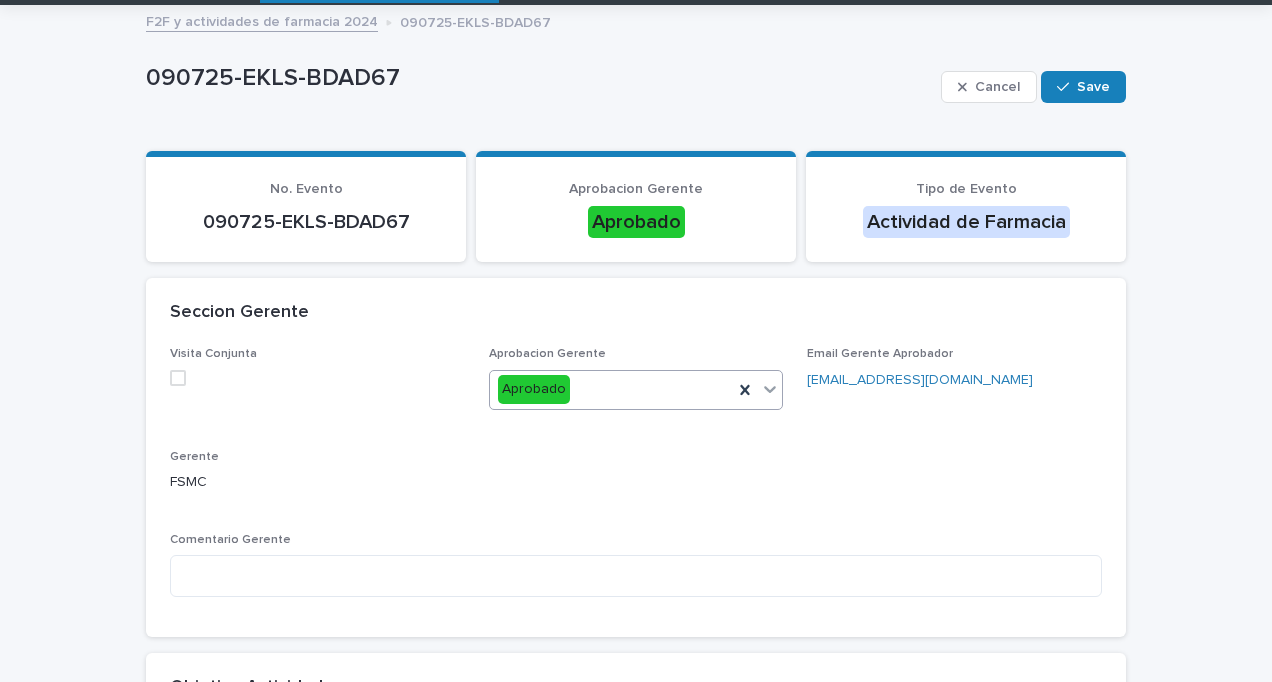 scroll, scrollTop: 48, scrollLeft: 0, axis: vertical 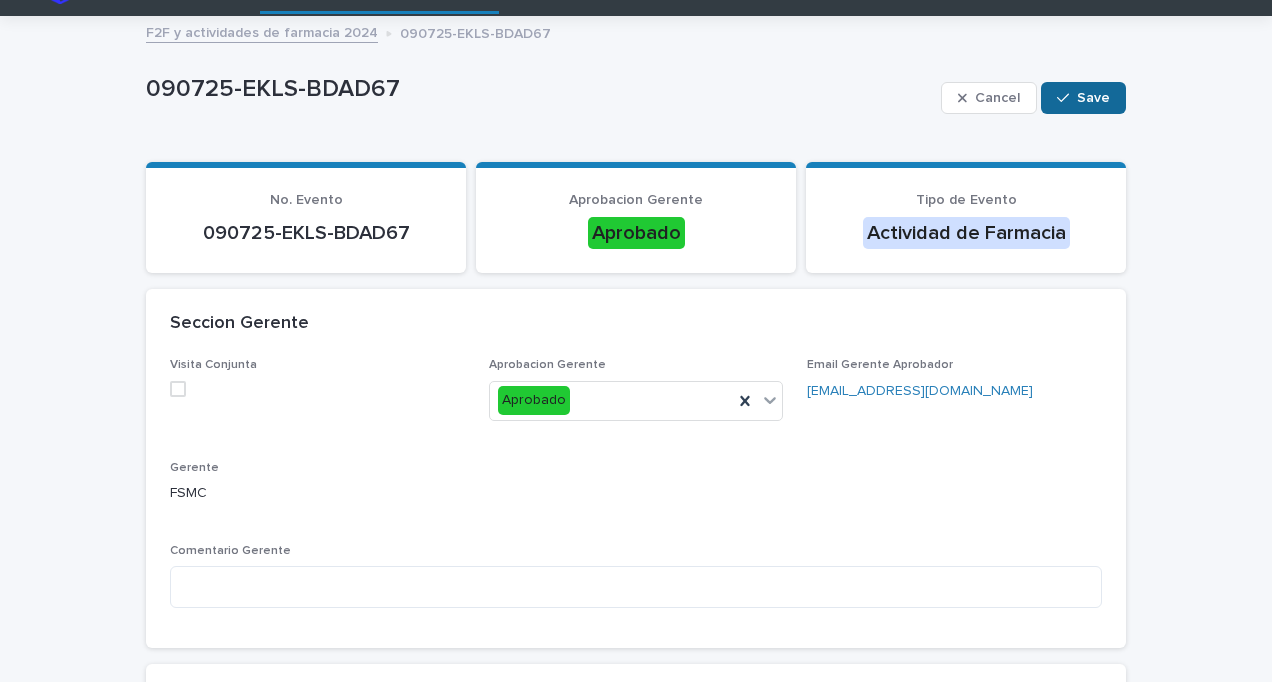 click on "Save" at bounding box center [1093, 98] 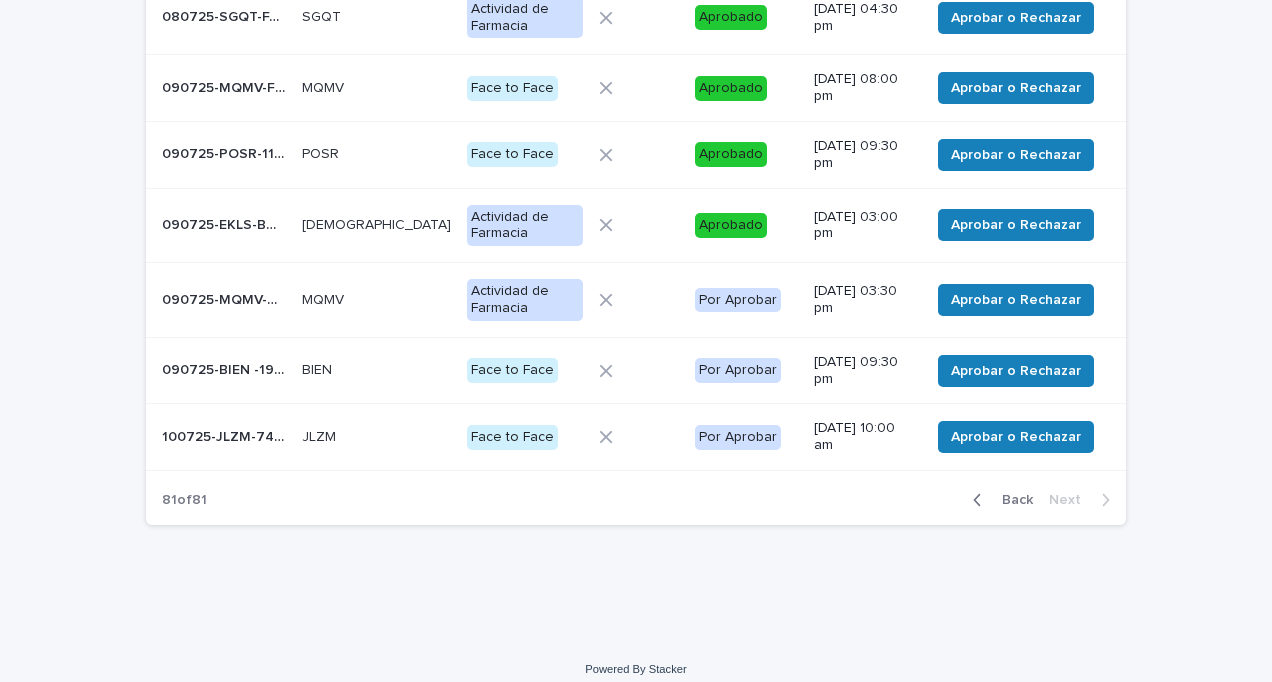 scroll, scrollTop: 290, scrollLeft: 0, axis: vertical 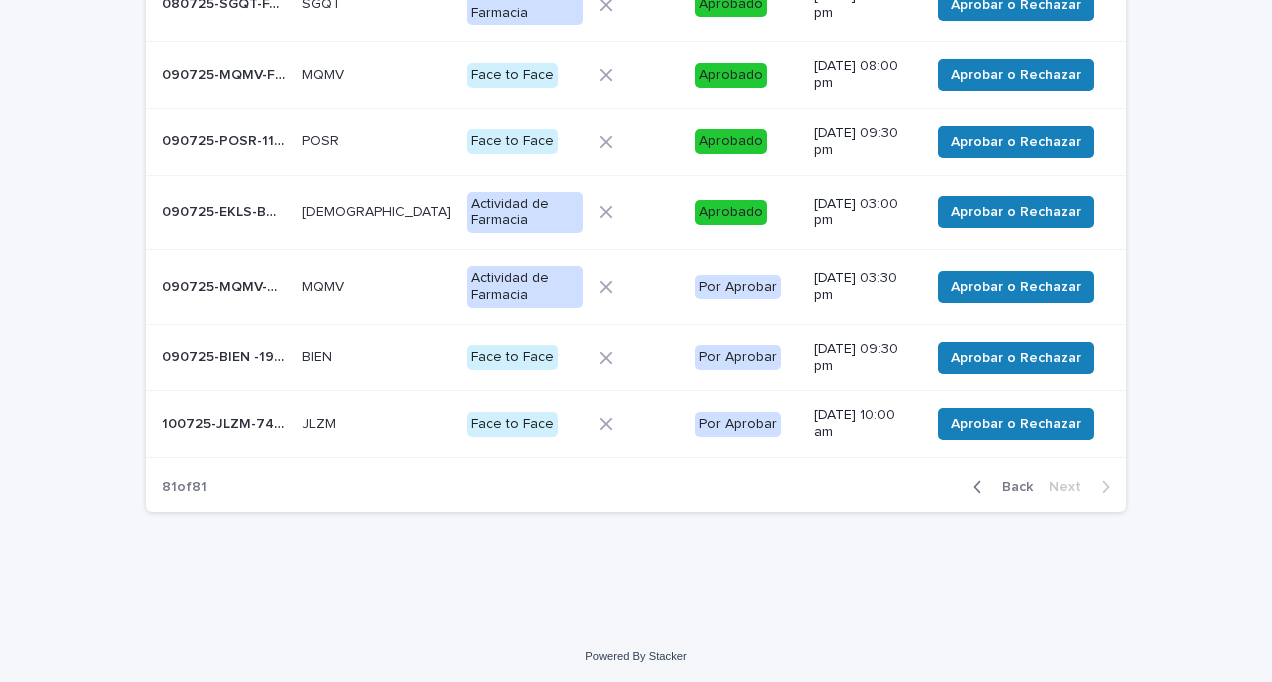 click on "090725-MQMV-6C8C15" at bounding box center [226, 285] 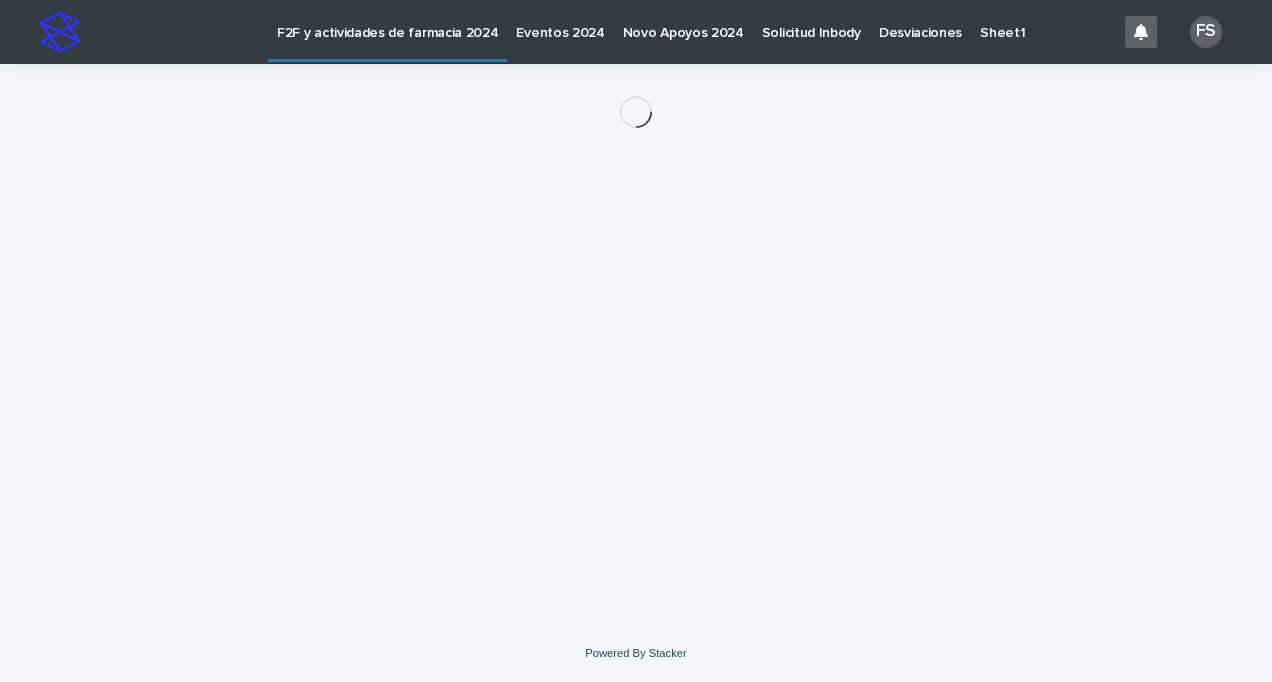 scroll, scrollTop: 0, scrollLeft: 0, axis: both 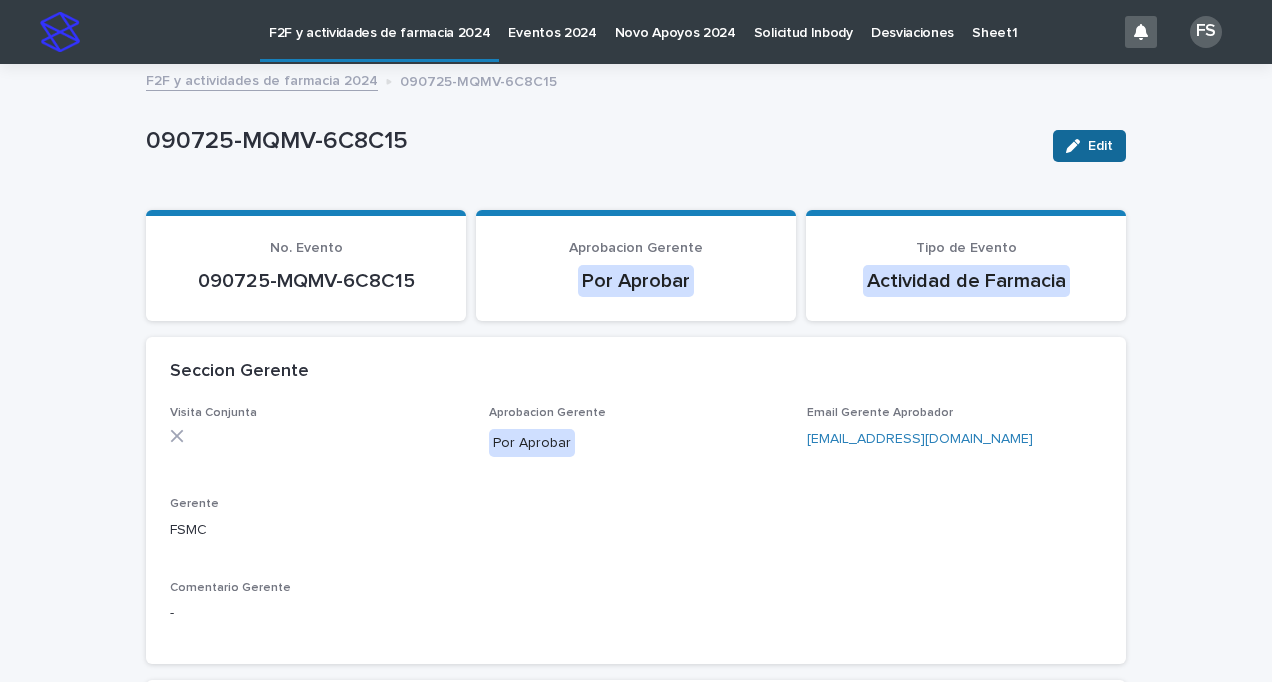 click on "Edit" at bounding box center [1089, 146] 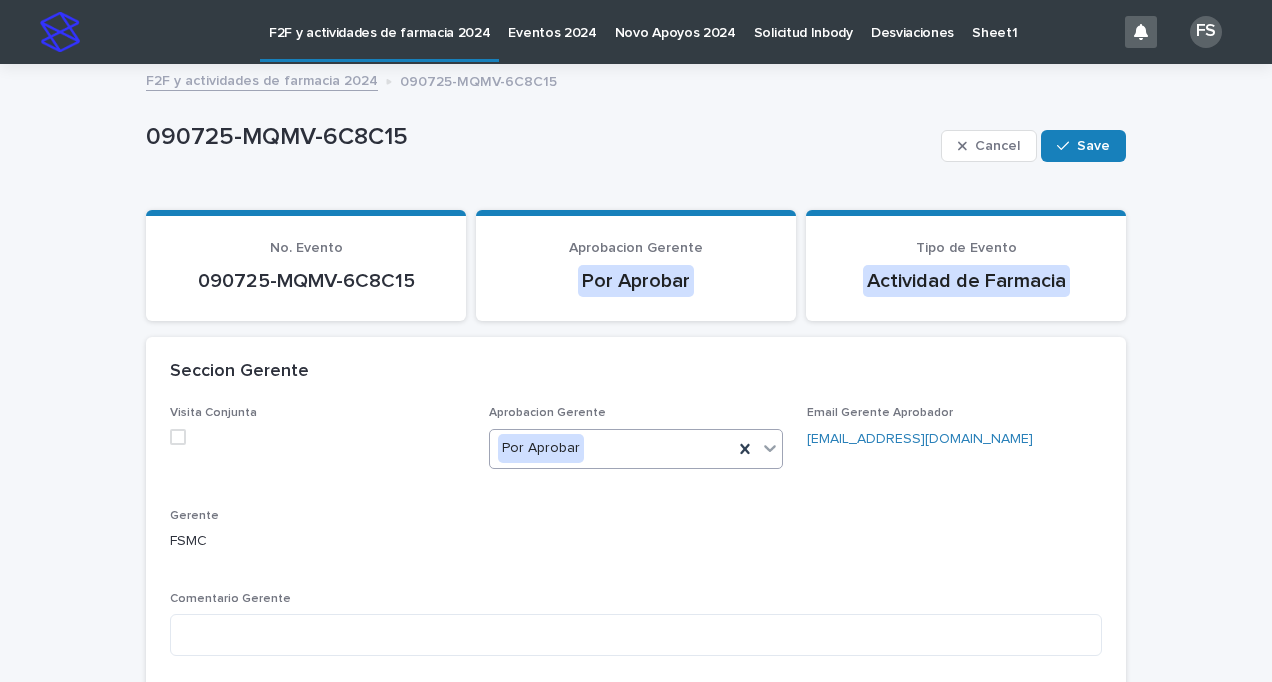 click 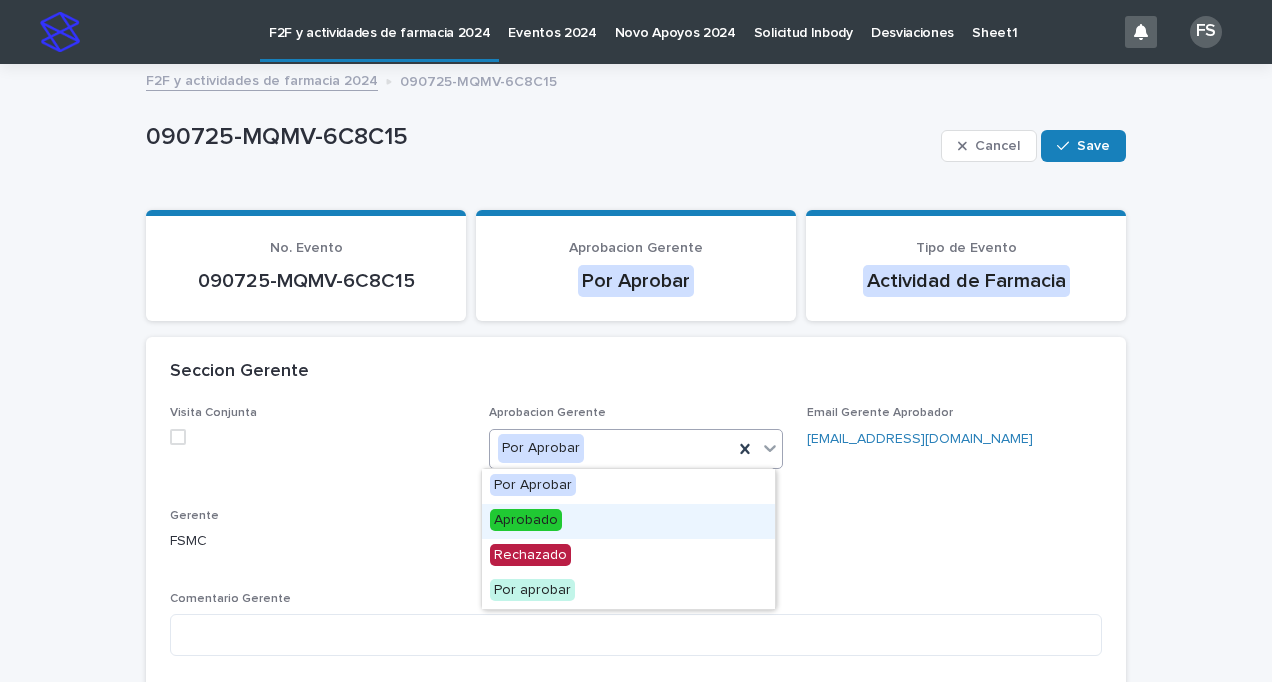 click on "Aprobado" at bounding box center [526, 520] 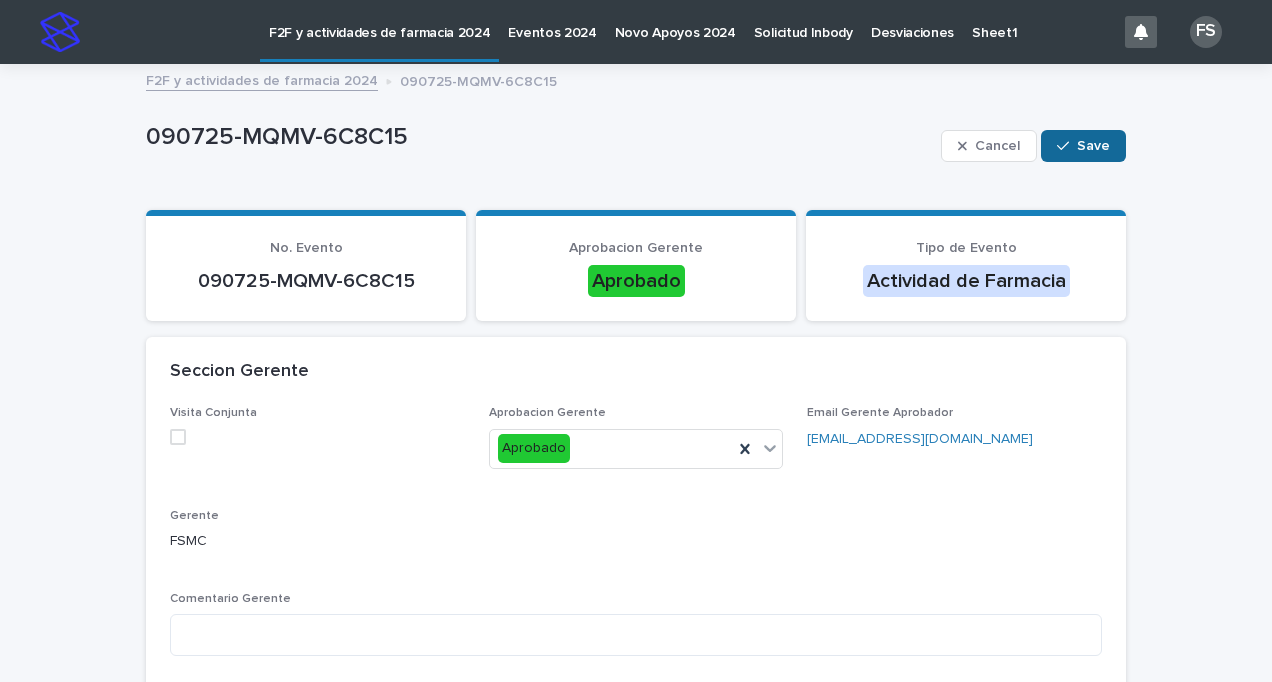 click on "Save" at bounding box center (1083, 146) 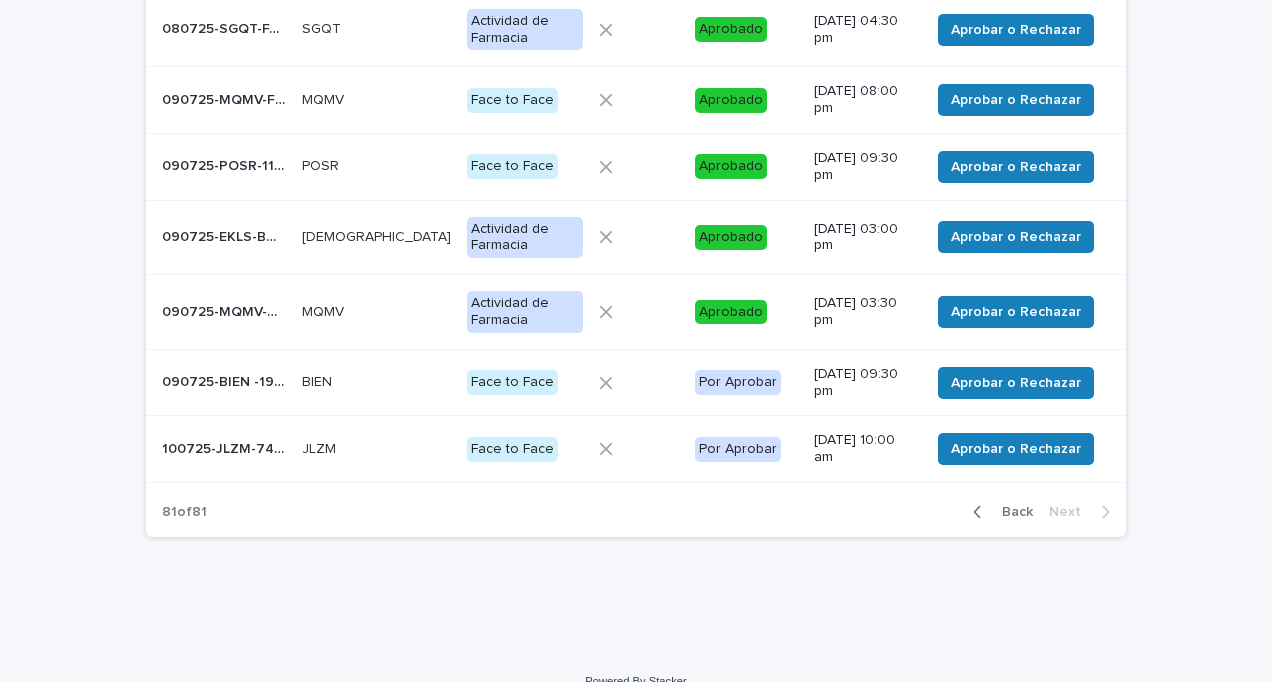 scroll, scrollTop: 290, scrollLeft: 0, axis: vertical 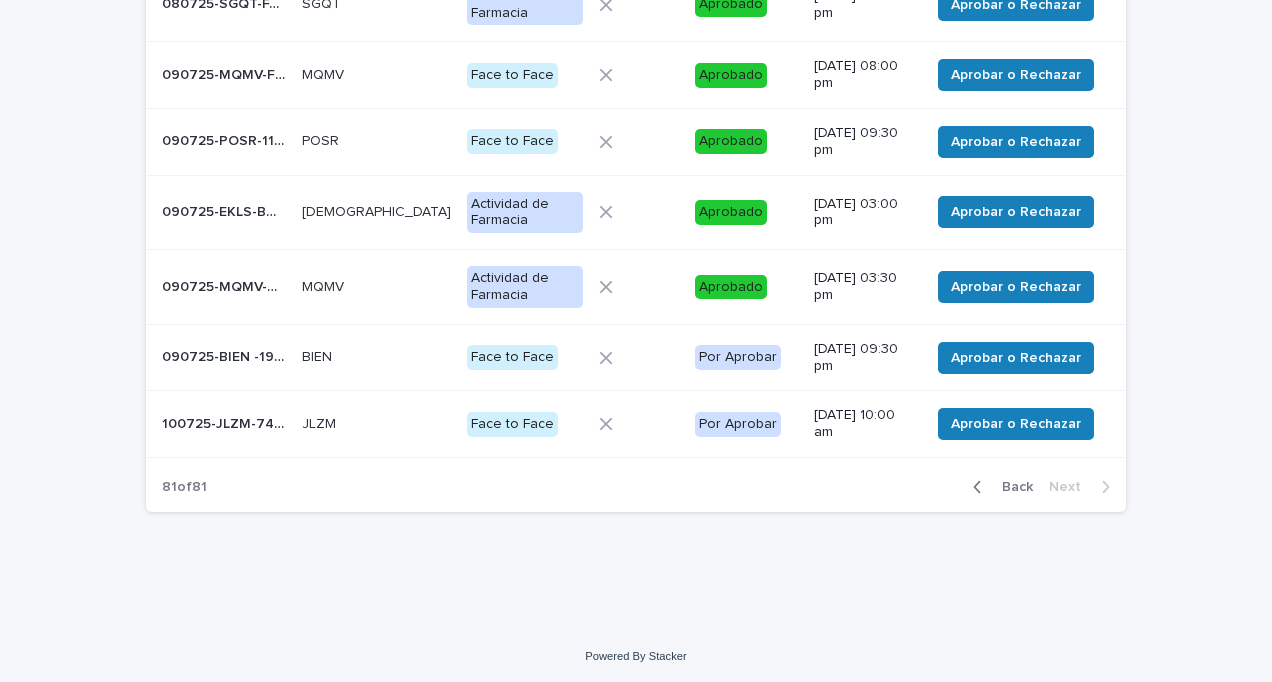 click on "090725-BIEN -19D61B" at bounding box center (226, 355) 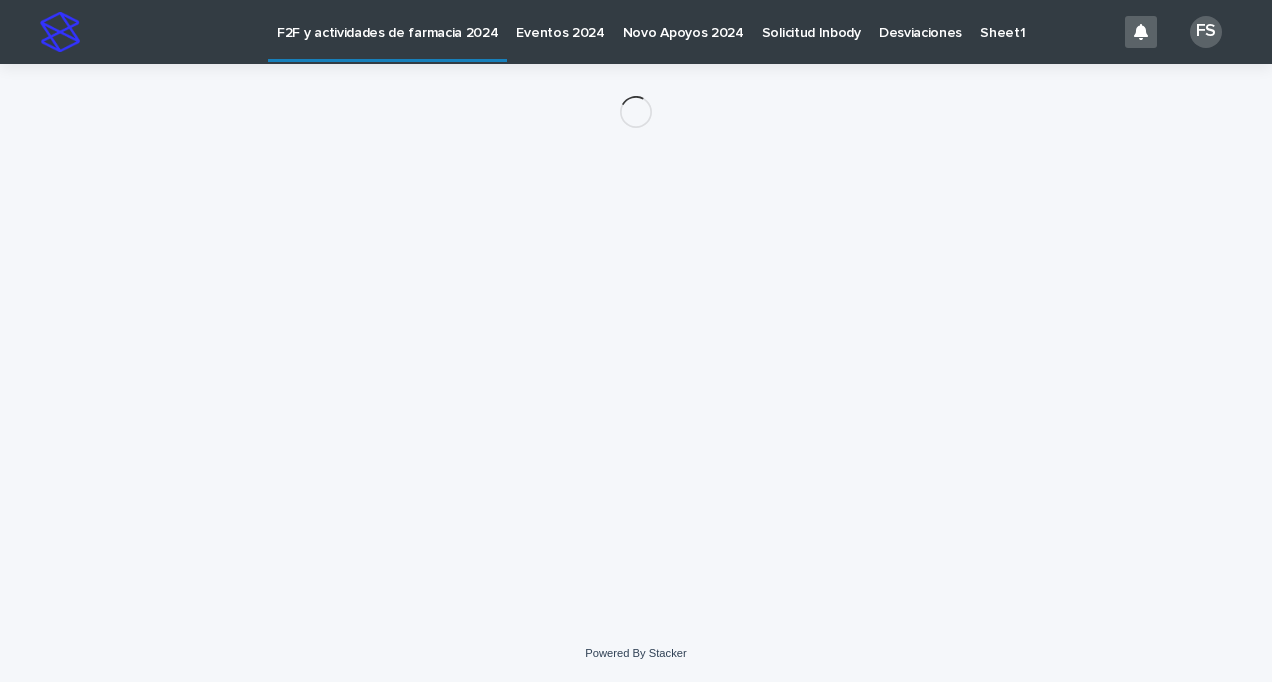 scroll, scrollTop: 0, scrollLeft: 0, axis: both 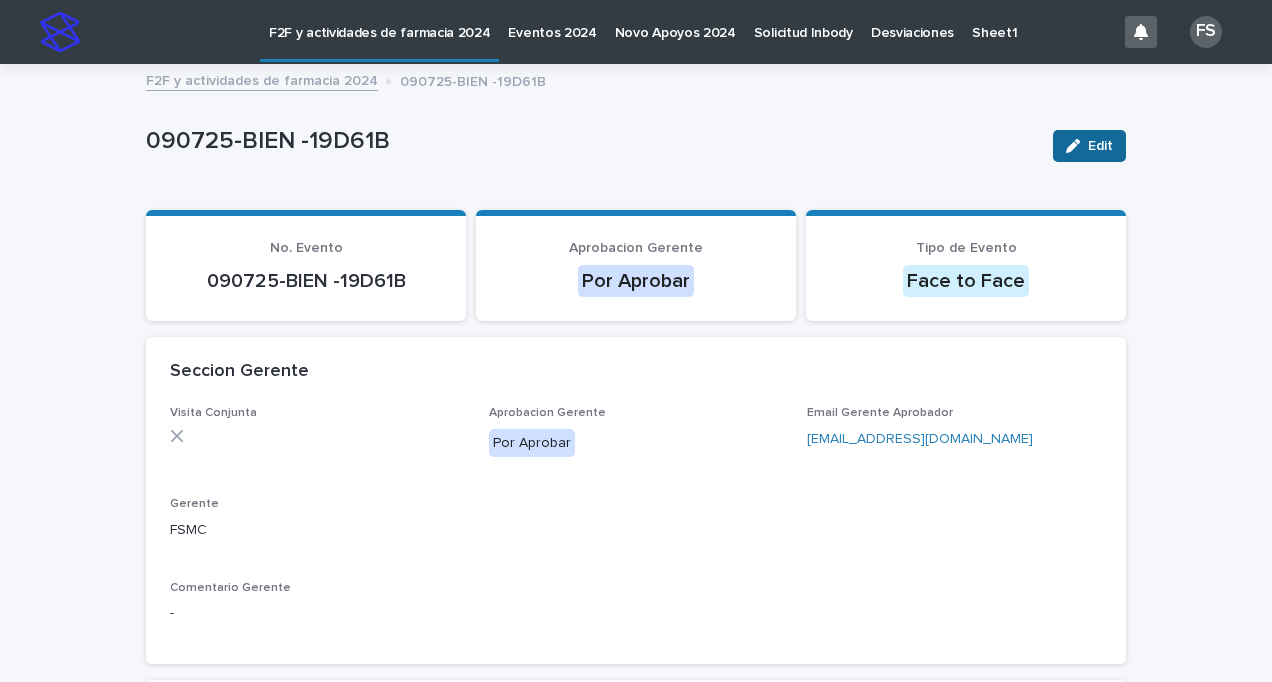click on "Edit" at bounding box center [1100, 146] 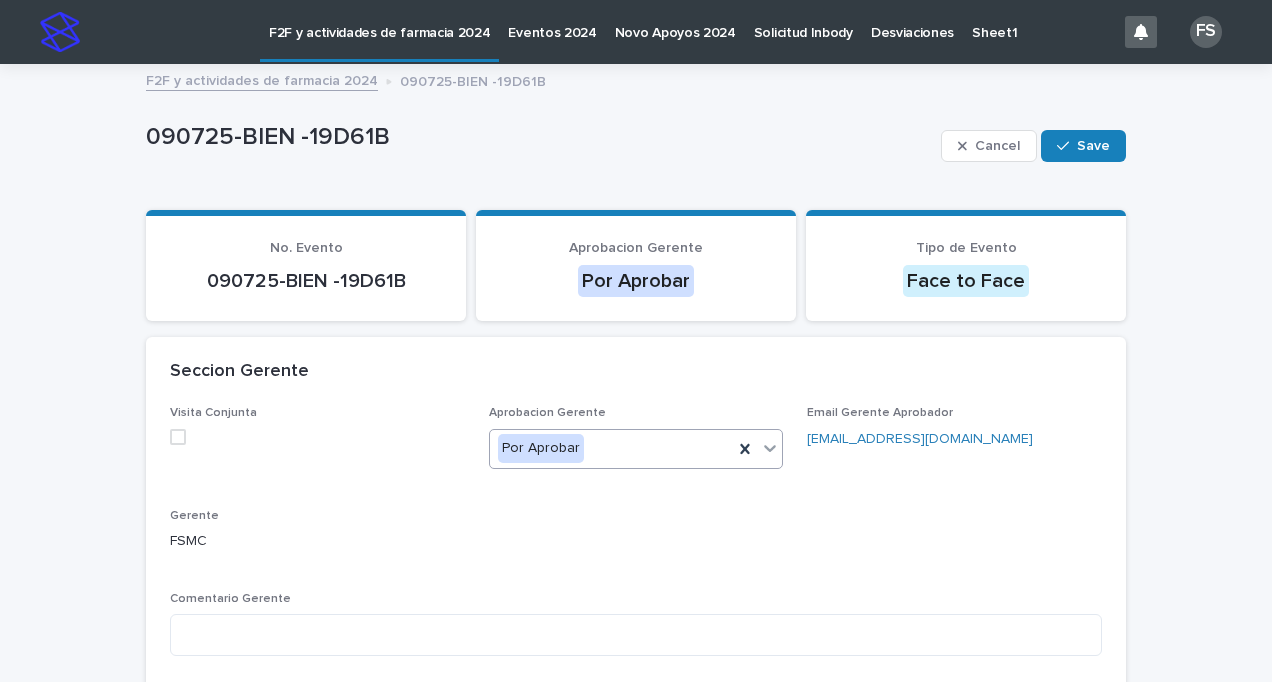 click 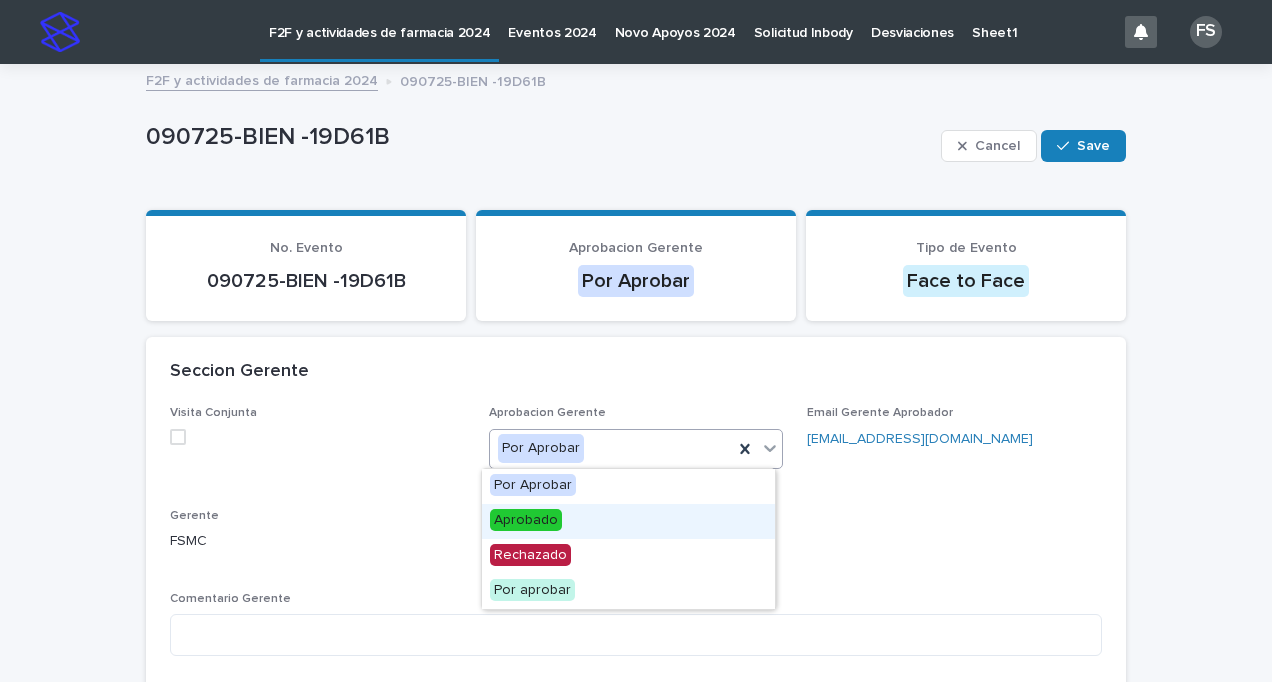 click on "Aprobado" at bounding box center (526, 520) 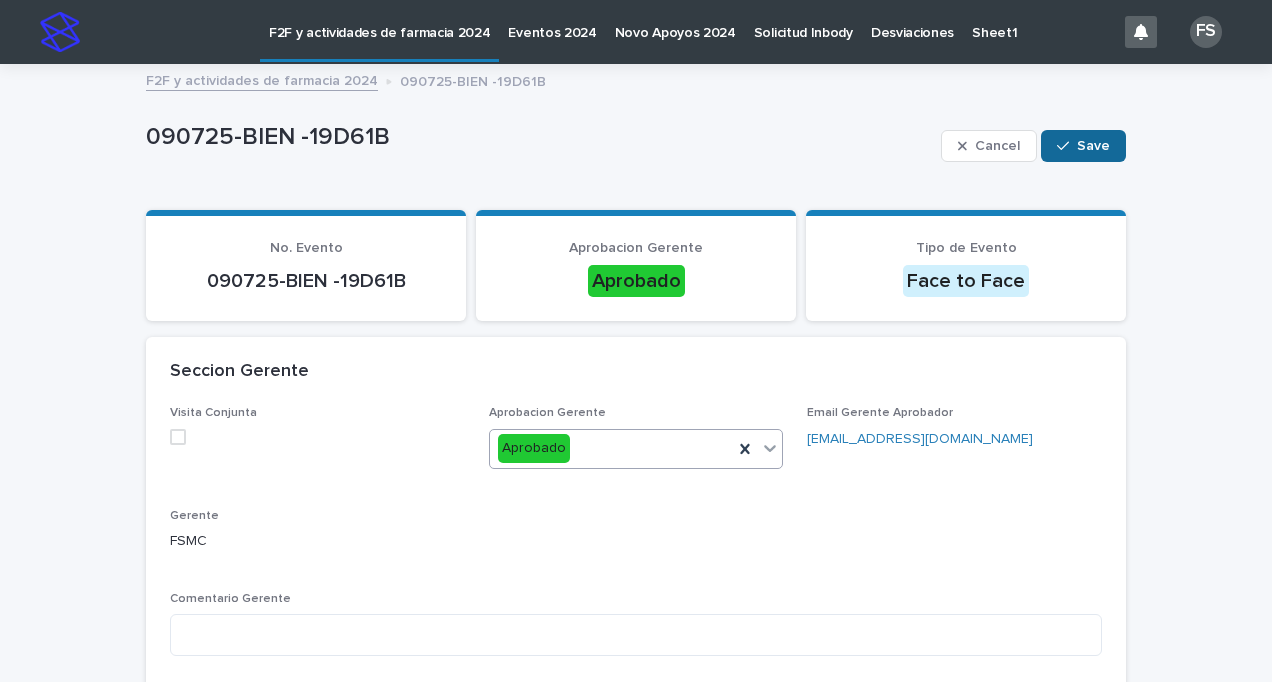 click on "Save" at bounding box center [1083, 146] 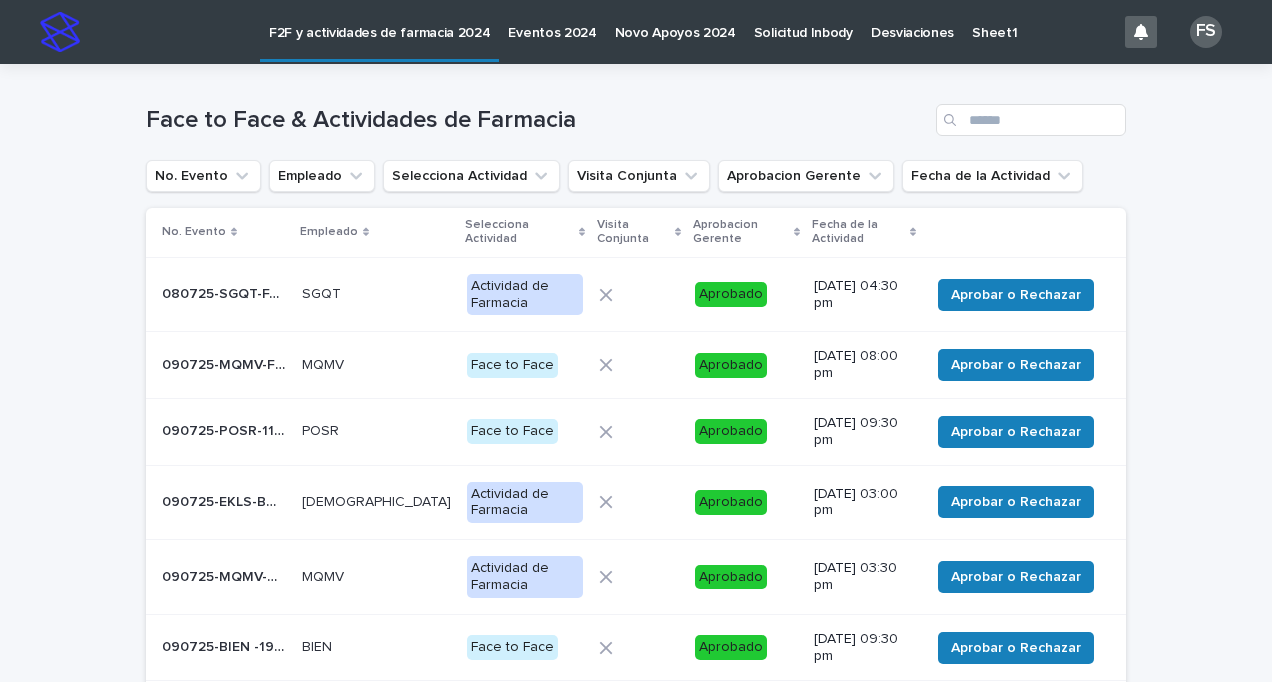 scroll, scrollTop: 290, scrollLeft: 0, axis: vertical 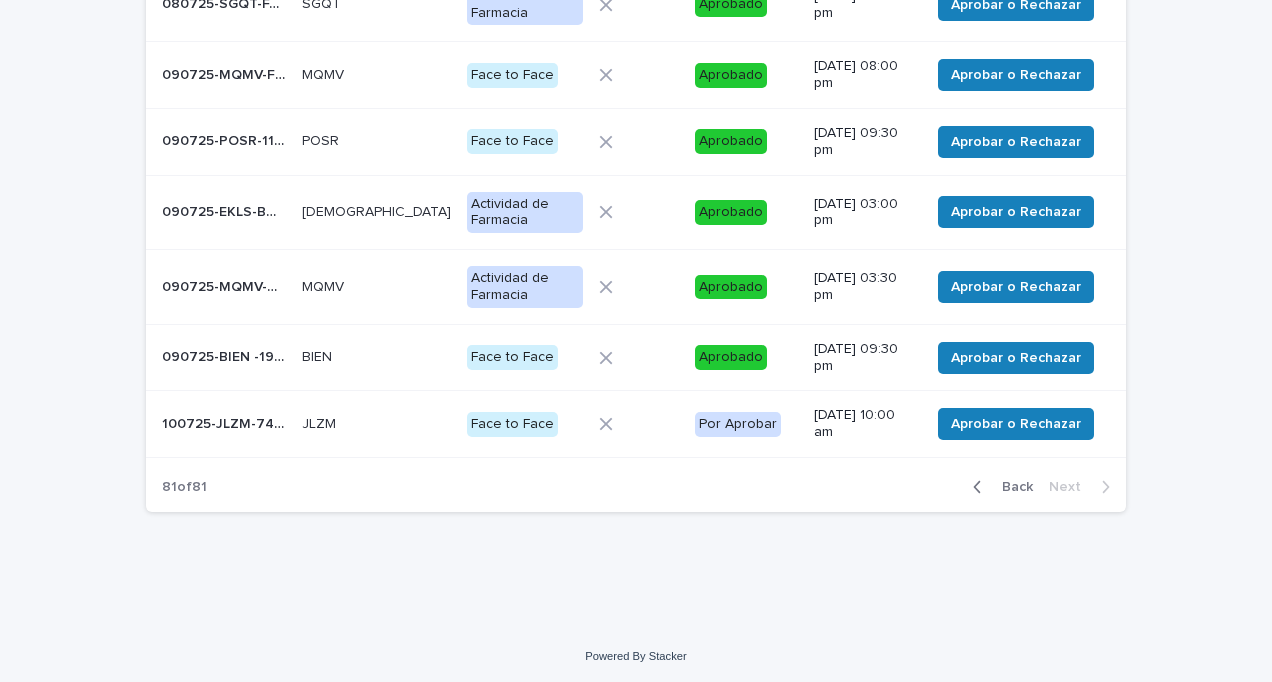 click on "100725-JLZM-742CB9 100725-JLZM-742CB9" at bounding box center [224, 424] 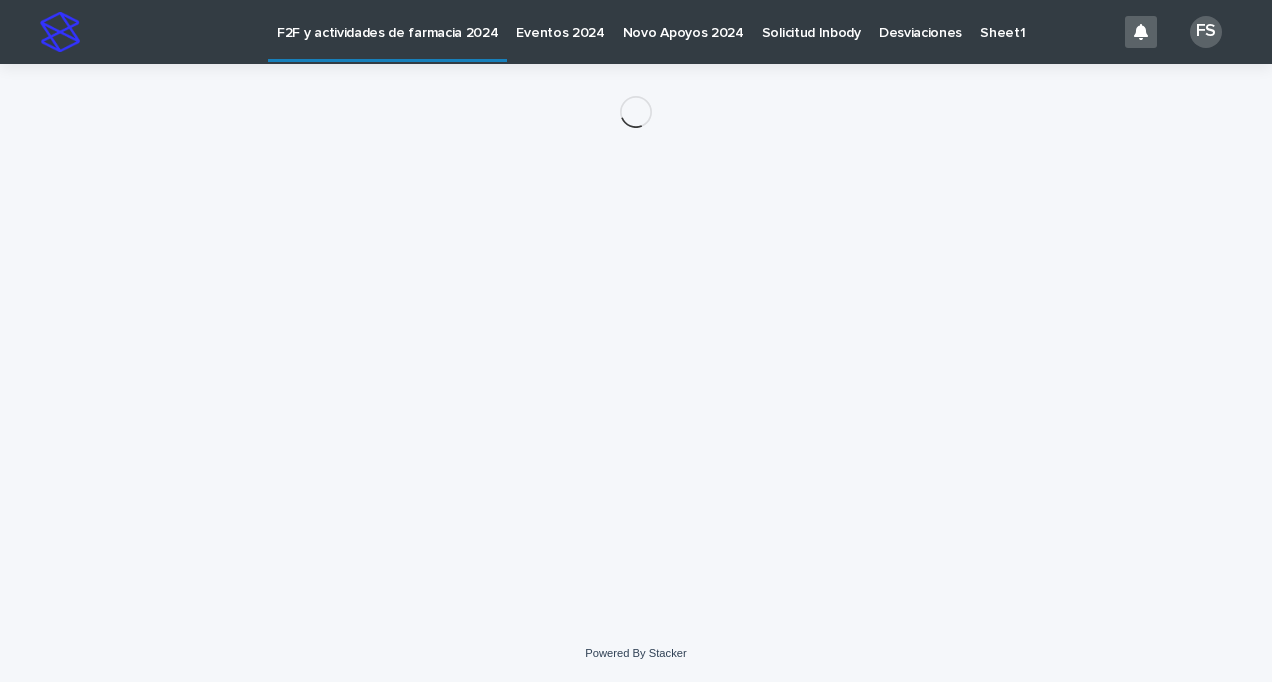 scroll, scrollTop: 0, scrollLeft: 0, axis: both 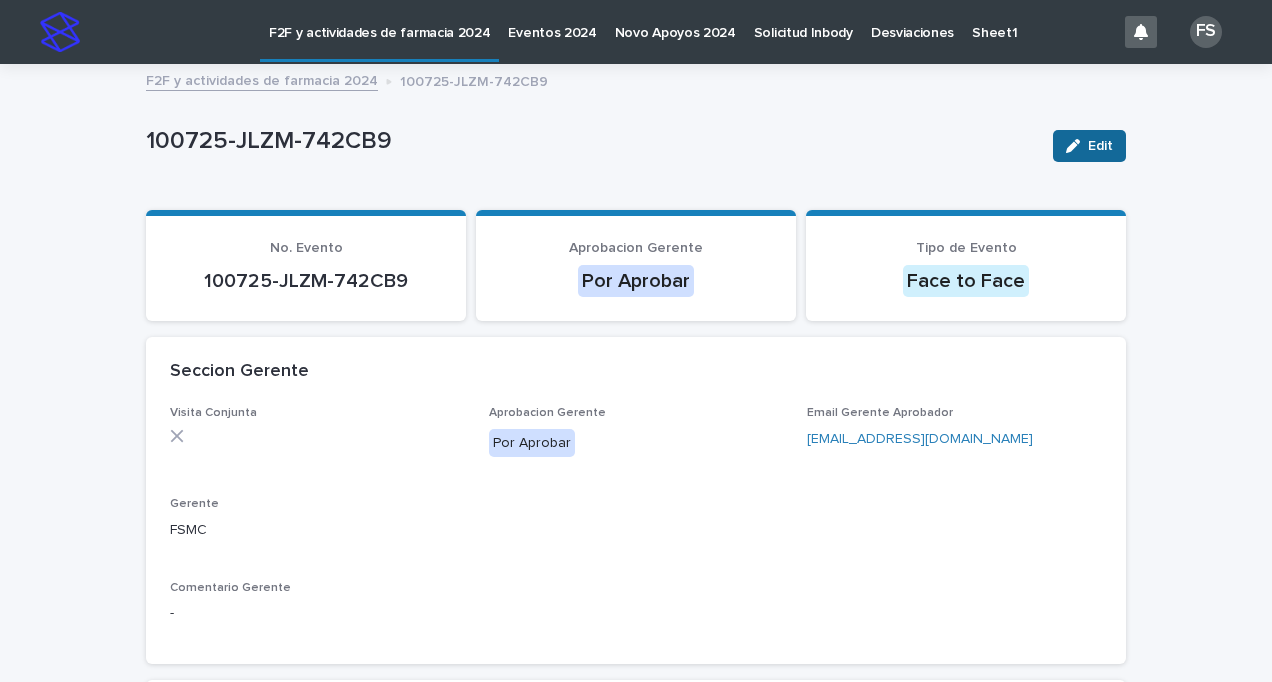click on "Edit" at bounding box center [1100, 146] 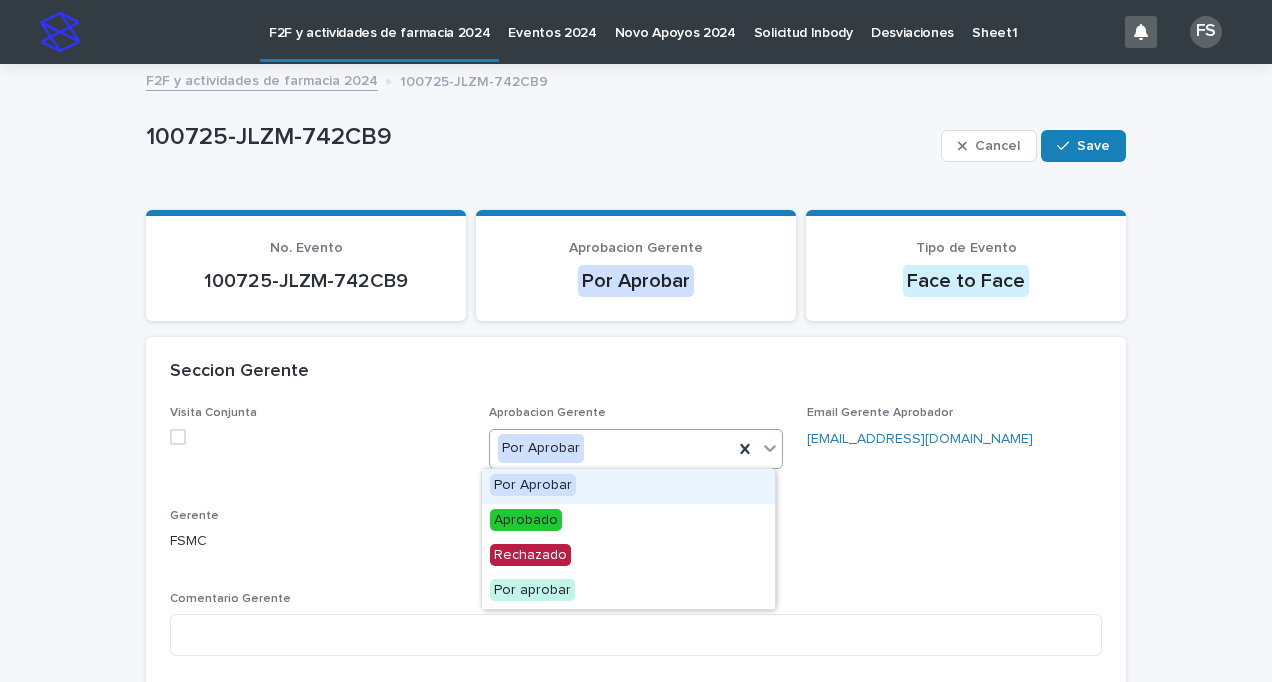 click 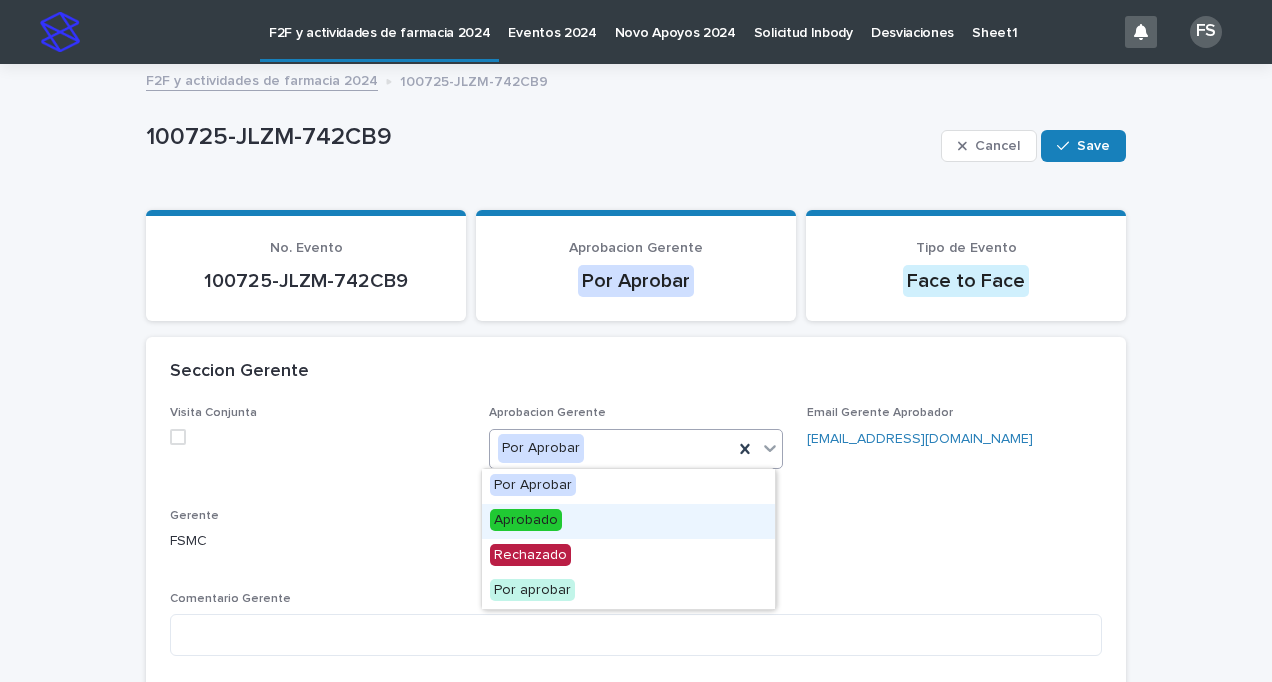 click on "Aprobado" at bounding box center (526, 520) 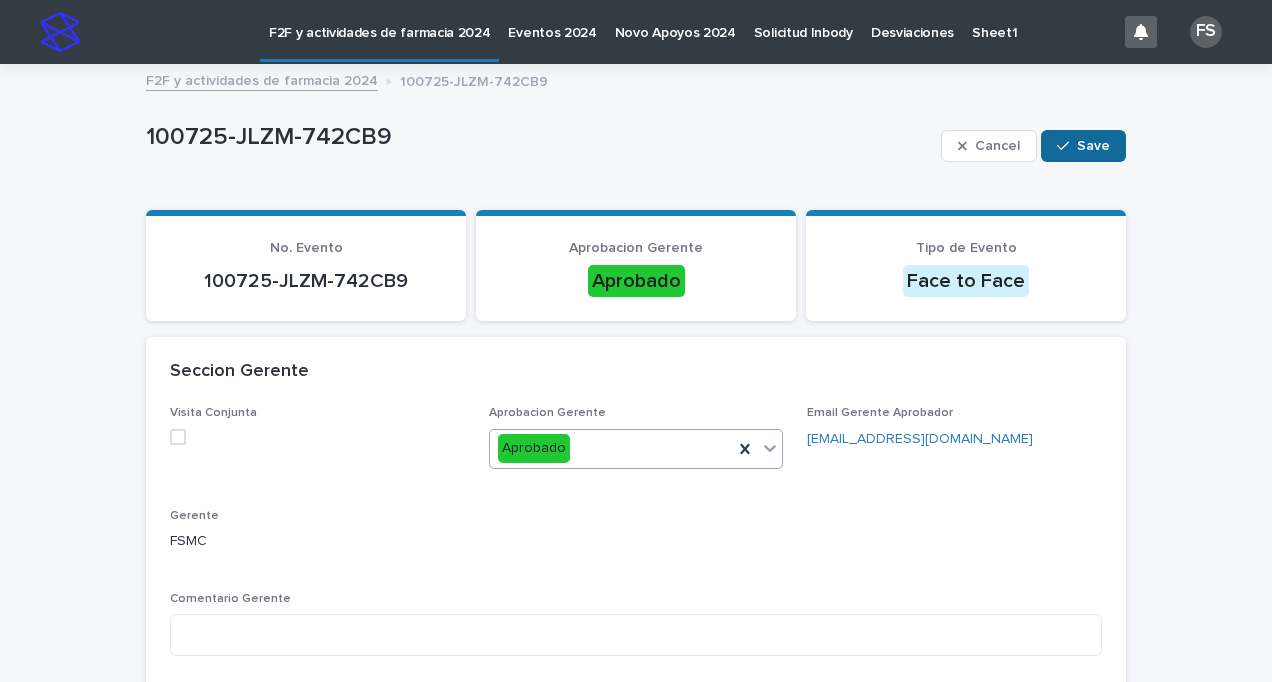 click on "Save" at bounding box center (1083, 146) 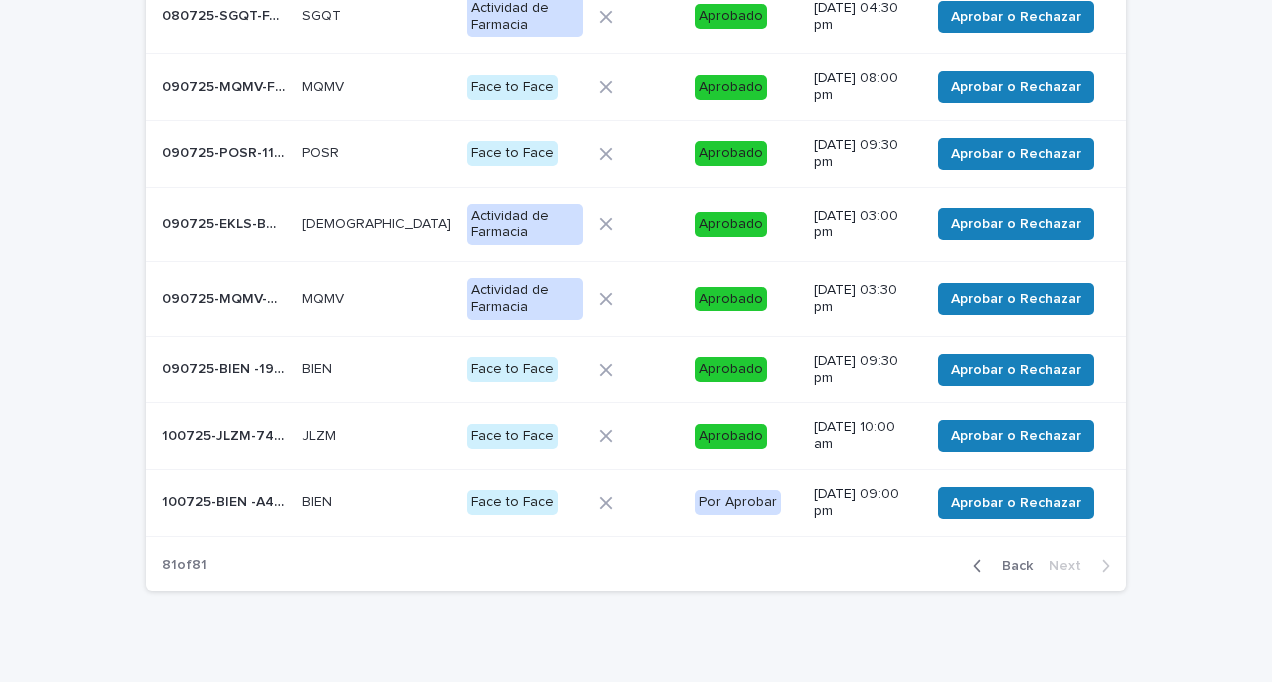 scroll, scrollTop: 312, scrollLeft: 0, axis: vertical 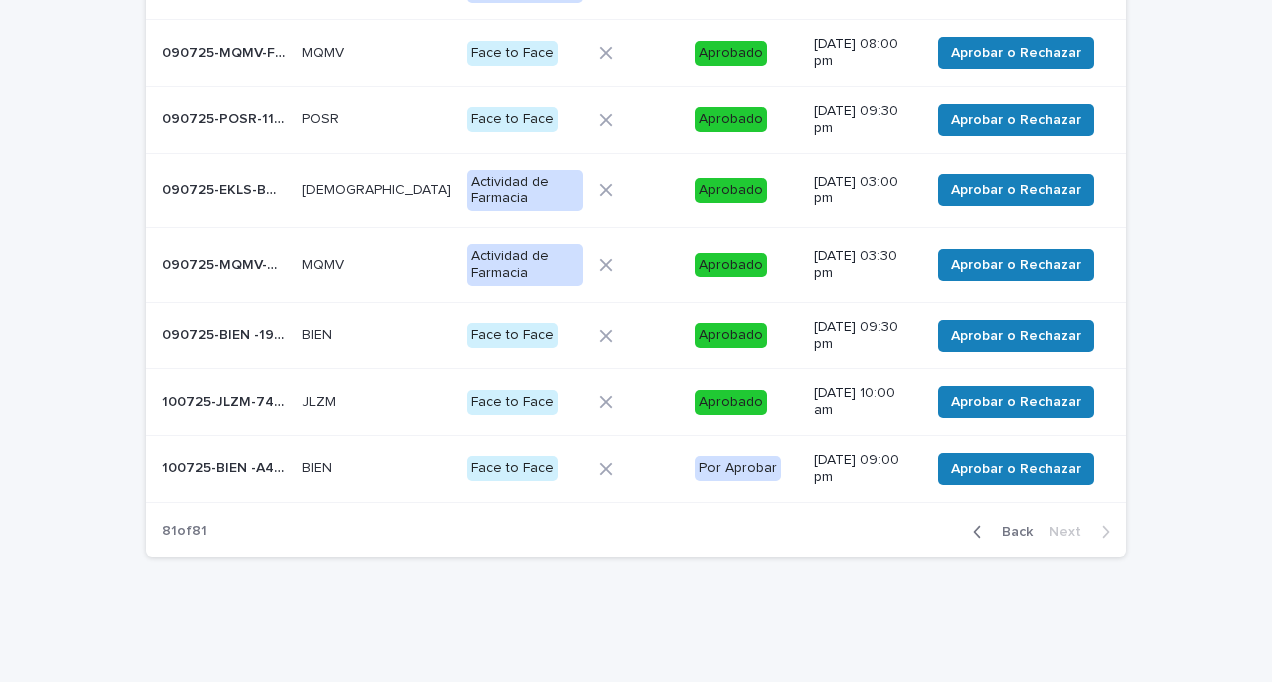 click on "100725-BIEN -A46C3E" at bounding box center (226, 466) 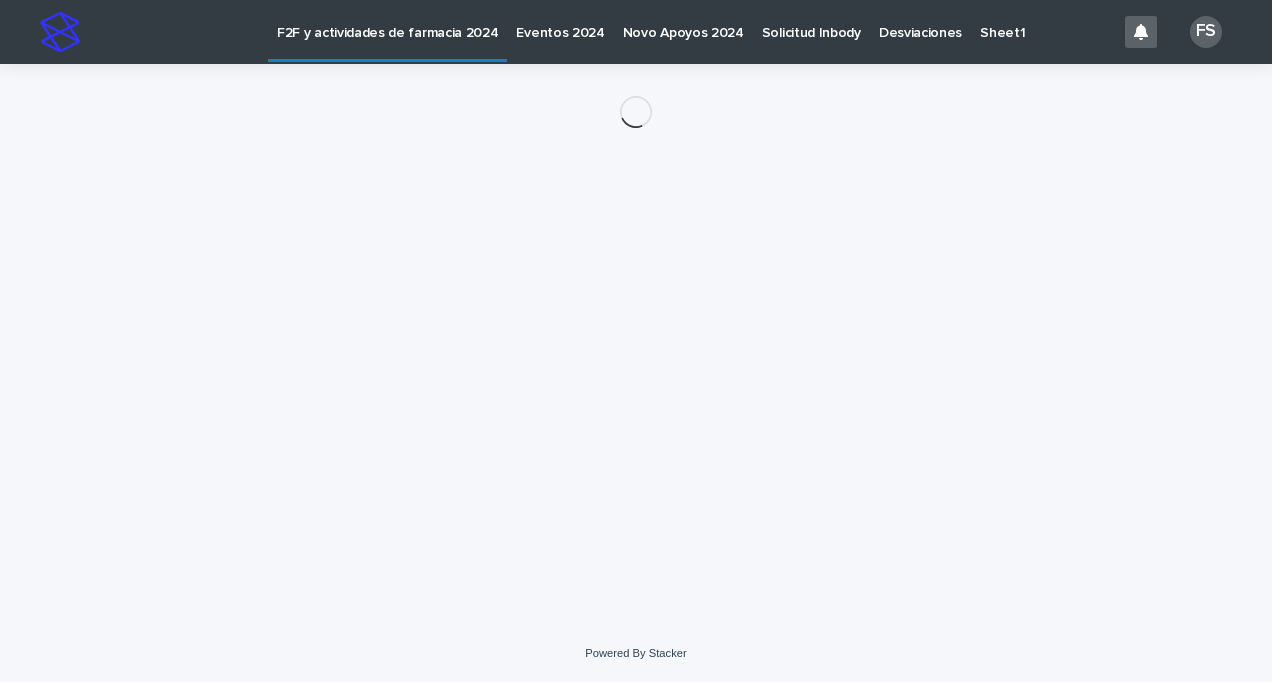 scroll, scrollTop: 0, scrollLeft: 0, axis: both 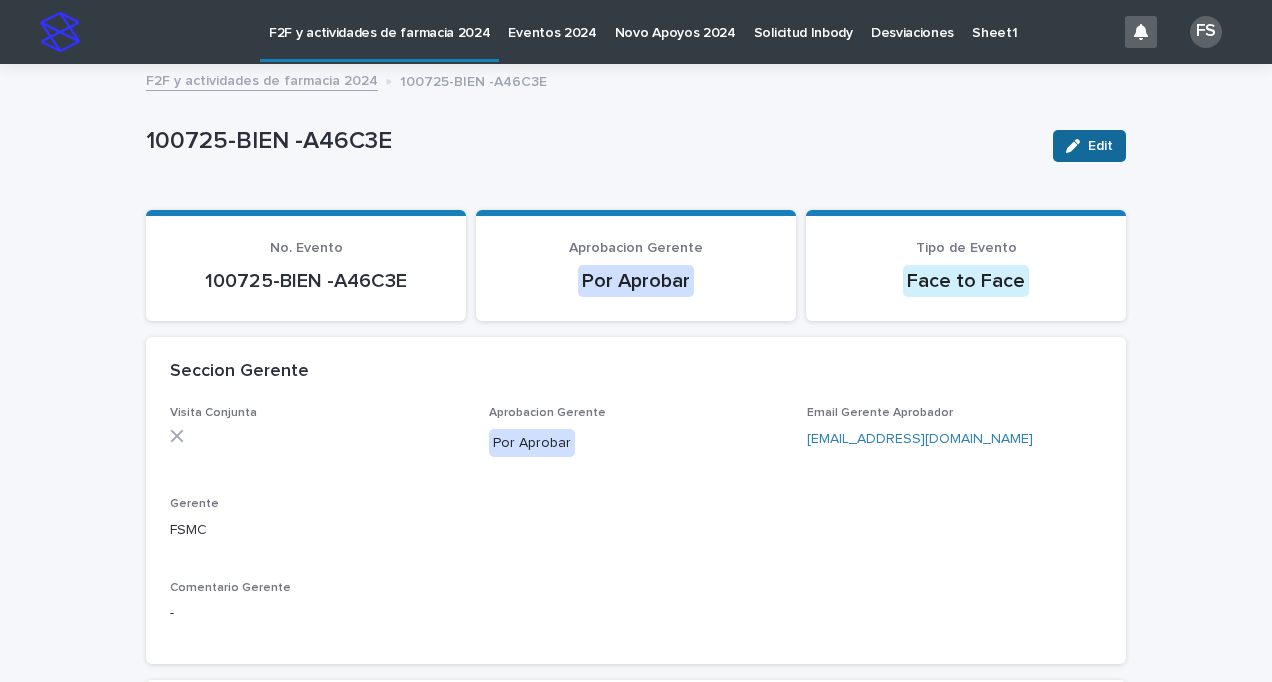 click on "Edit" at bounding box center [1100, 146] 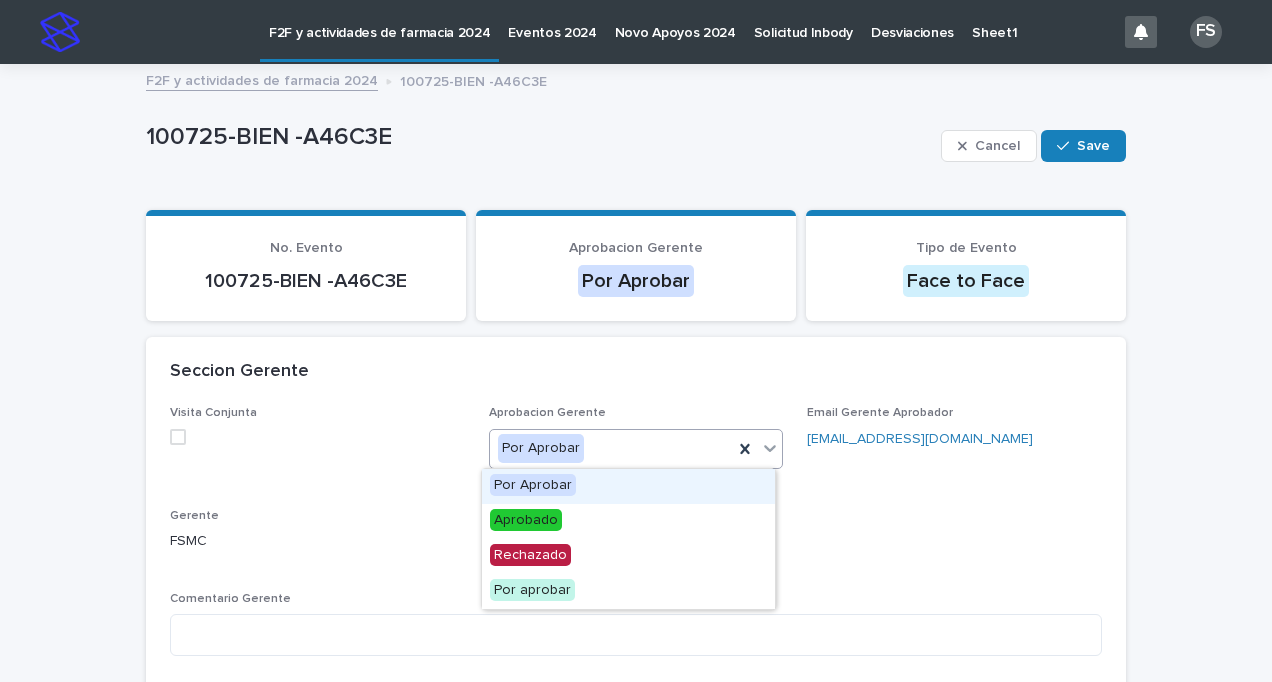 click 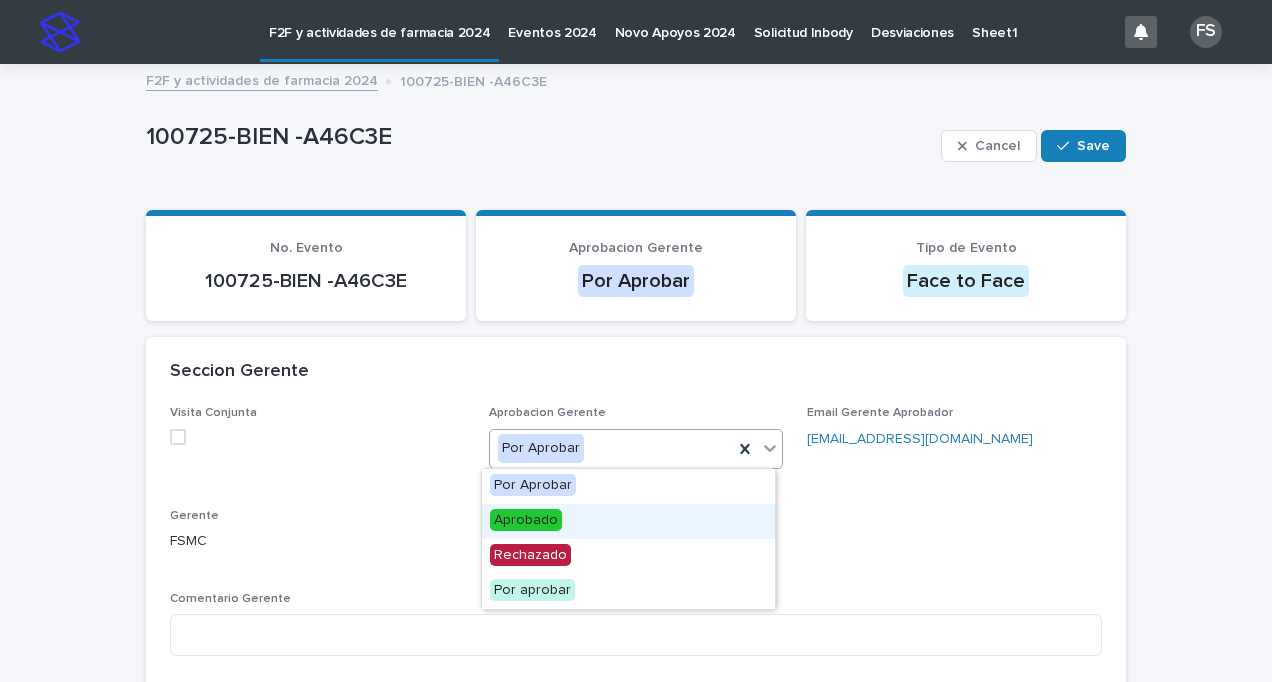 click on "Aprobado" at bounding box center [526, 520] 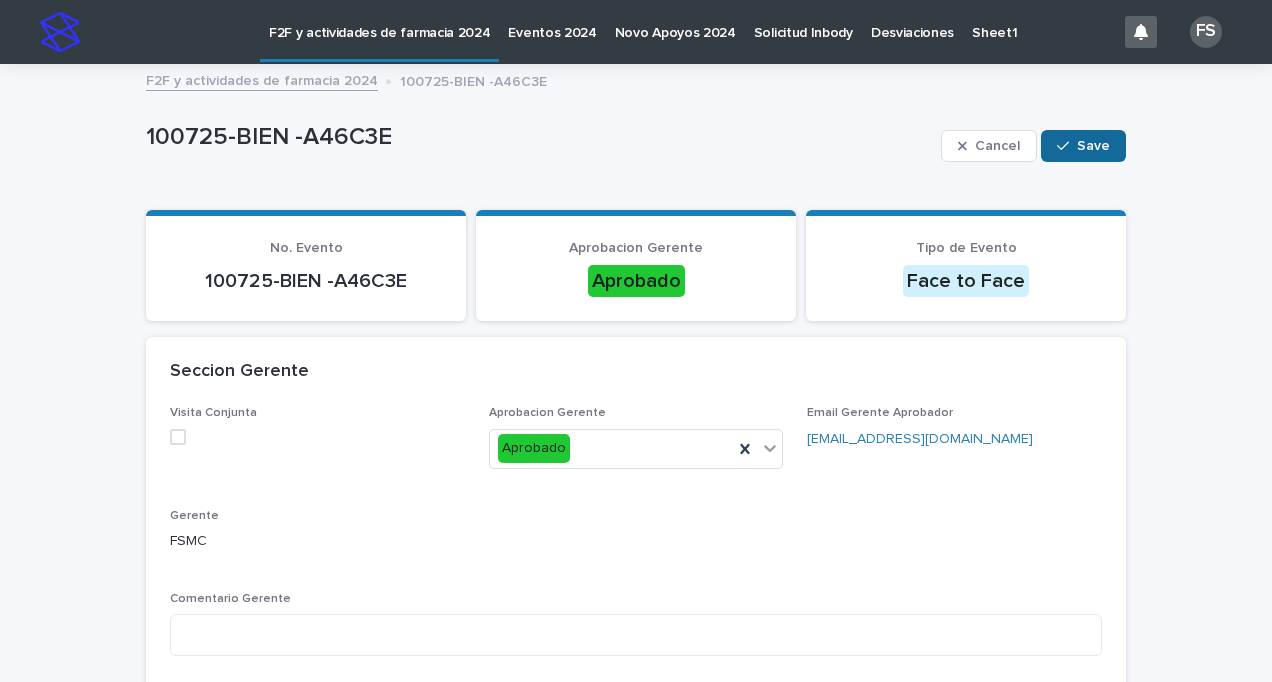 click on "Save" at bounding box center [1093, 146] 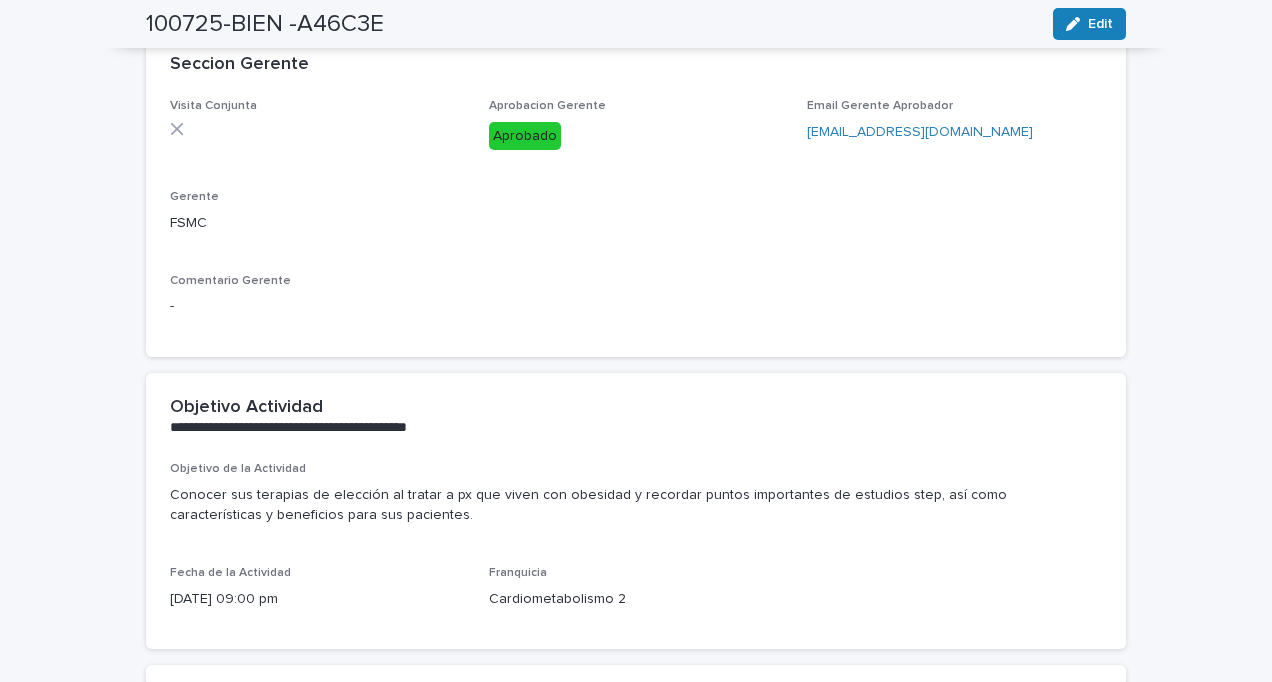 scroll, scrollTop: 0, scrollLeft: 0, axis: both 